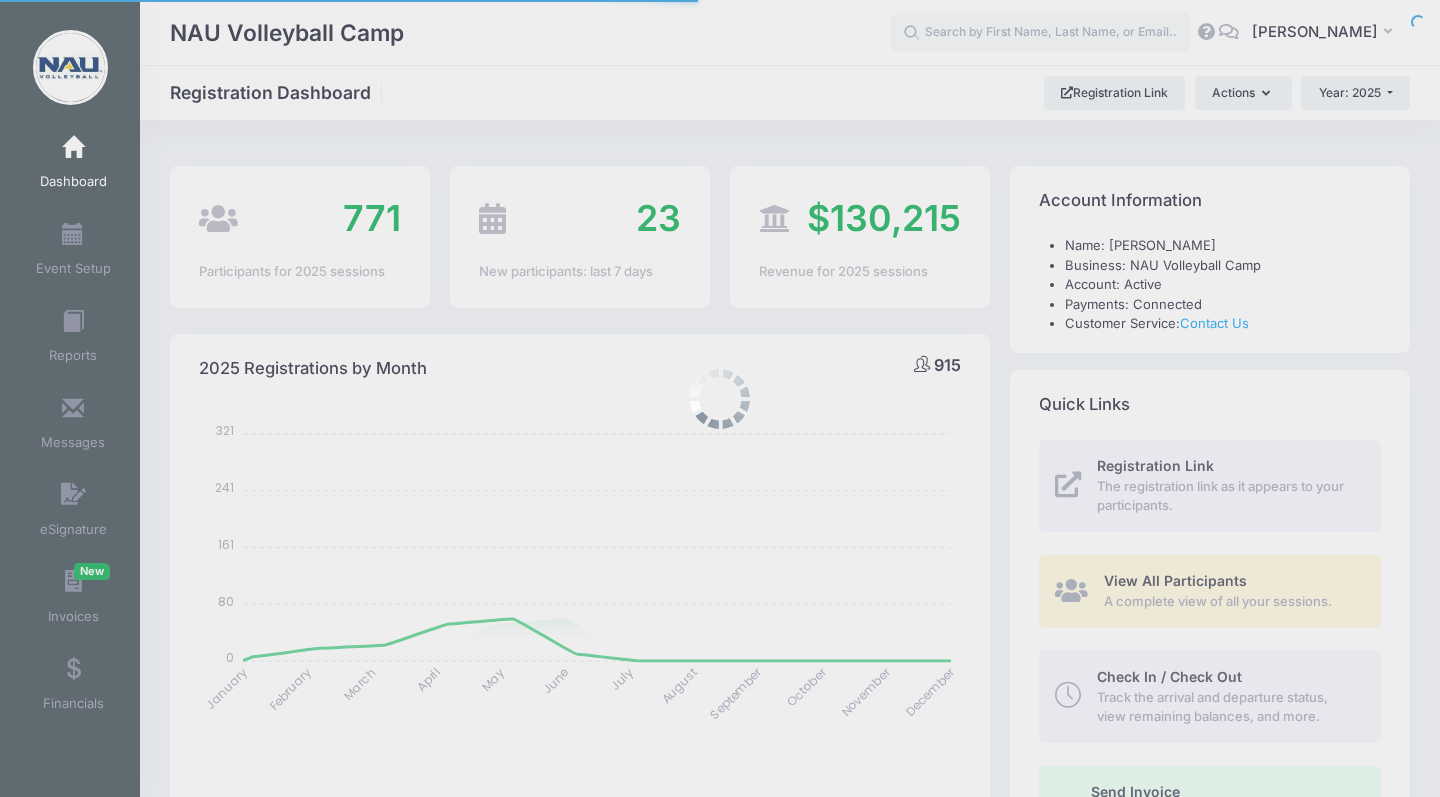select 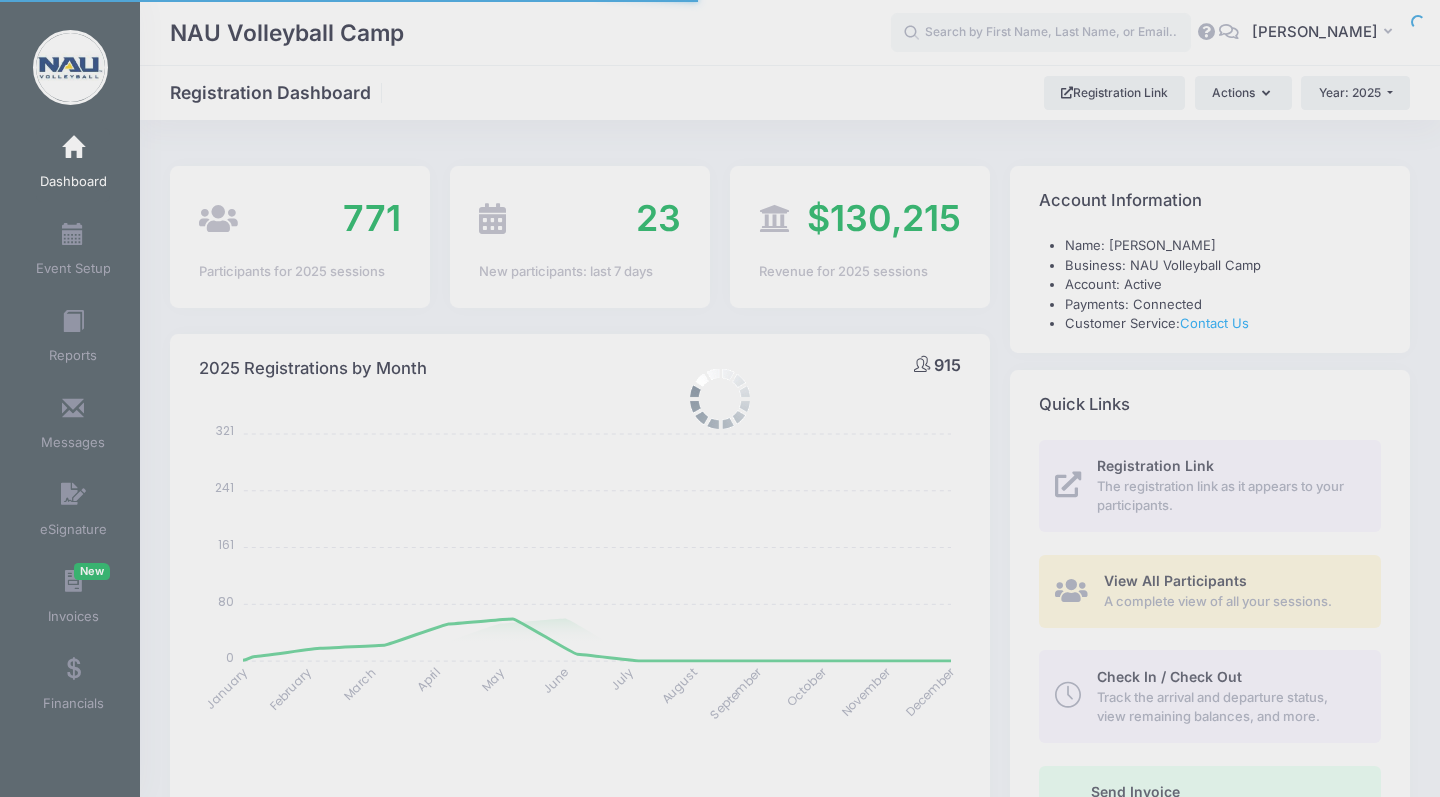scroll, scrollTop: 0, scrollLeft: 0, axis: both 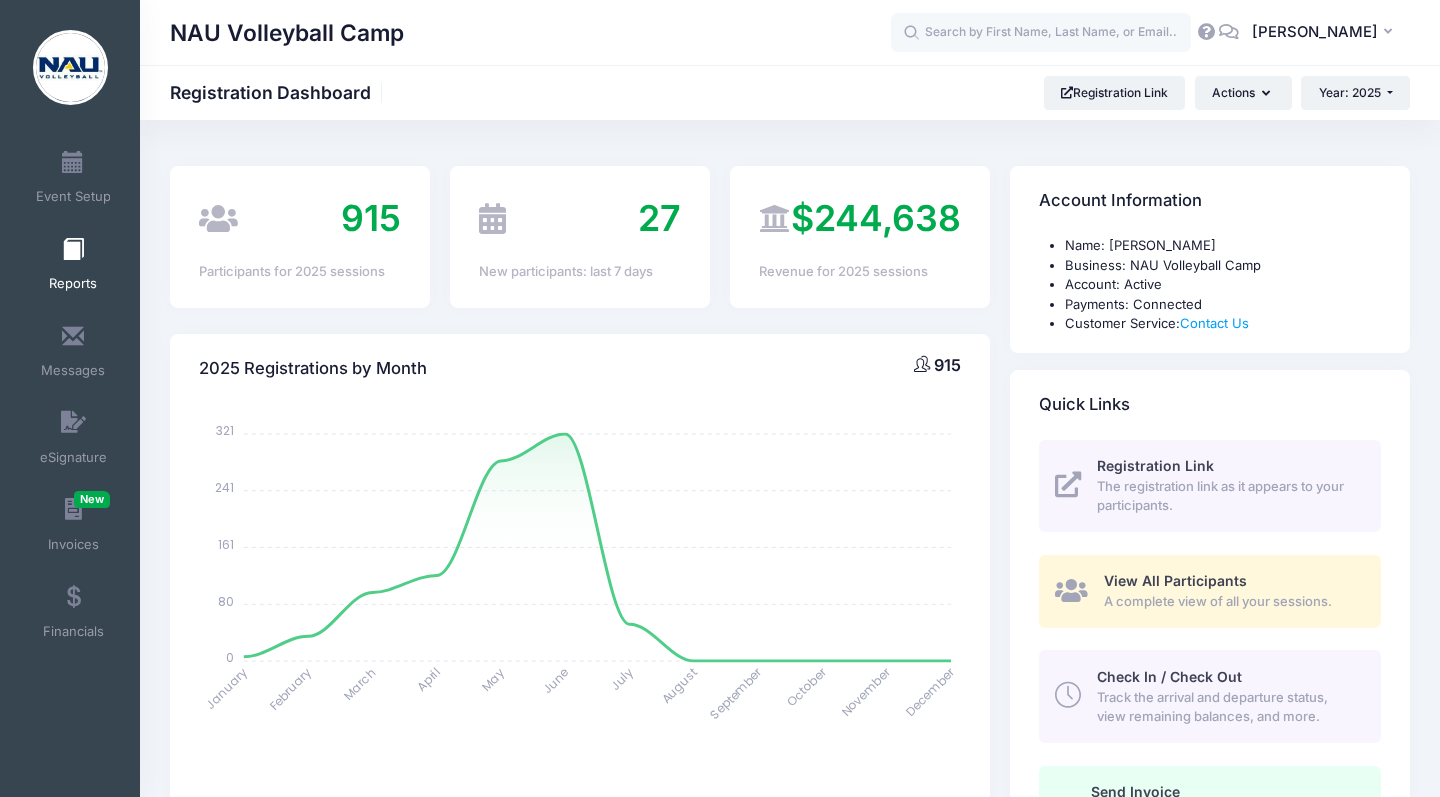 click on "Reports" at bounding box center (73, 284) 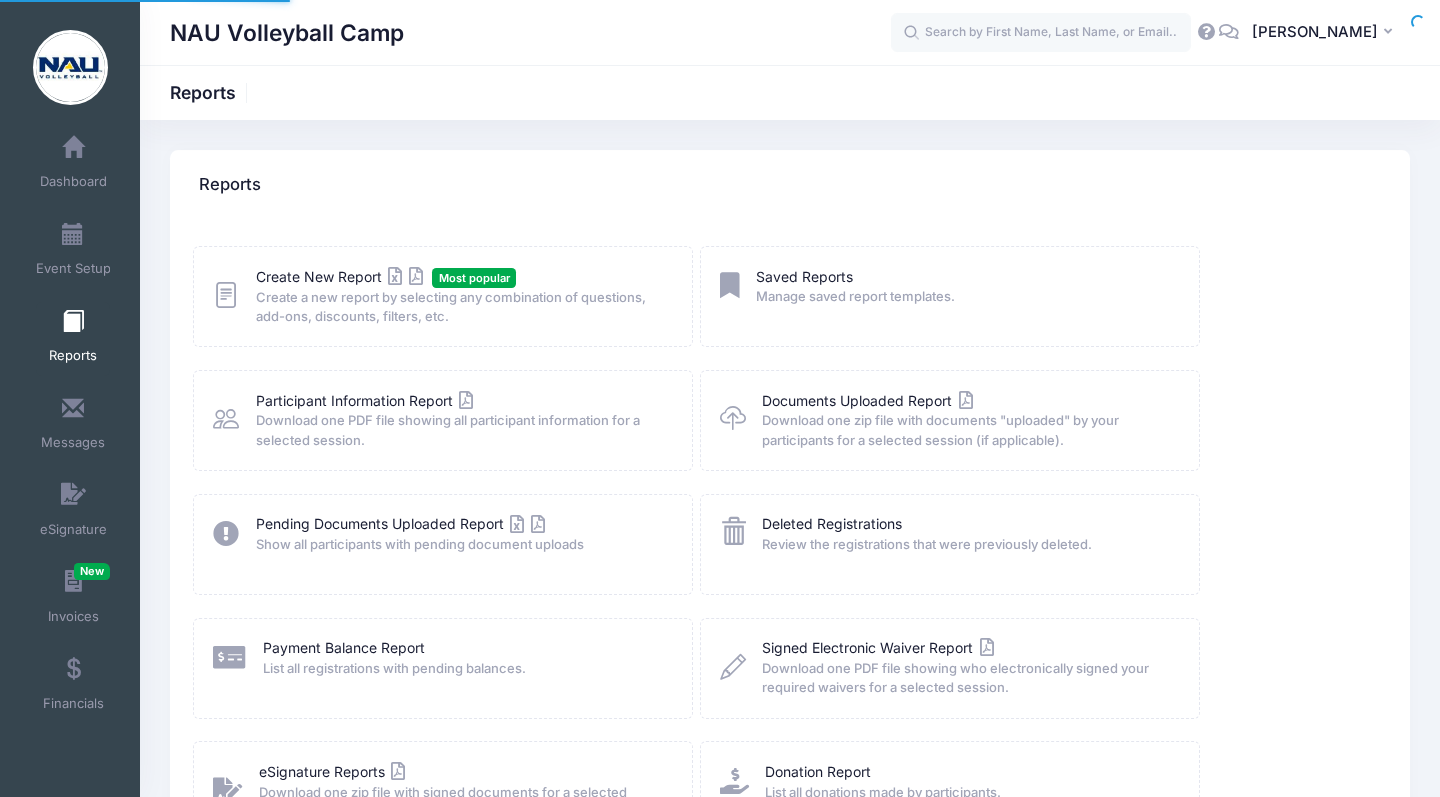 scroll, scrollTop: 0, scrollLeft: 0, axis: both 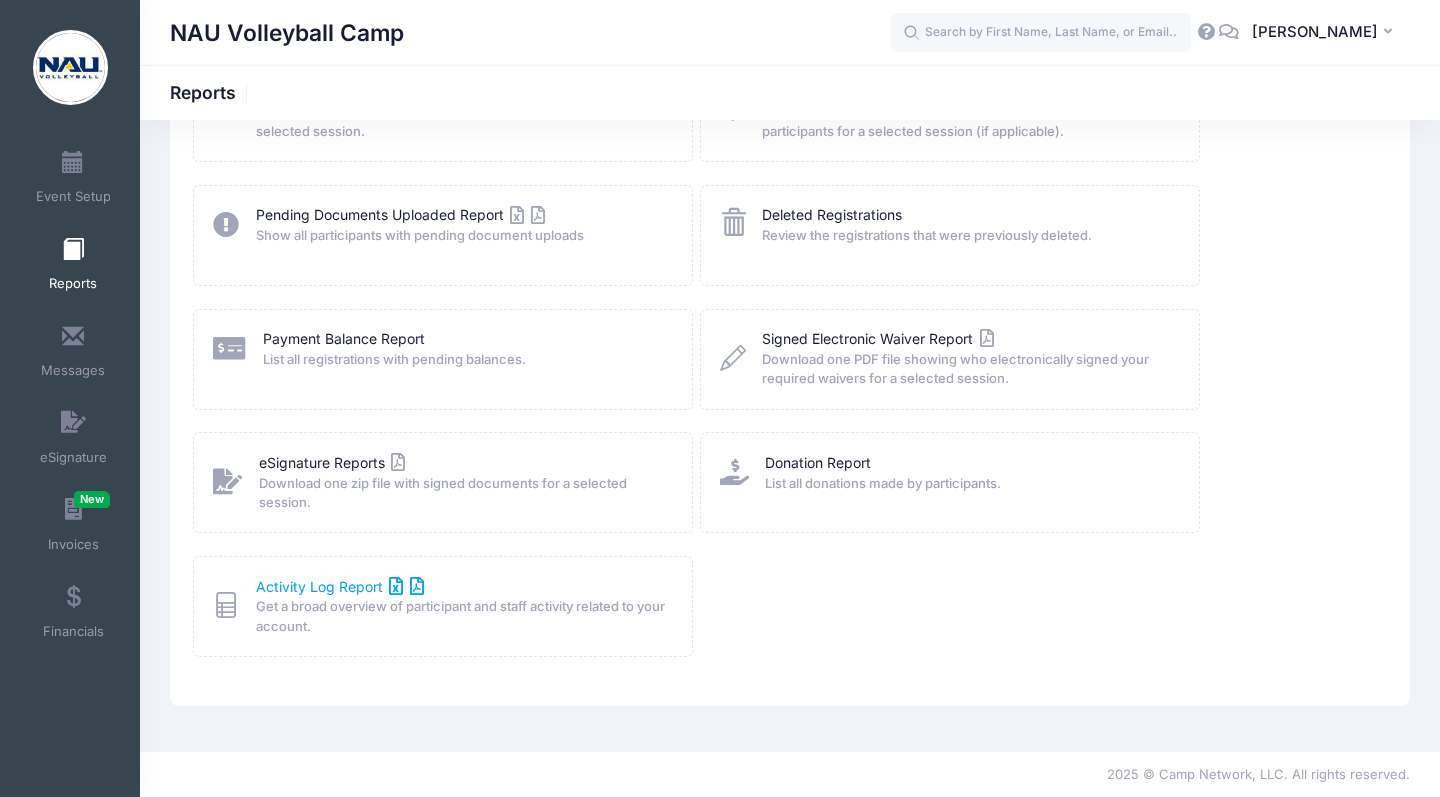 click on "Activity Log Report" at bounding box center [340, 586] 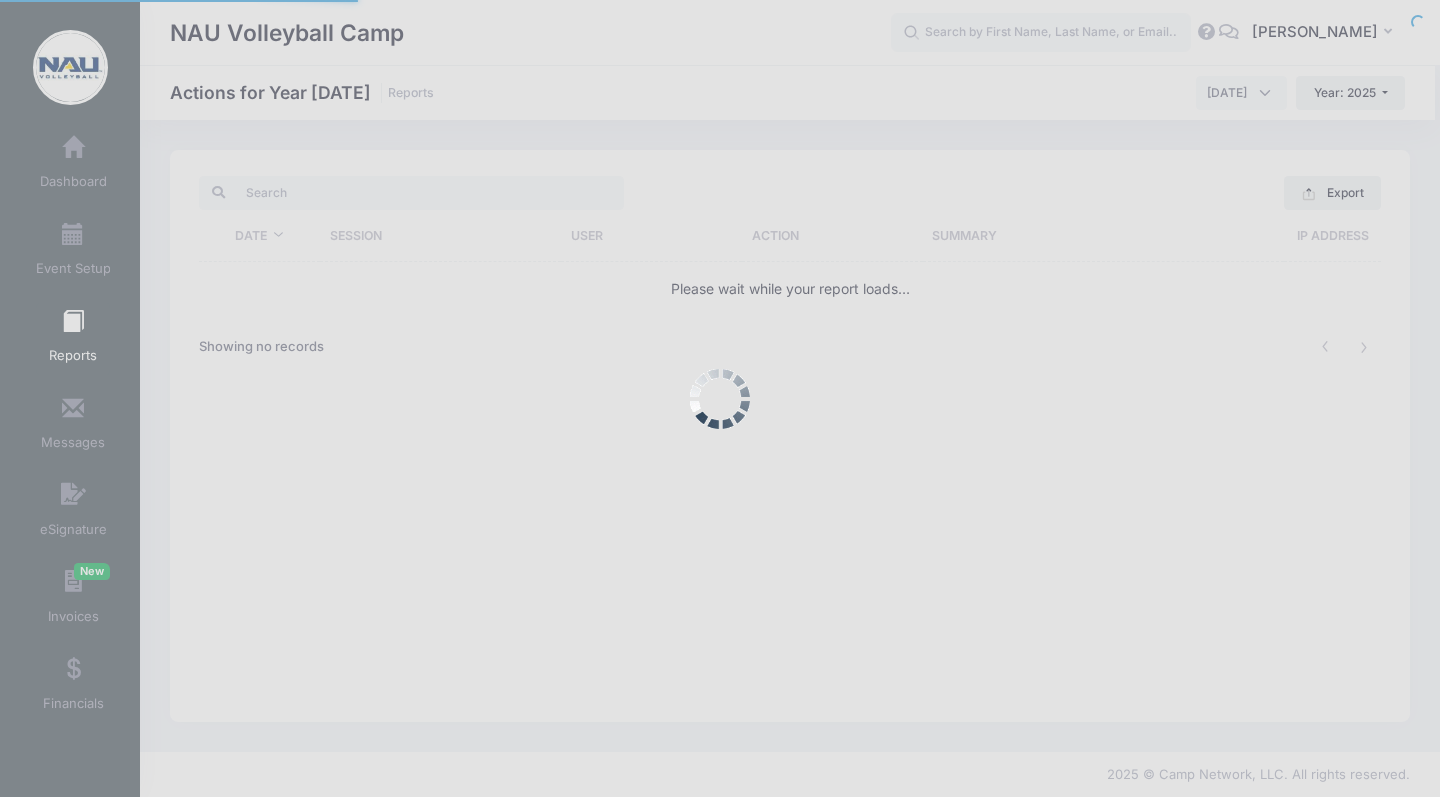 scroll, scrollTop: 0, scrollLeft: 0, axis: both 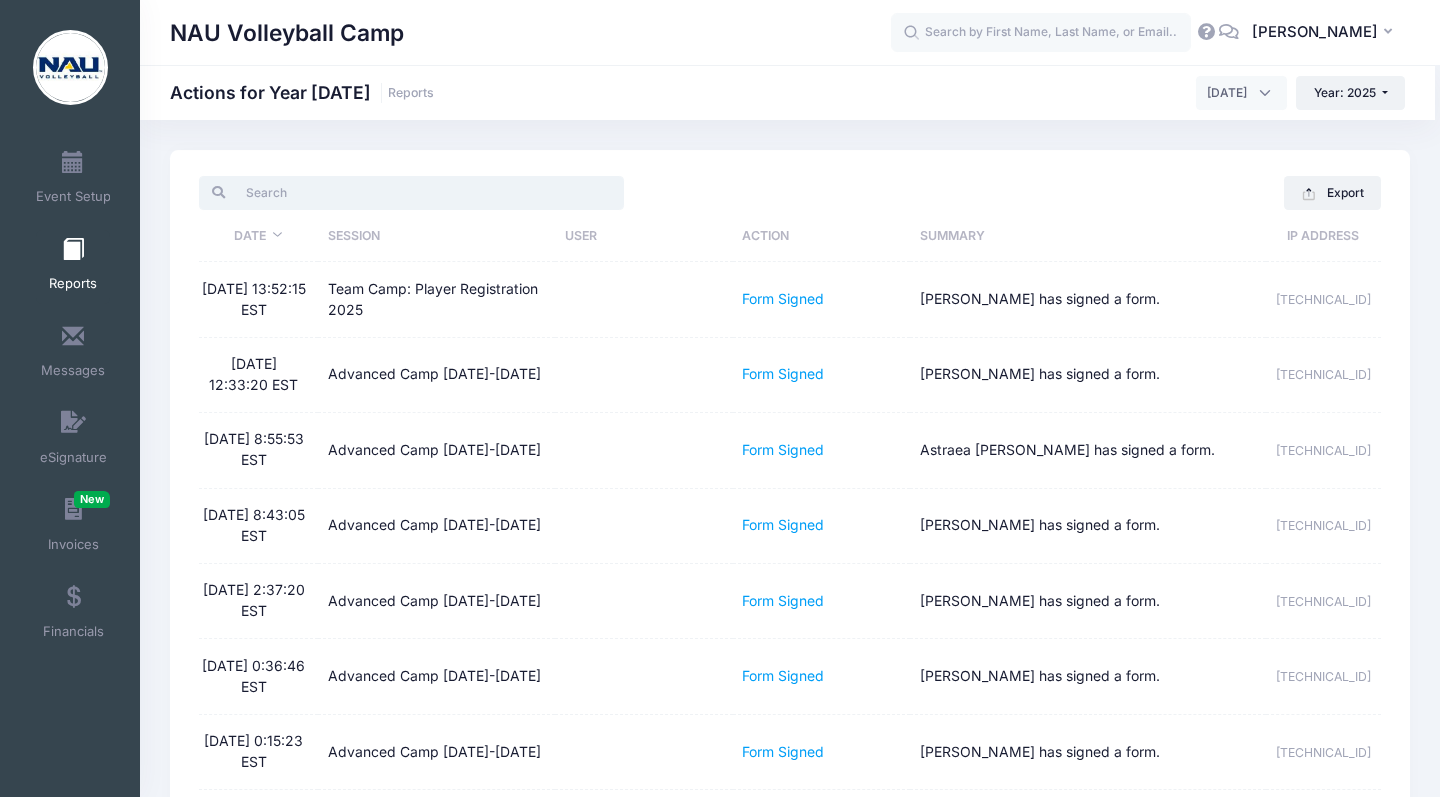 drag, startPoint x: 558, startPoint y: 187, endPoint x: 574, endPoint y: 127, distance: 62.0967 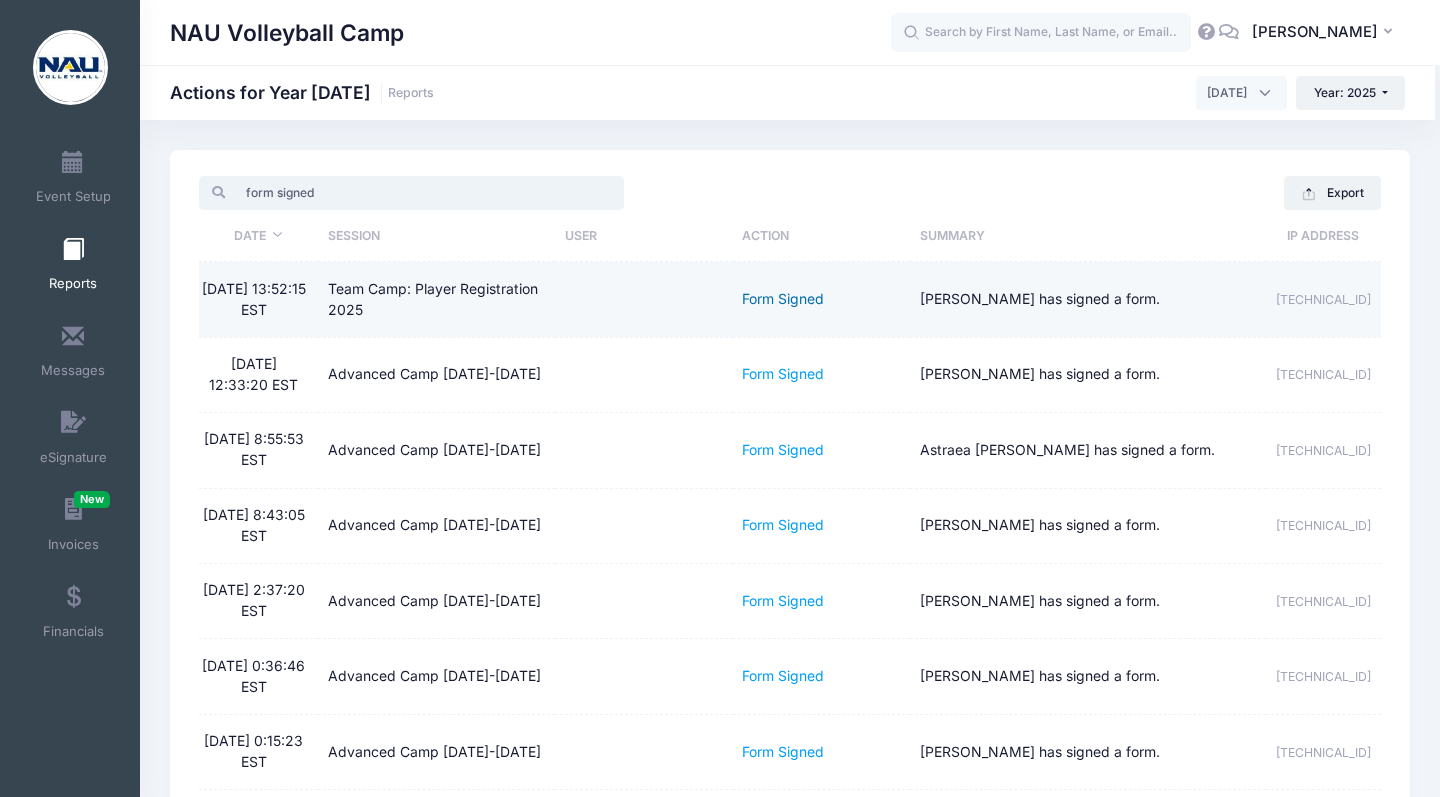 type on "form signed" 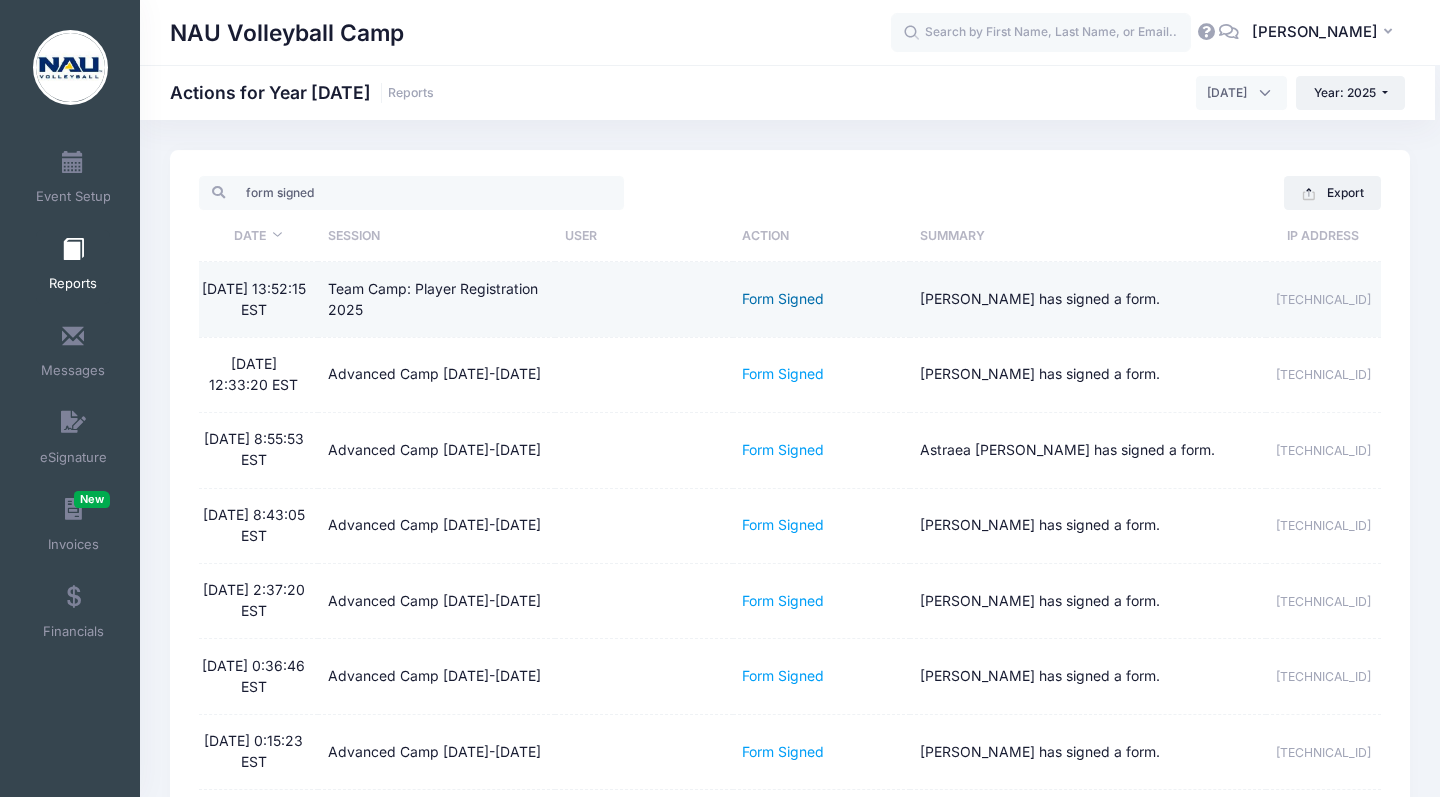 click on "Form Signed" at bounding box center [783, 298] 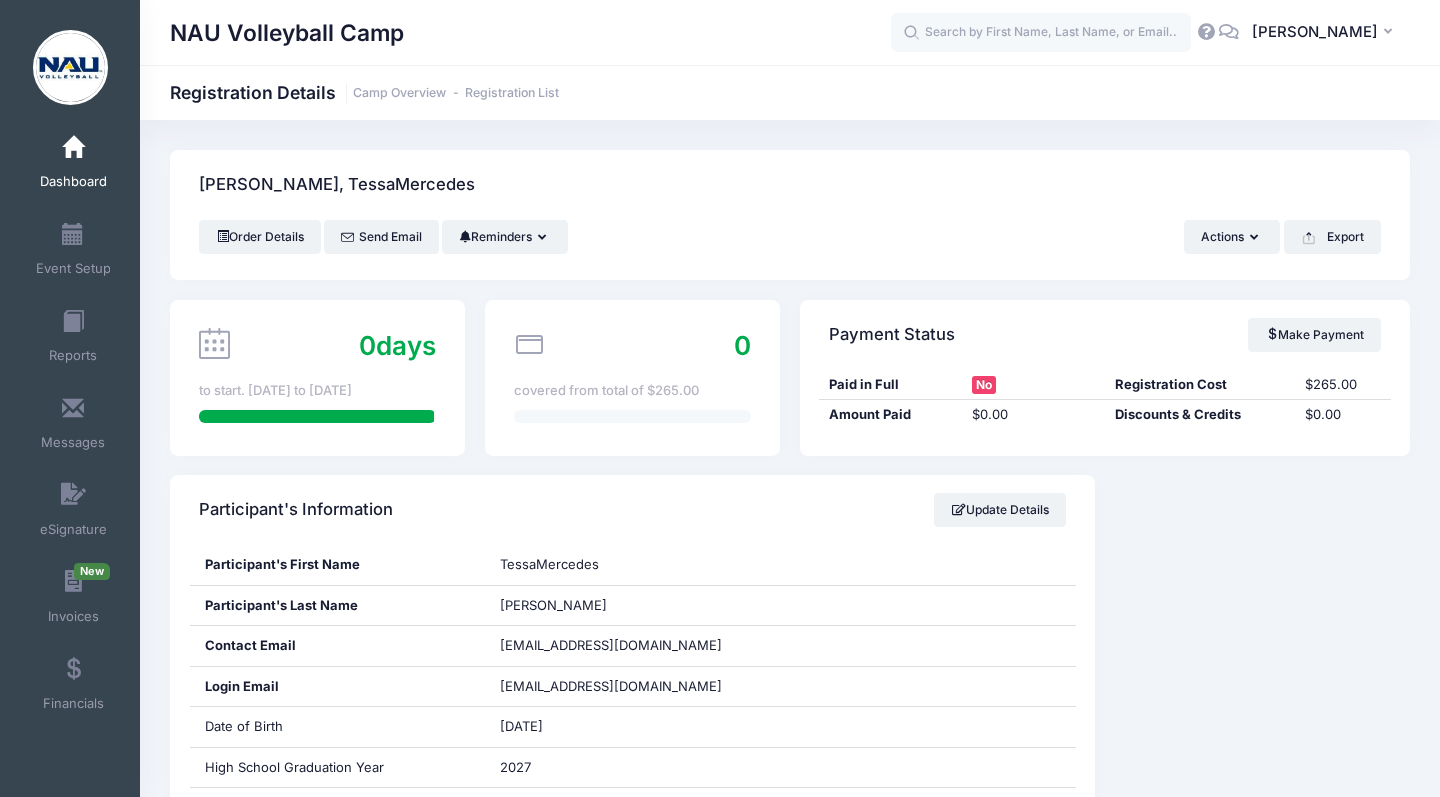 scroll, scrollTop: 0, scrollLeft: 0, axis: both 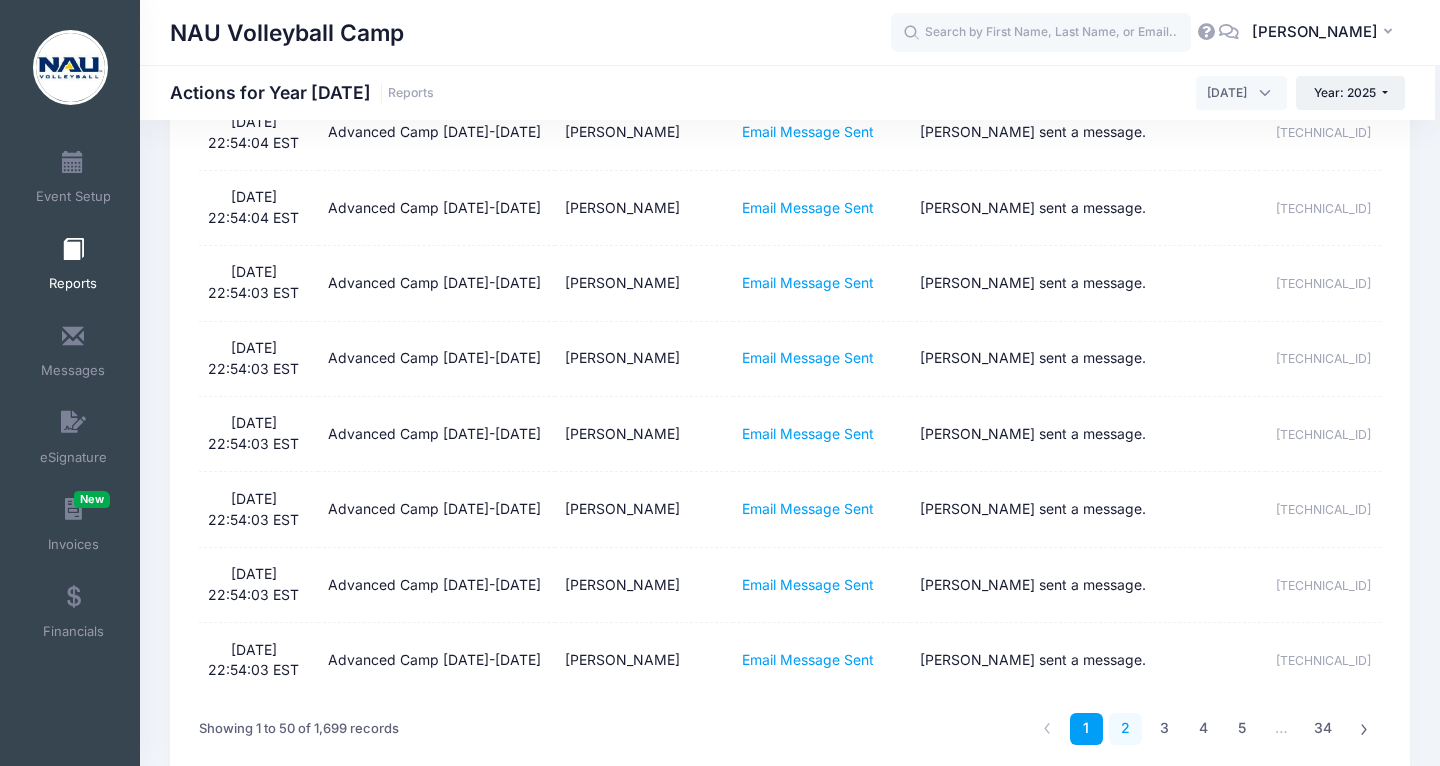 click on "2" at bounding box center [1125, 729] 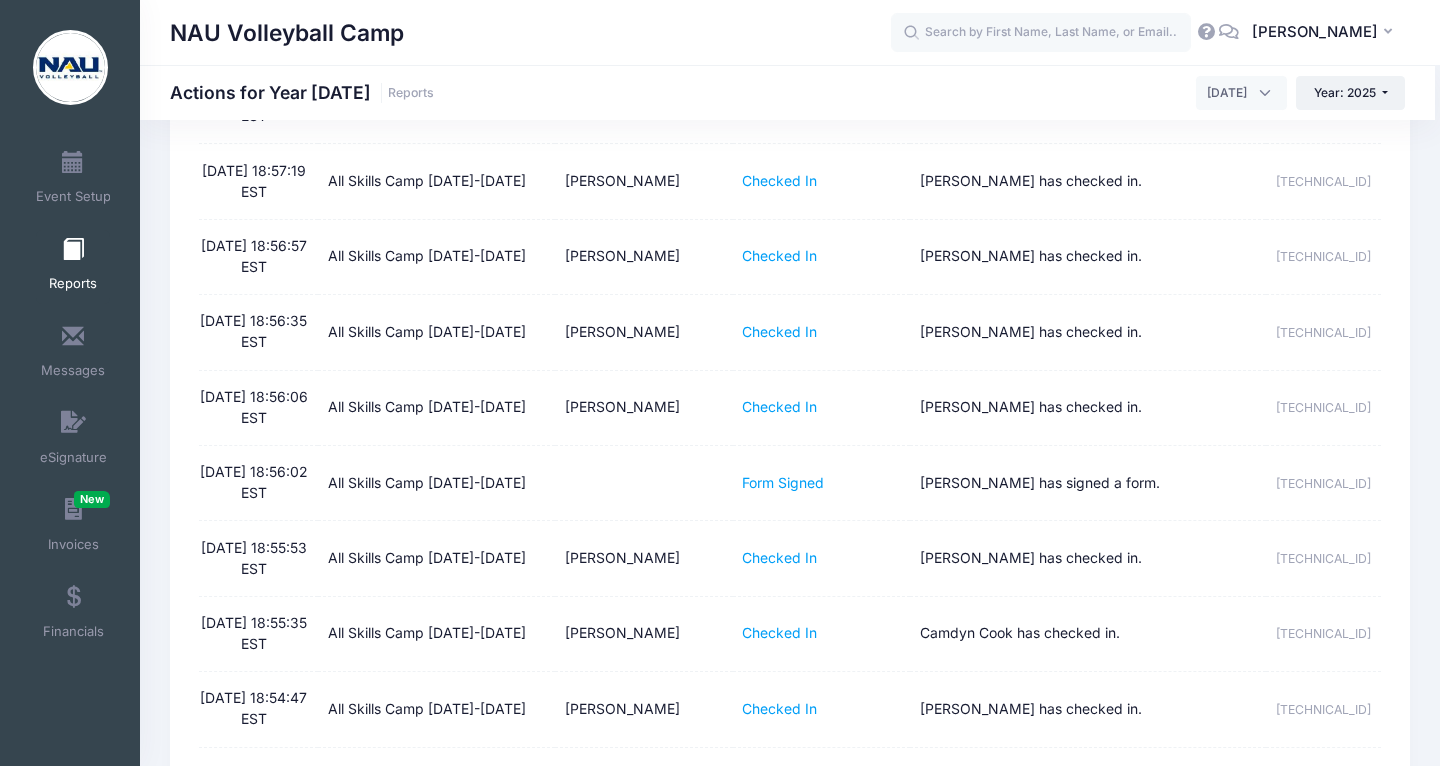 scroll, scrollTop: 3274, scrollLeft: 0, axis: vertical 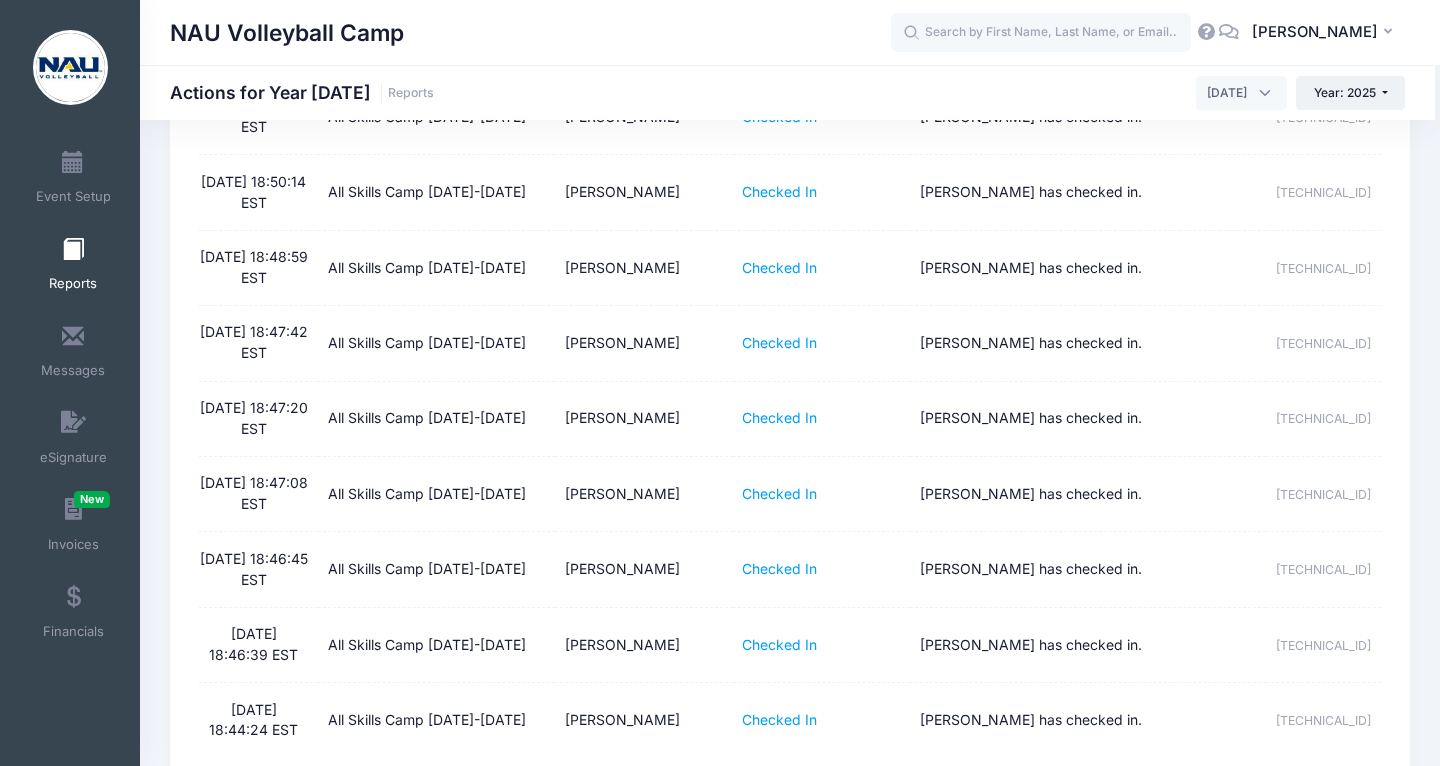 click on "3" at bounding box center [1164, 789] 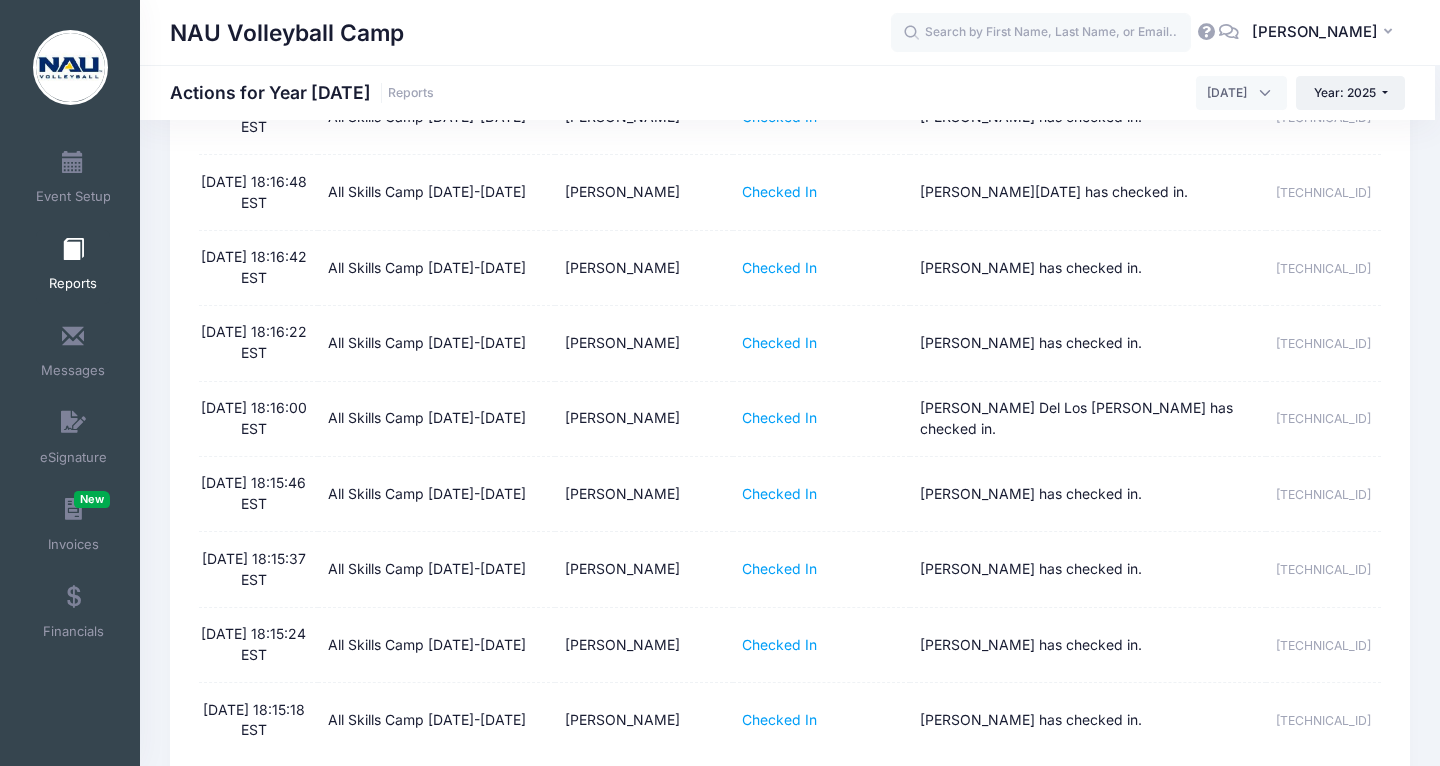 click on "Reports" at bounding box center (73, 284) 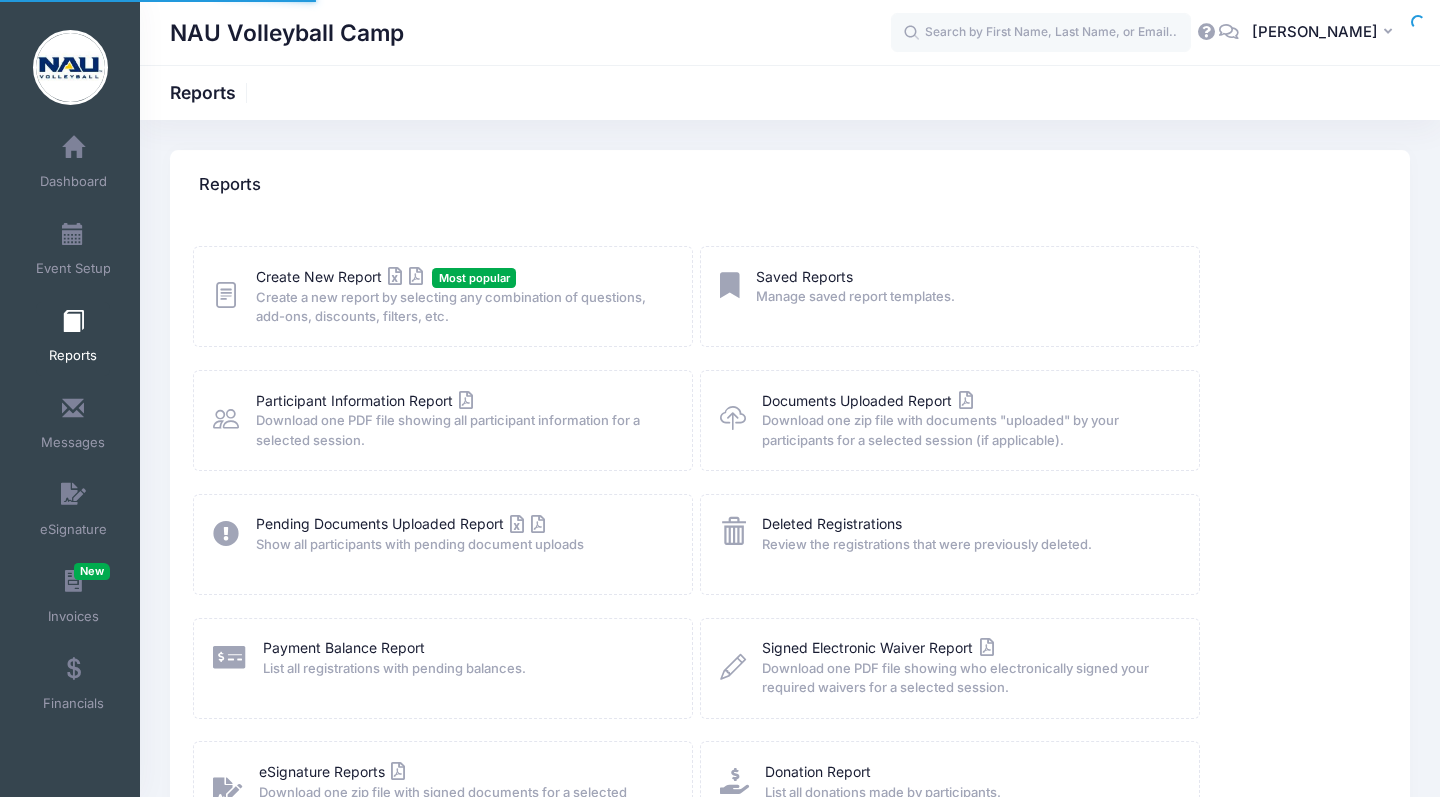scroll, scrollTop: 0, scrollLeft: 0, axis: both 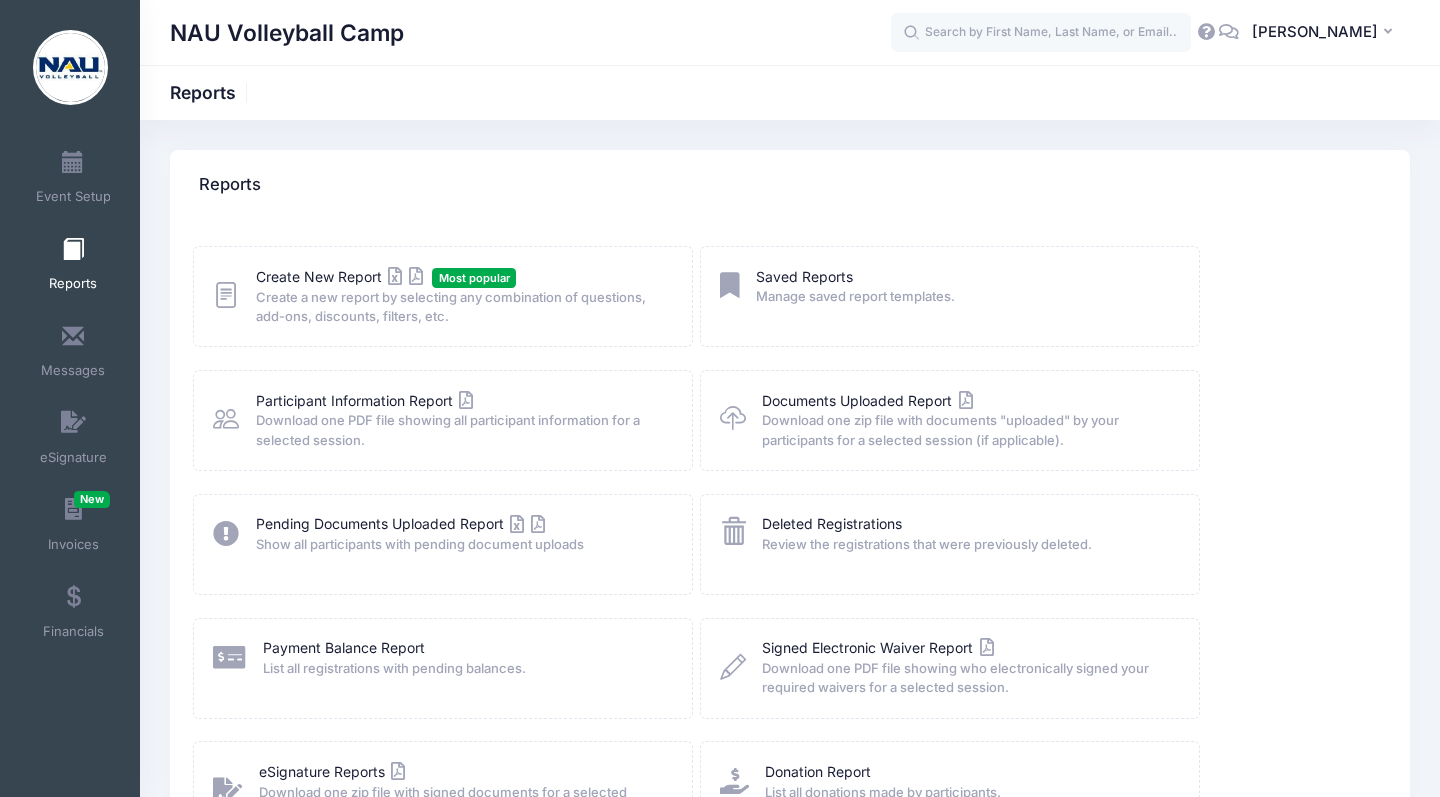 click on "Create New Report  Most popular
Create a new report by selecting any combination of questions, add-ons, discounts, filters, etc." at bounding box center [461, 297] 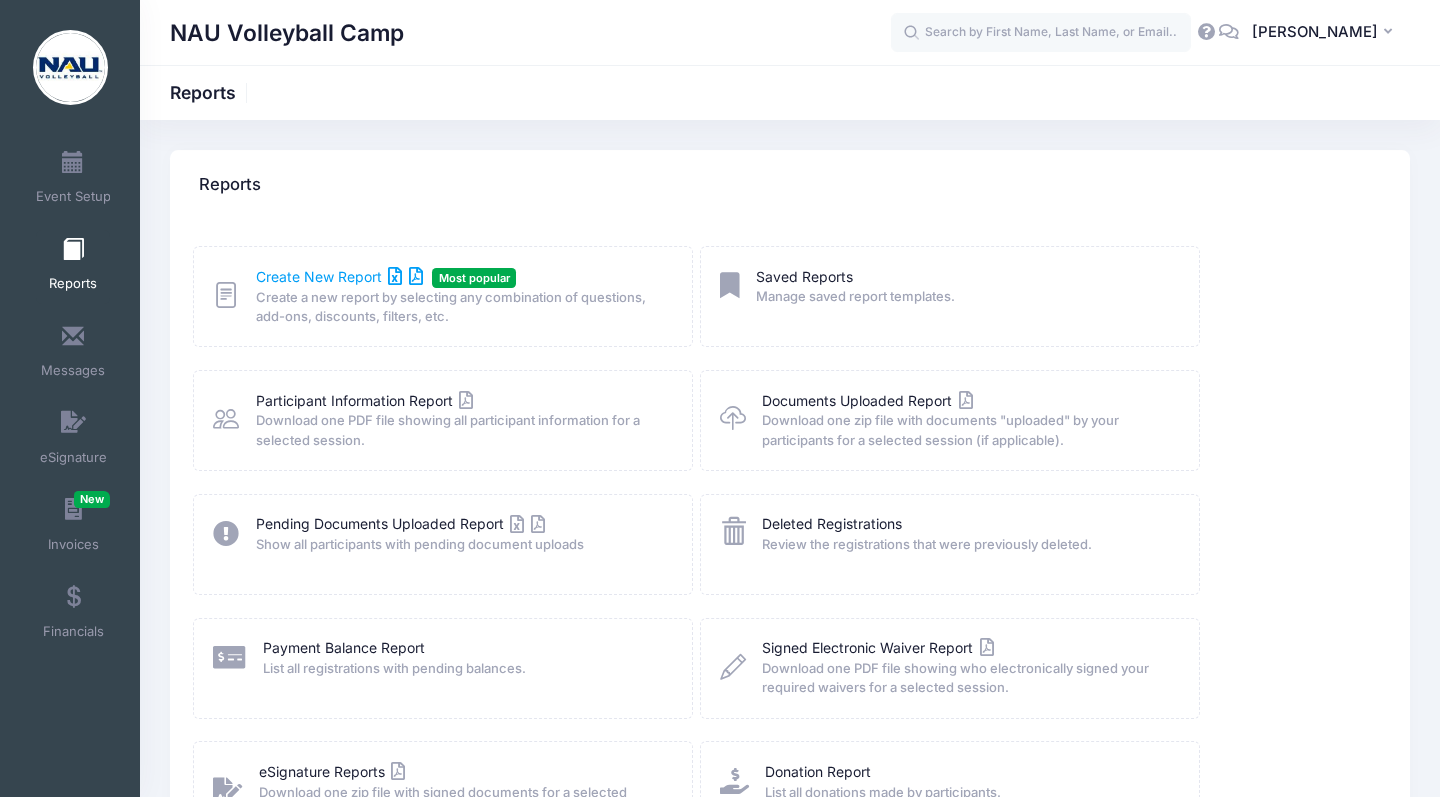 click on "Create New Report" at bounding box center (339, 276) 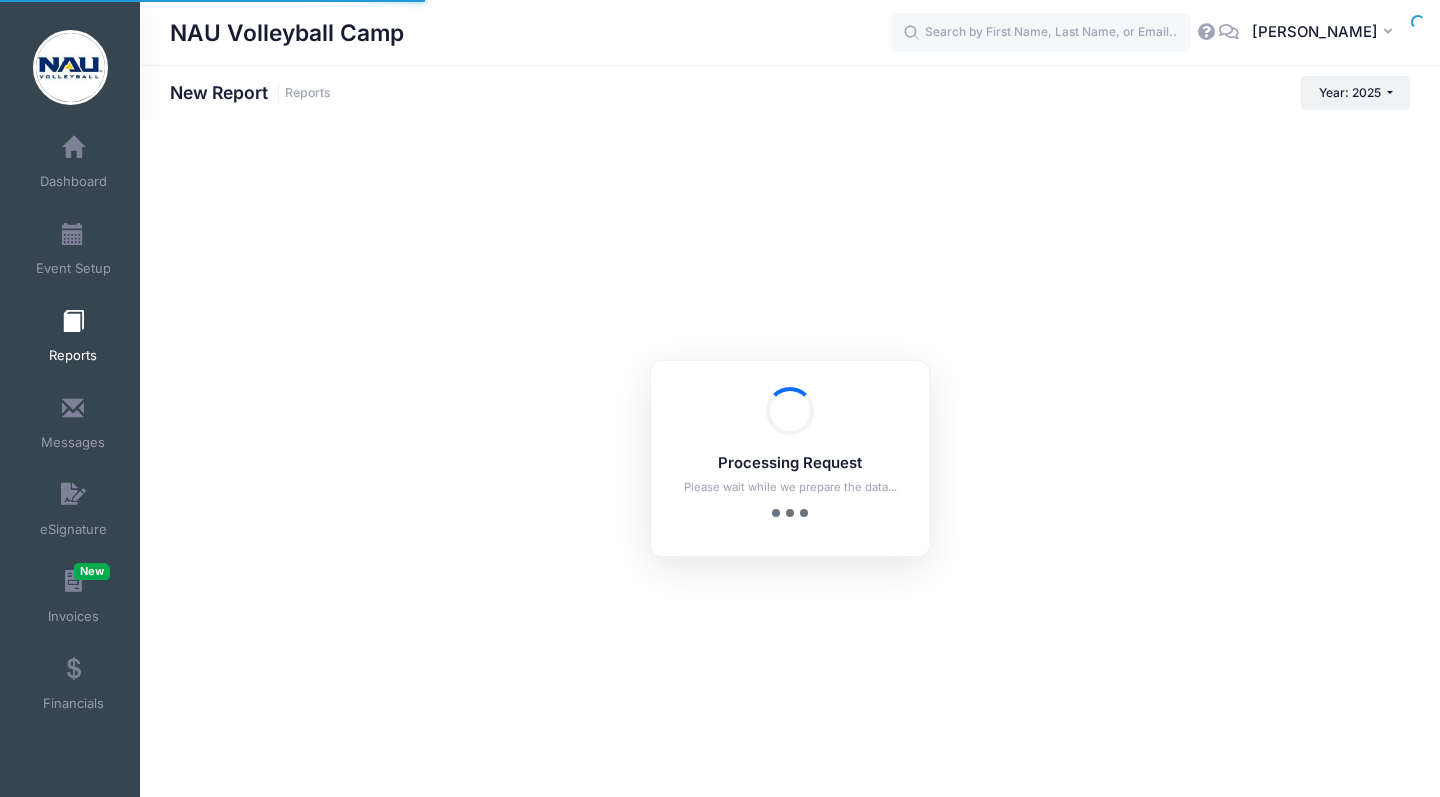 scroll, scrollTop: 0, scrollLeft: 0, axis: both 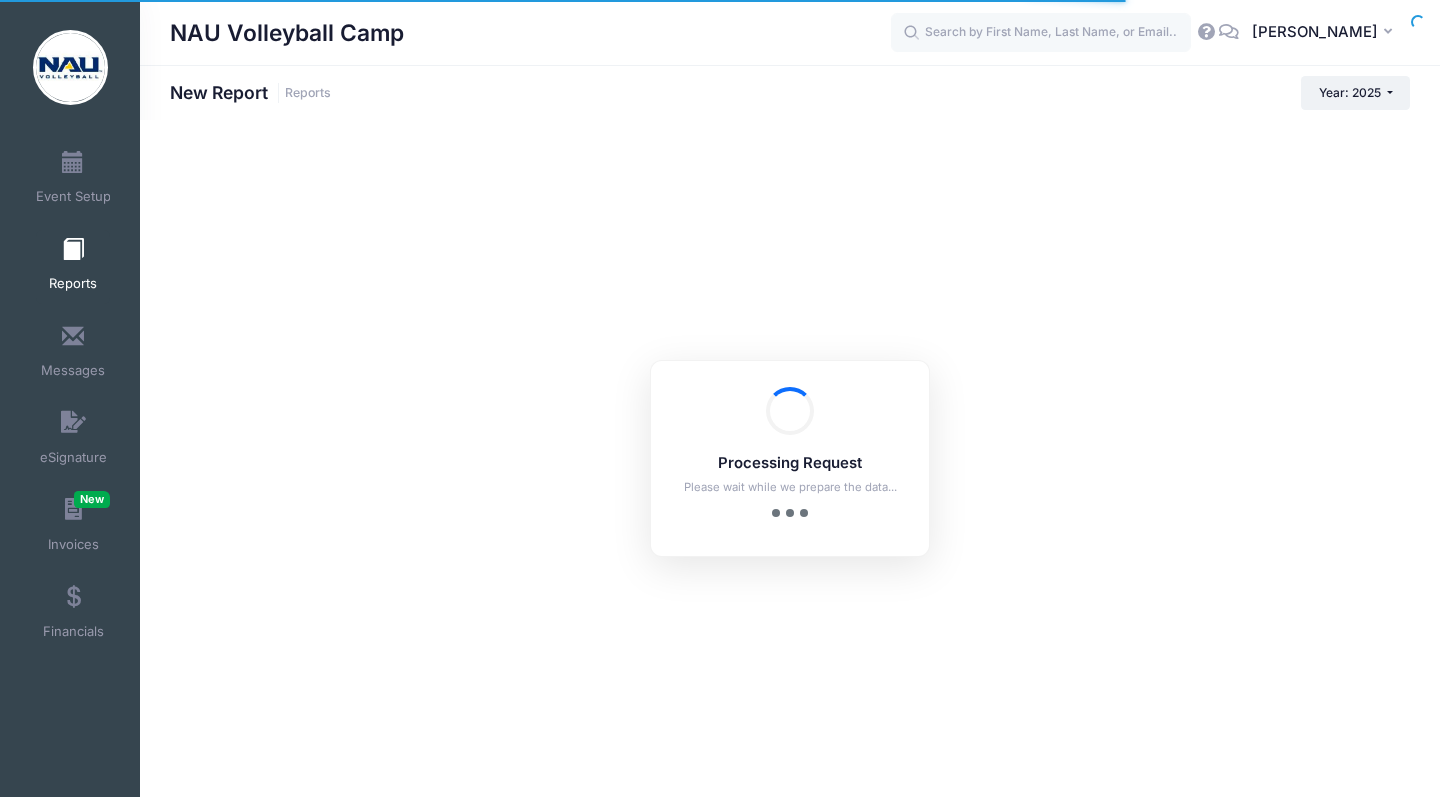 checkbox on "true" 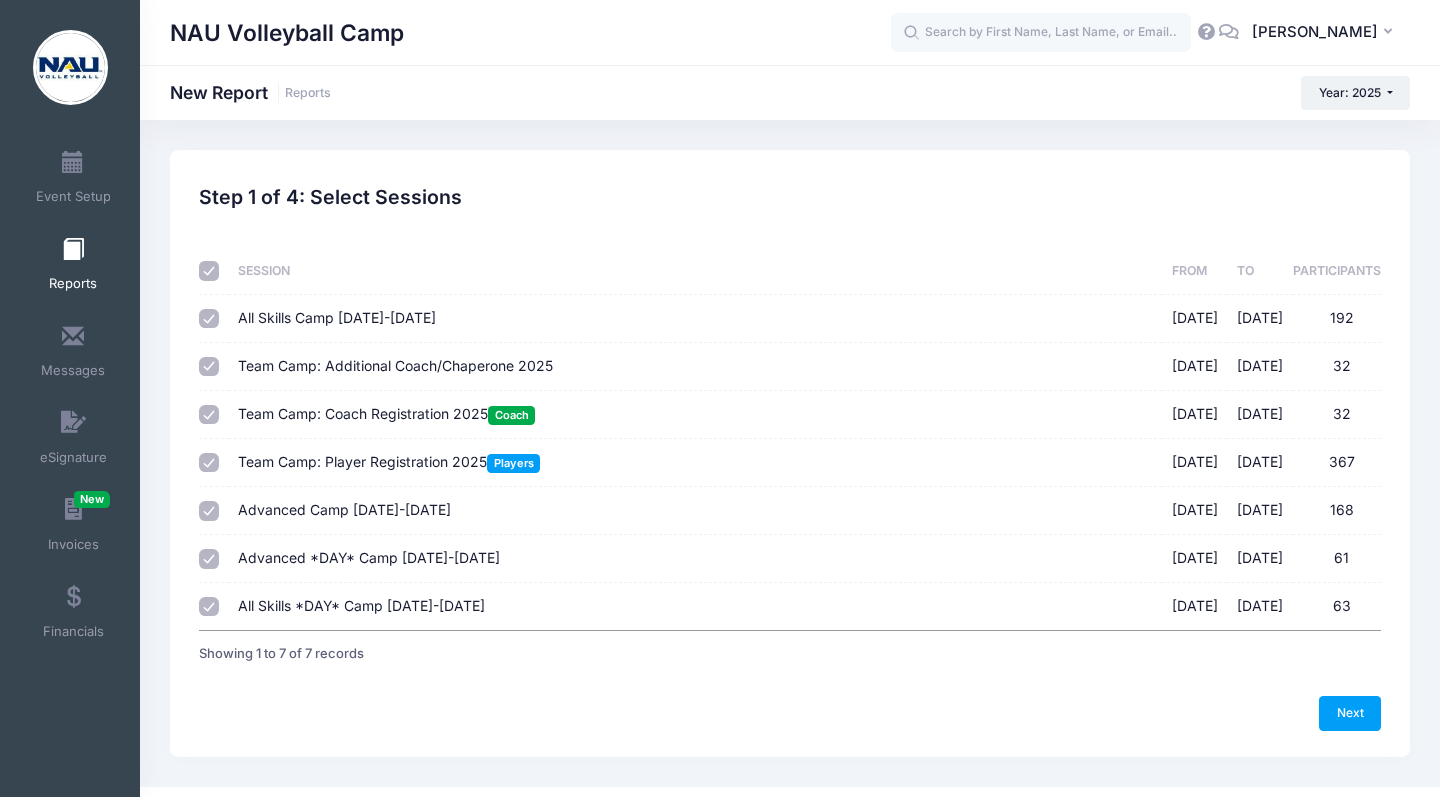 click at bounding box center [209, 271] 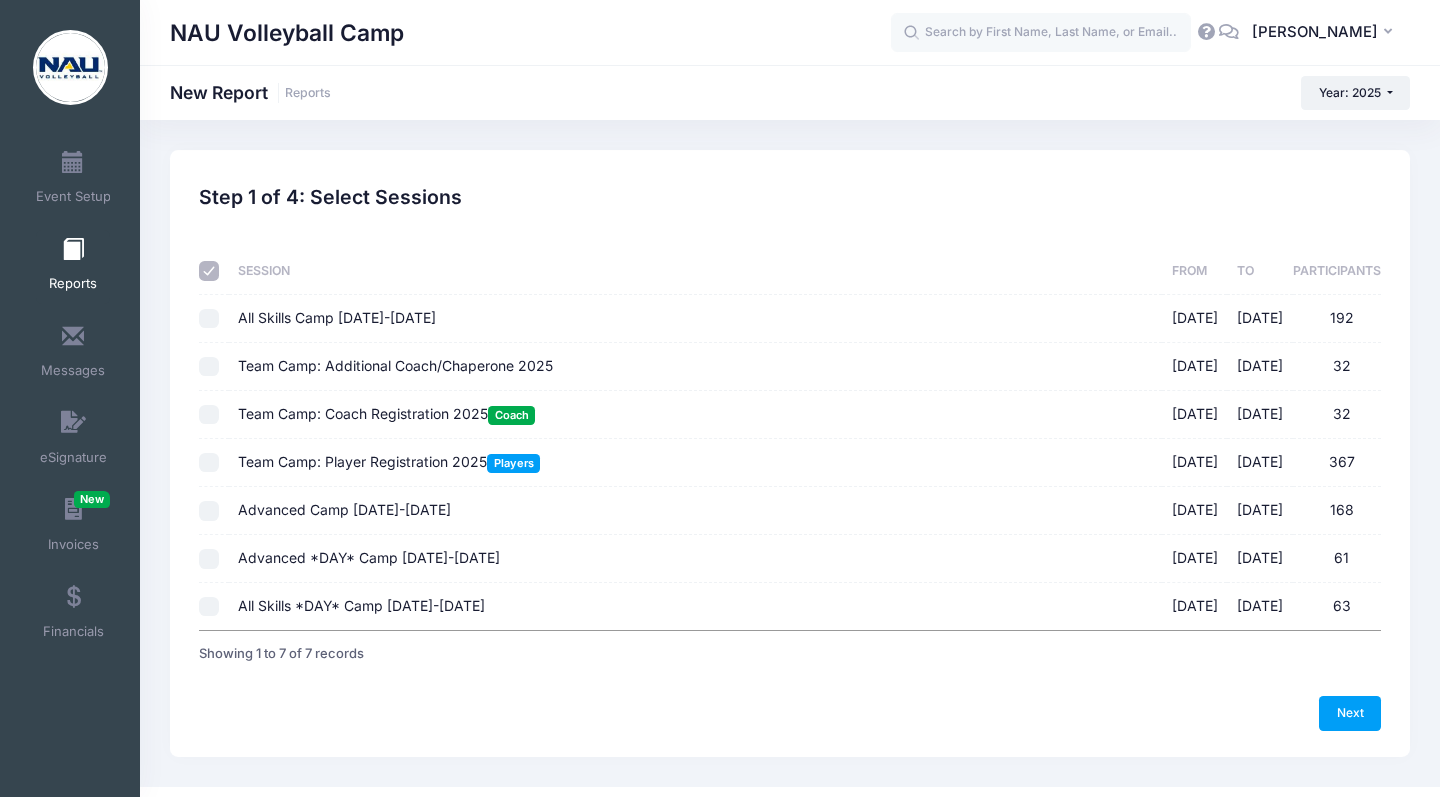 checkbox on "false" 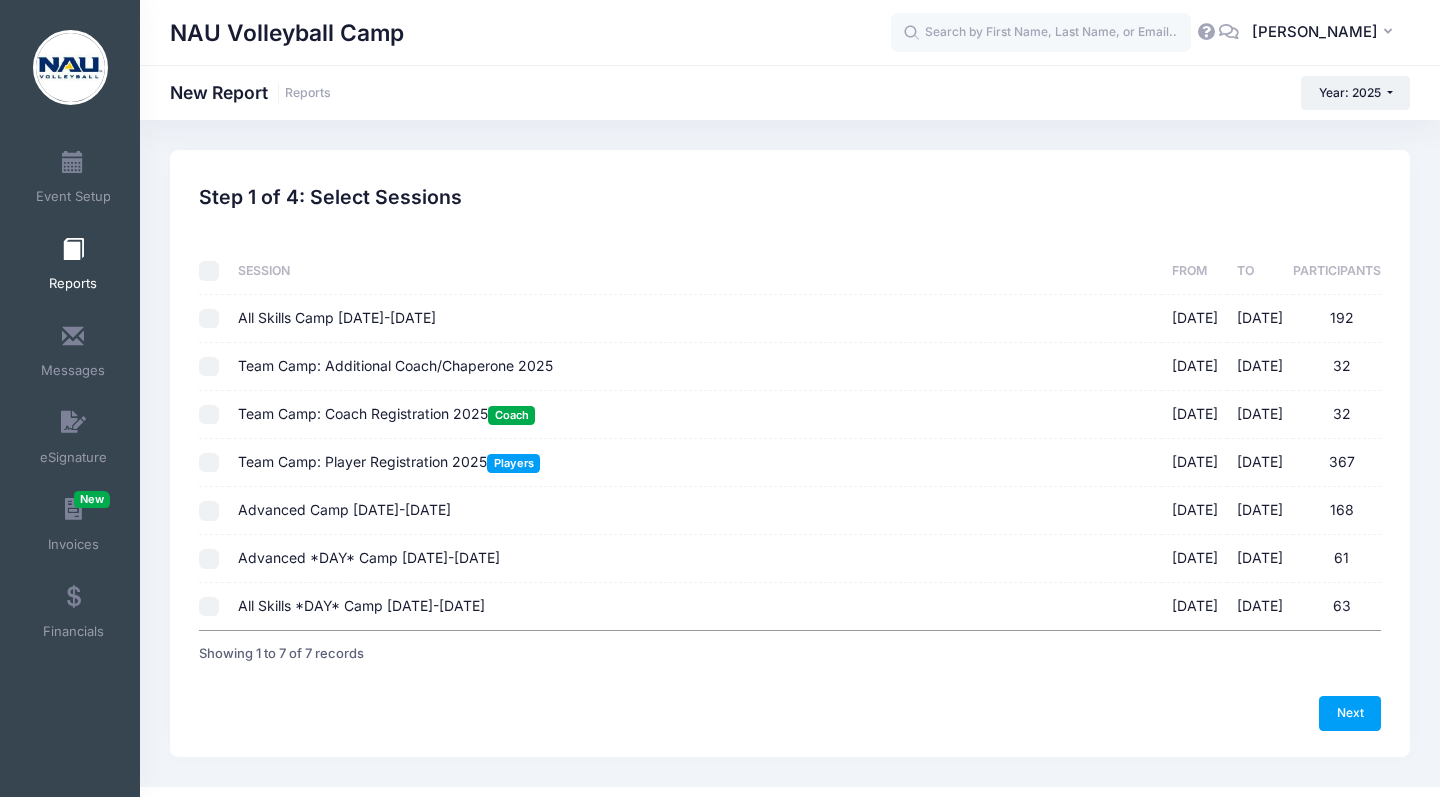 checkbox on "false" 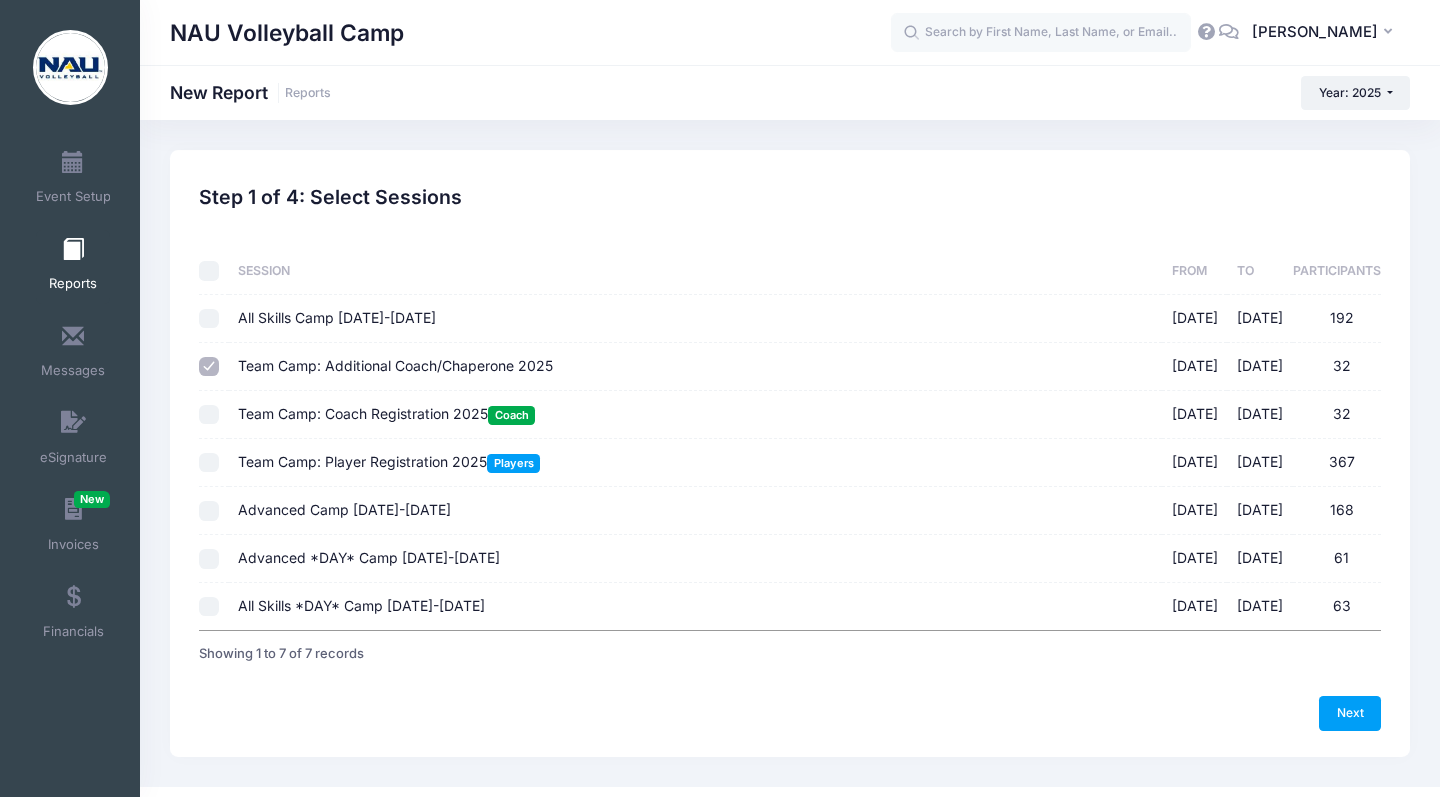 click on "Team Camp: Additional Coach/Chaperone 2025 07/15/2025 - 07/17/2025  32" at bounding box center [209, 367] 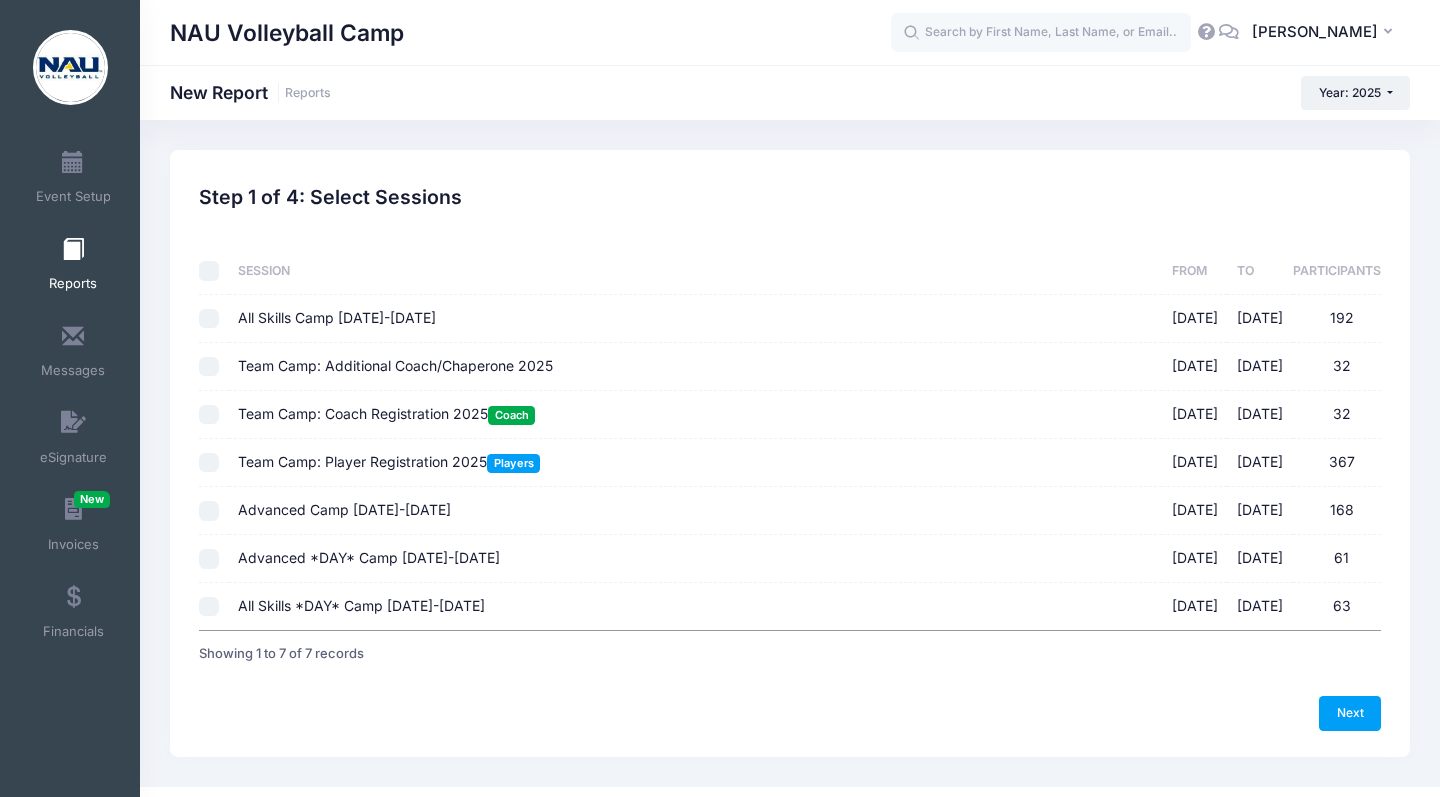 click on "Team Camp: Player Registration 2025  Players 07/15/2025 - 07/17/2025  367" at bounding box center (209, 463) 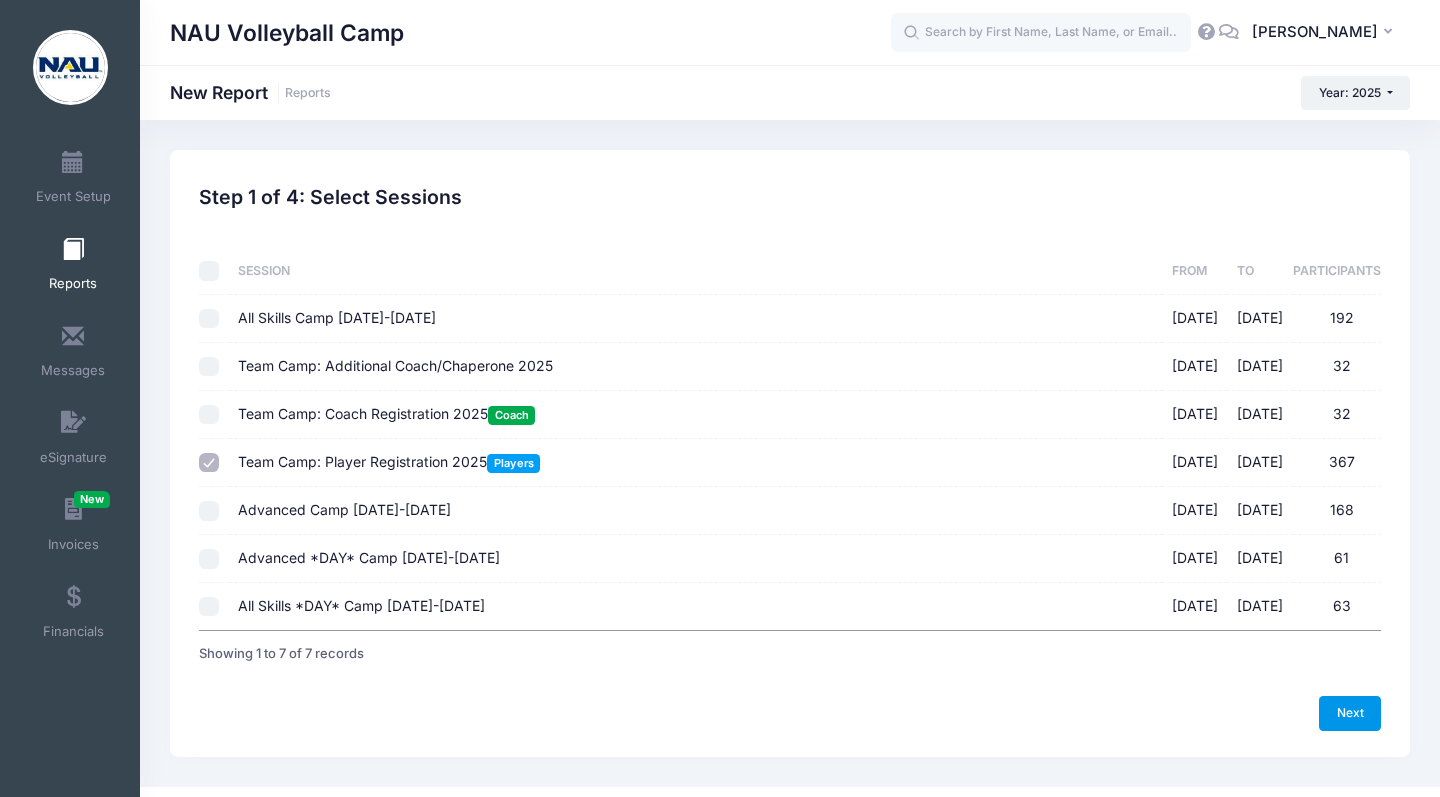 click on "Next" at bounding box center (1350, 713) 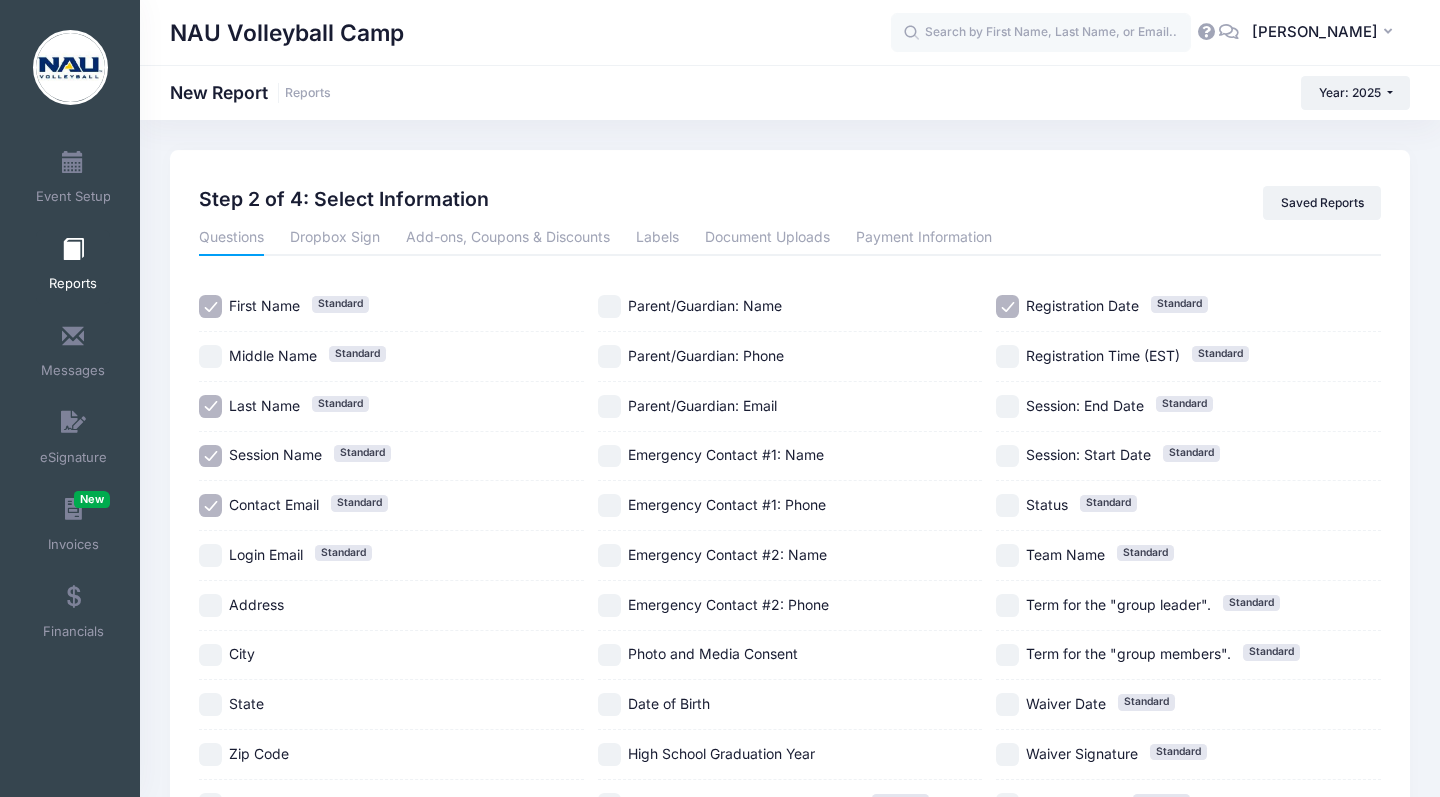 click on "Session Name Standard" at bounding box center (210, 456) 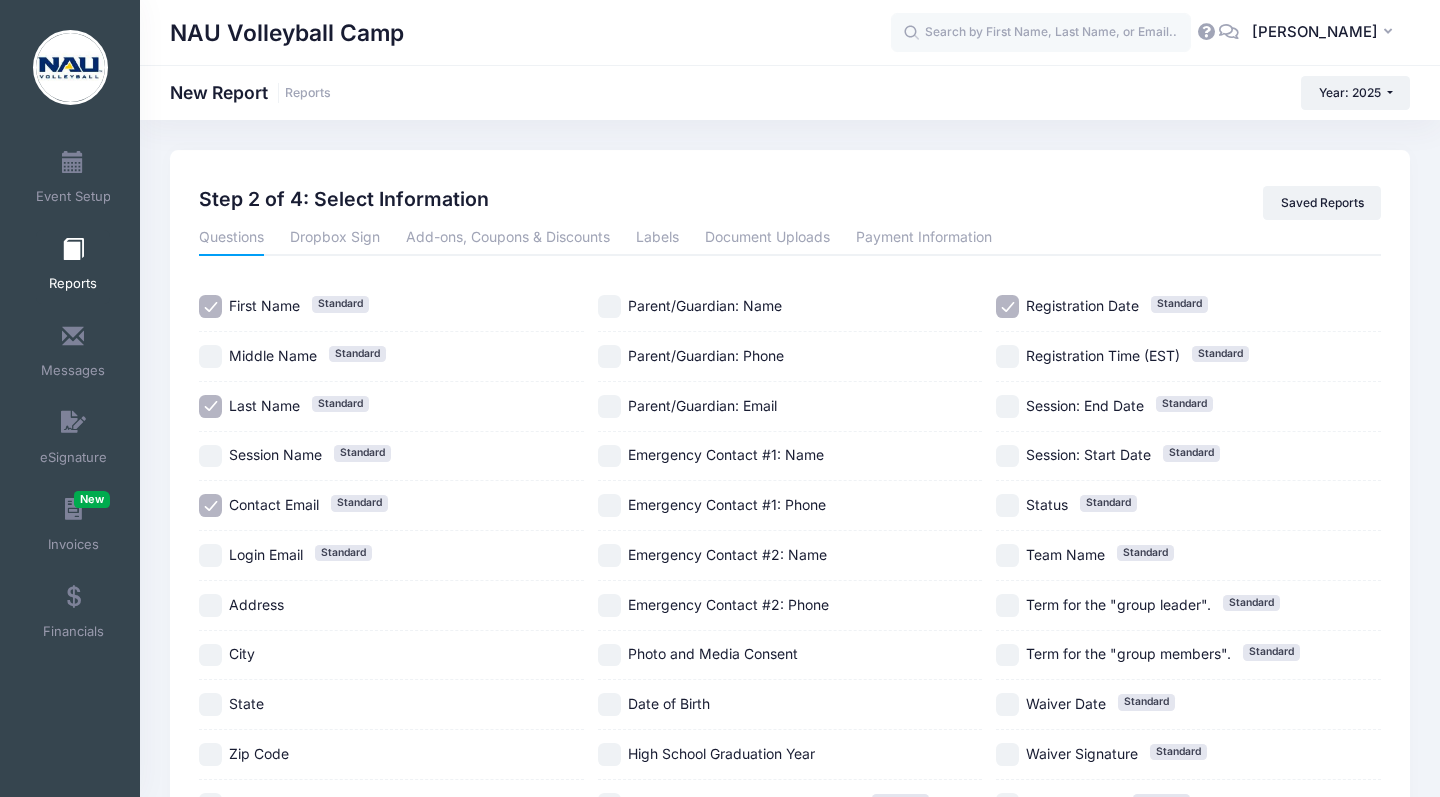 click on "Login Email Standard" at bounding box center [210, 555] 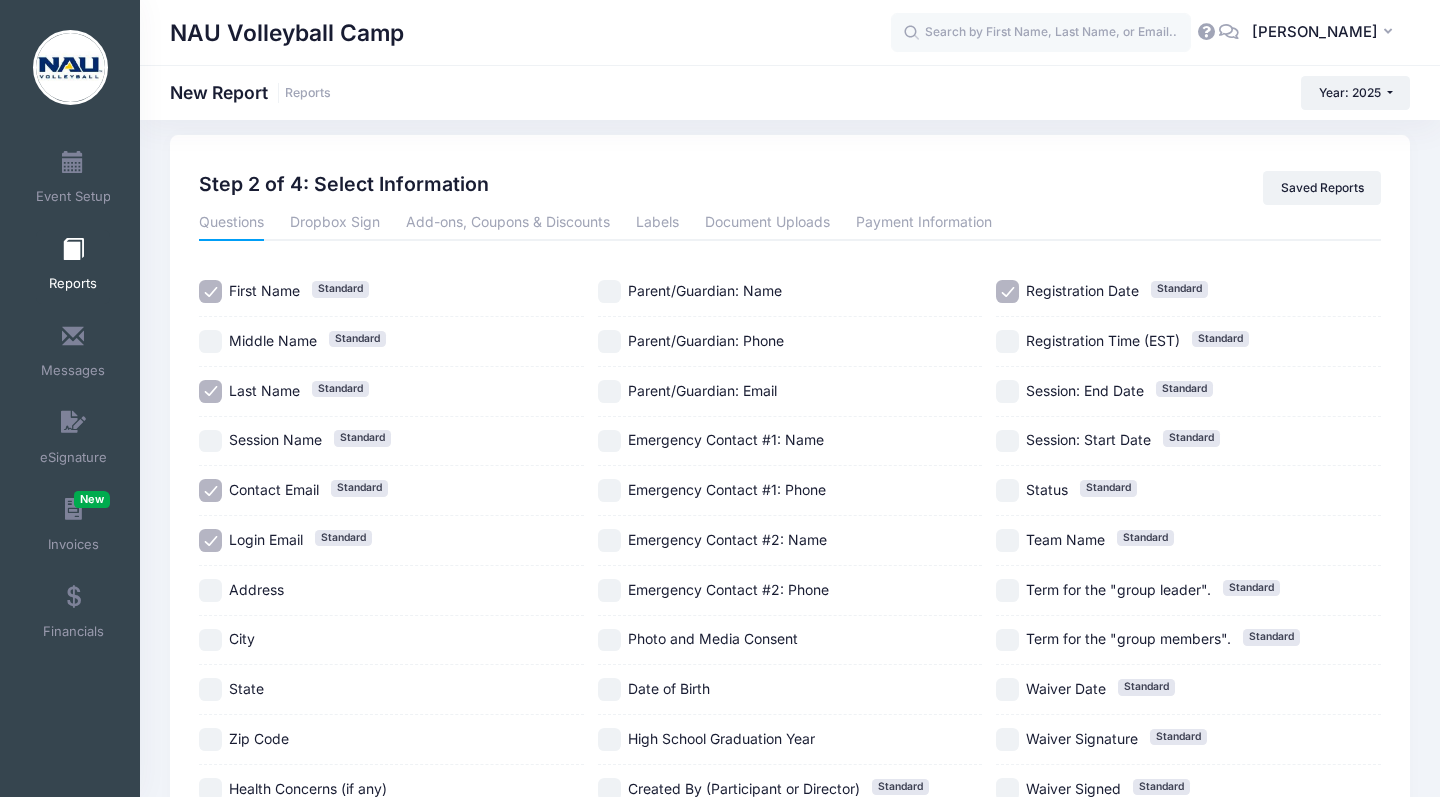 scroll, scrollTop: 16, scrollLeft: 0, axis: vertical 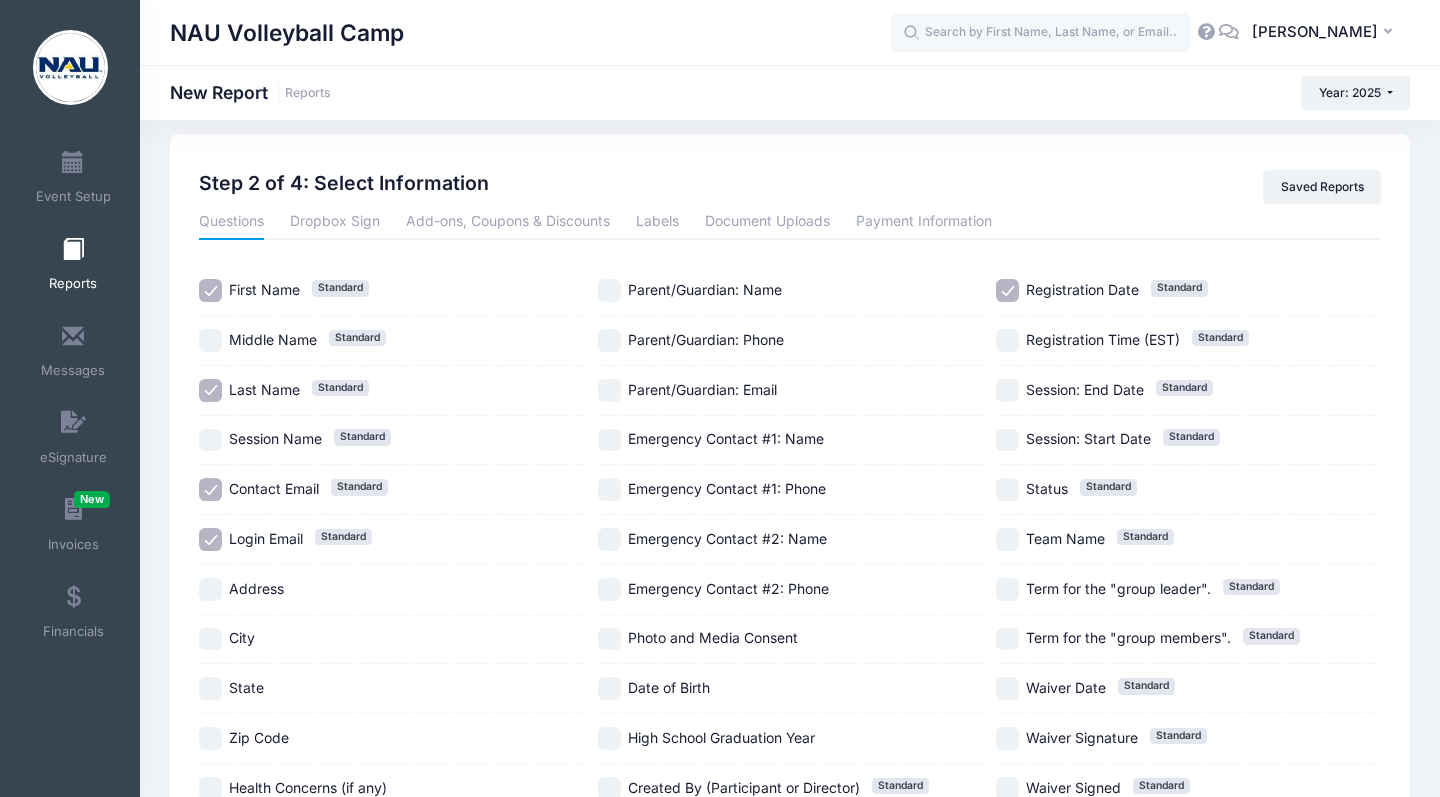click on "Registration Date Standard" at bounding box center [1007, 290] 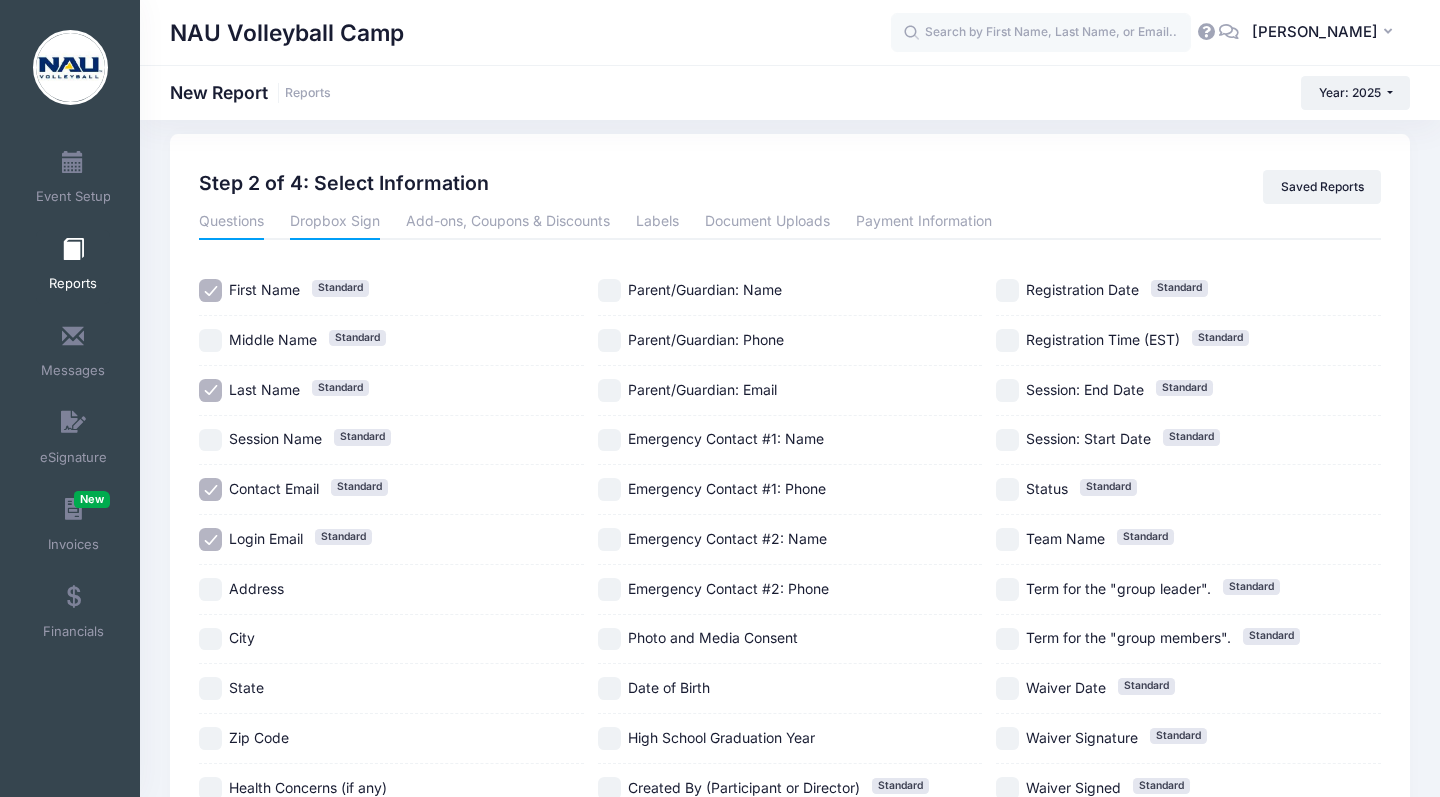 click on "Dropbox Sign" at bounding box center (335, 222) 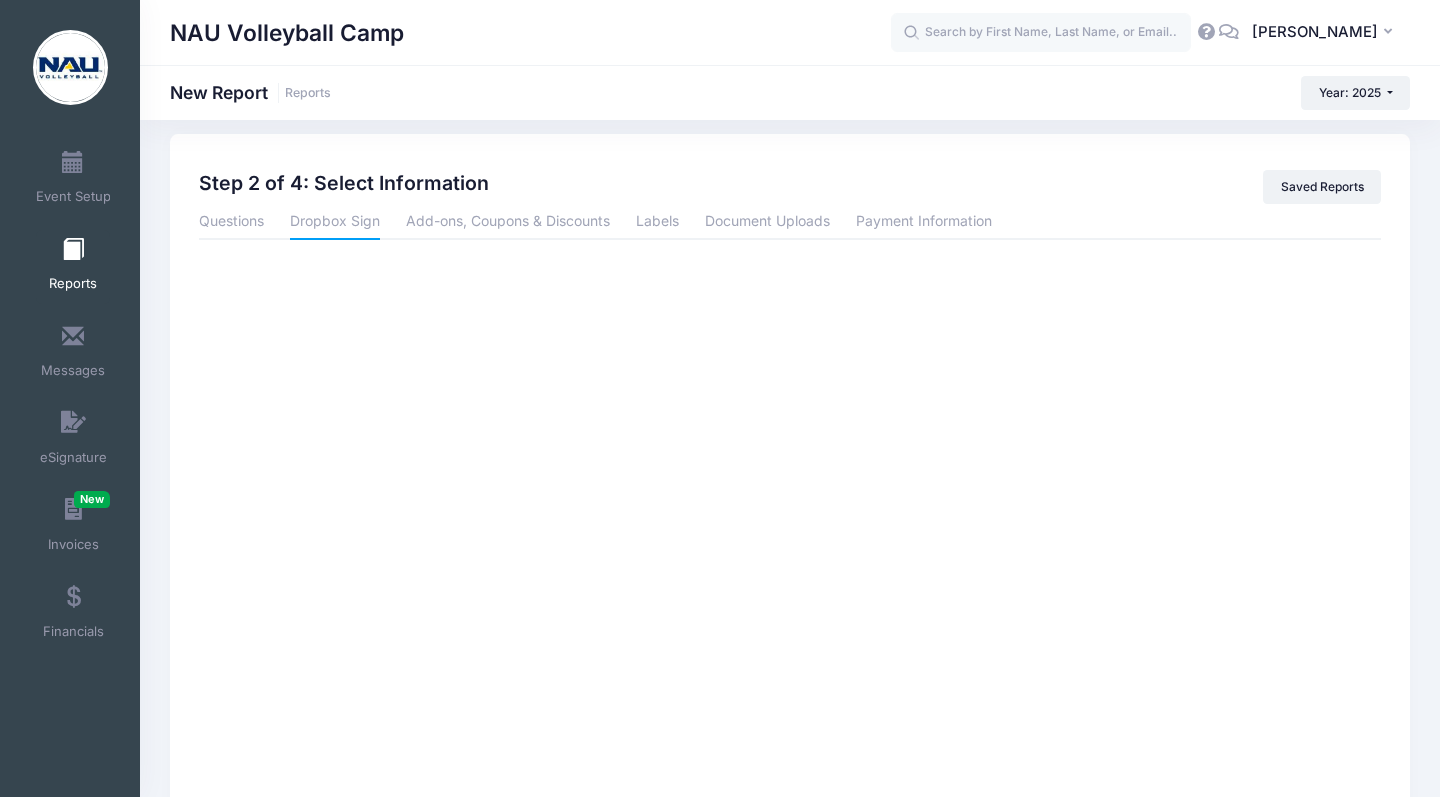 scroll, scrollTop: 0, scrollLeft: 0, axis: both 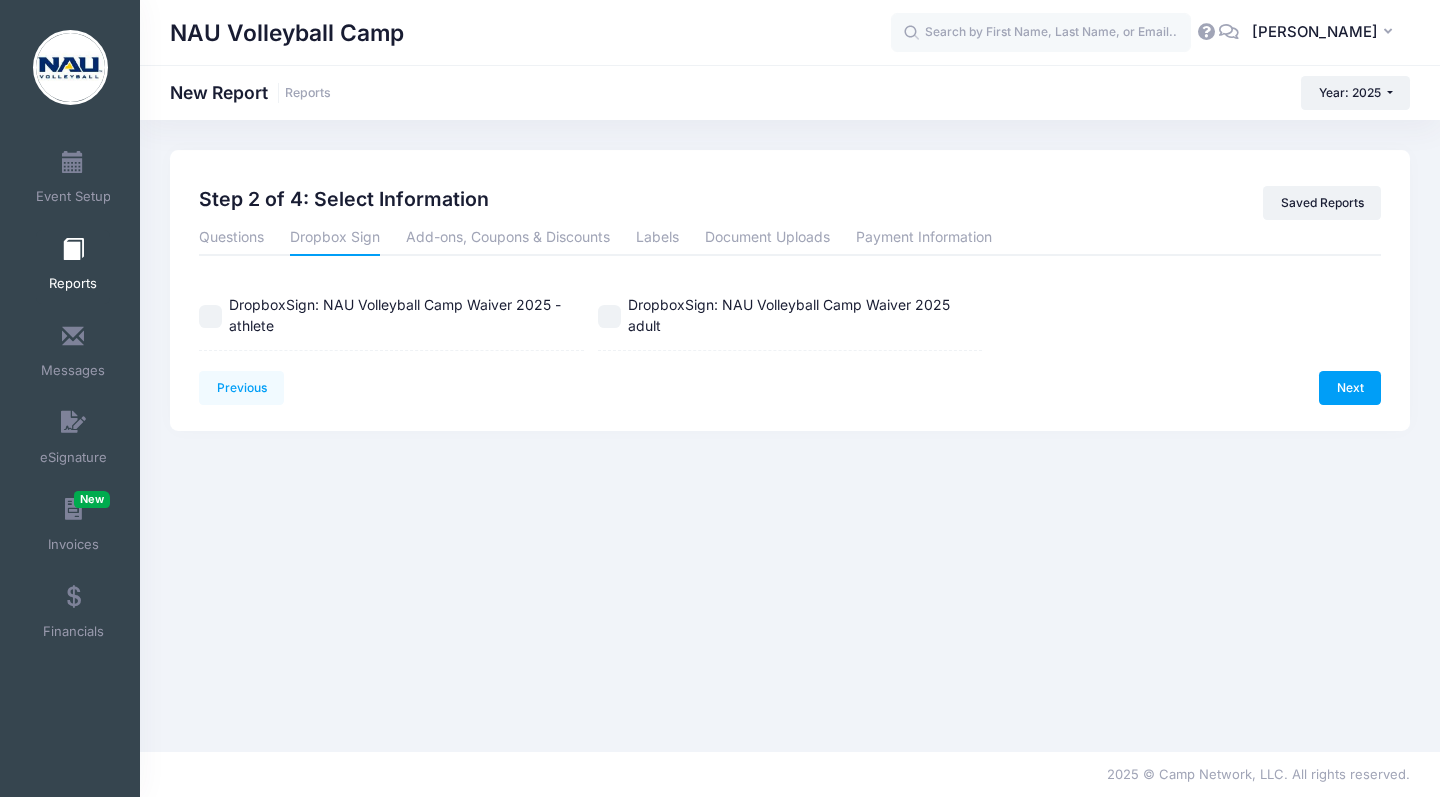 click on "DropboxSign: NAU Volleyball Camp Waiver 2025 - athlete" at bounding box center [395, 315] 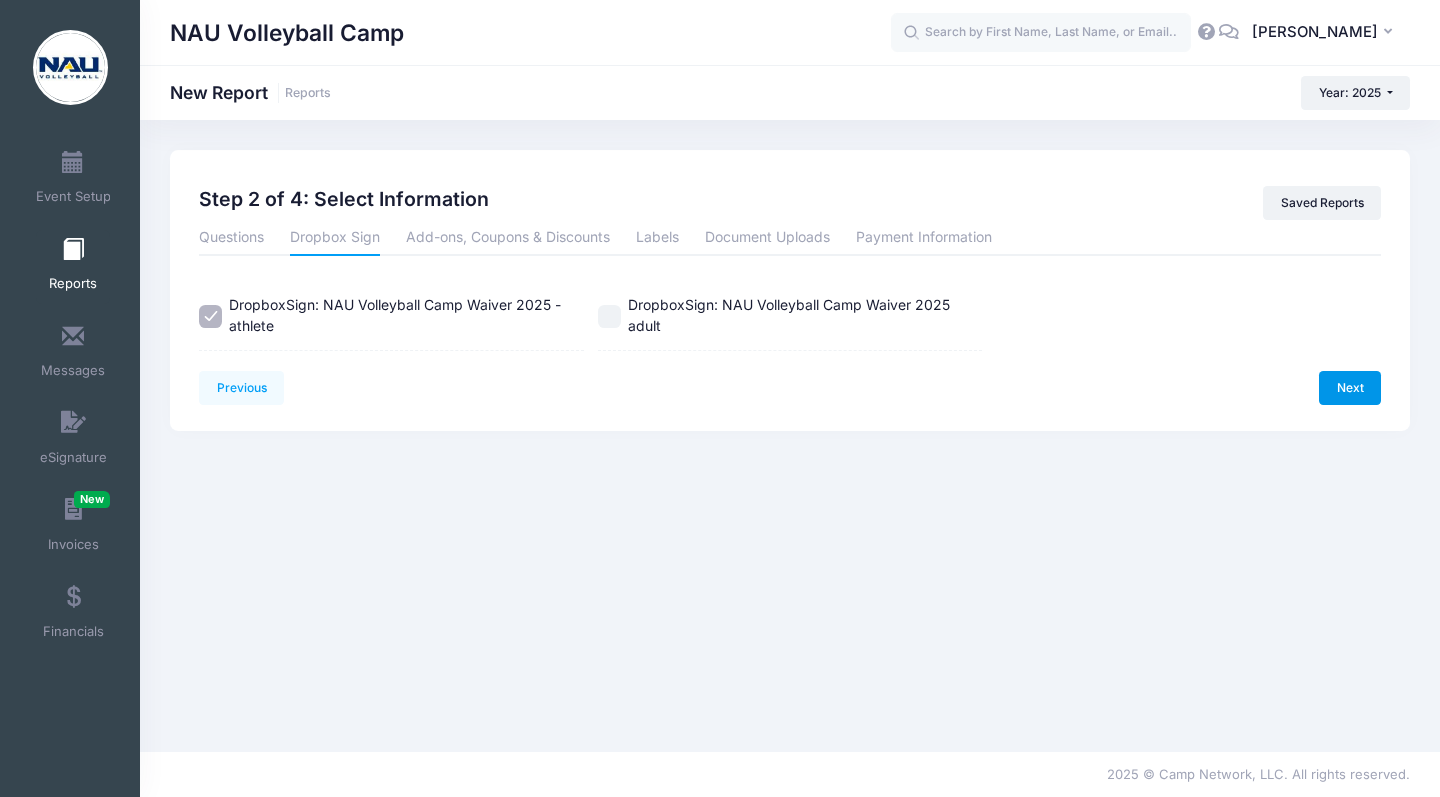 click on "Next" at bounding box center [1350, 388] 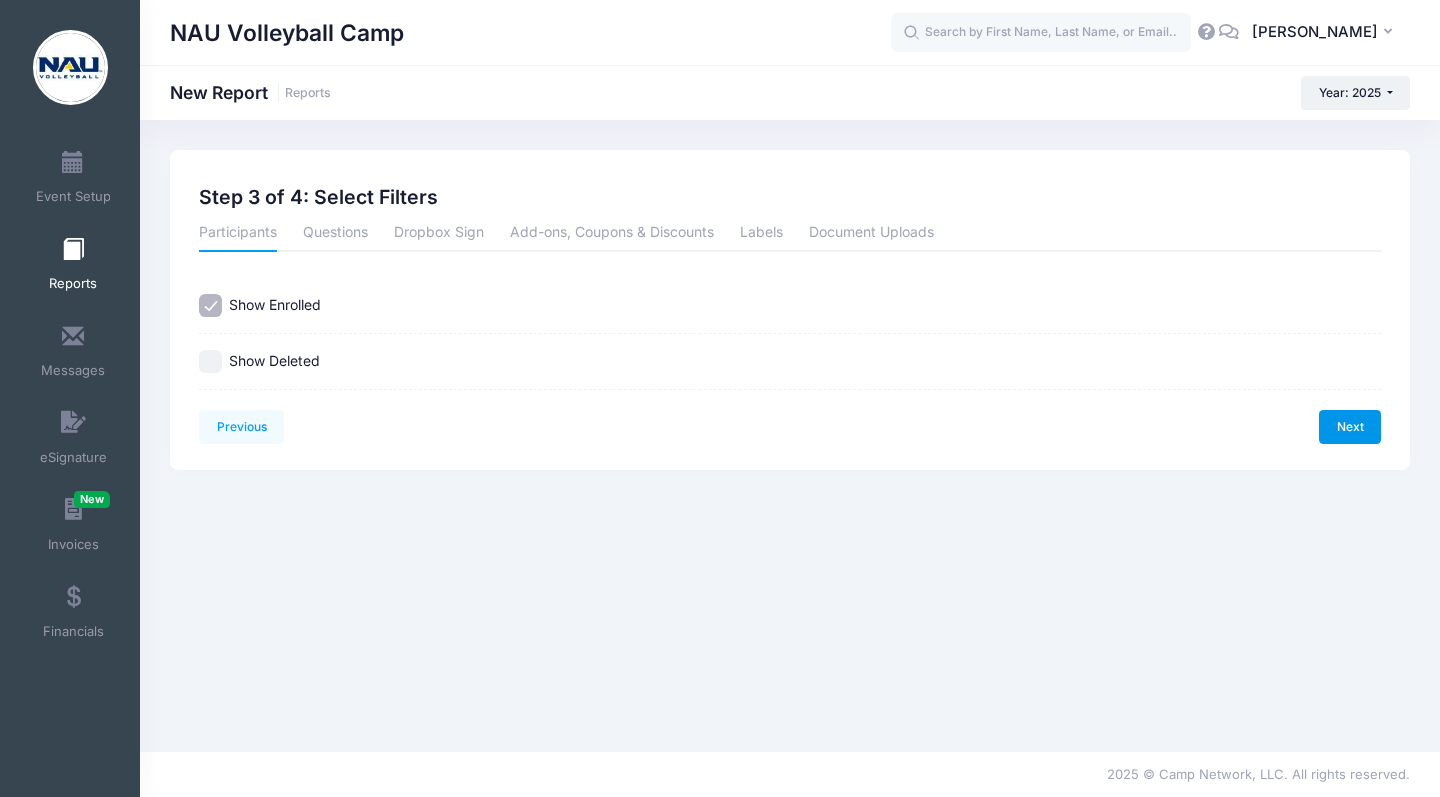 click on "Next" at bounding box center (1350, 427) 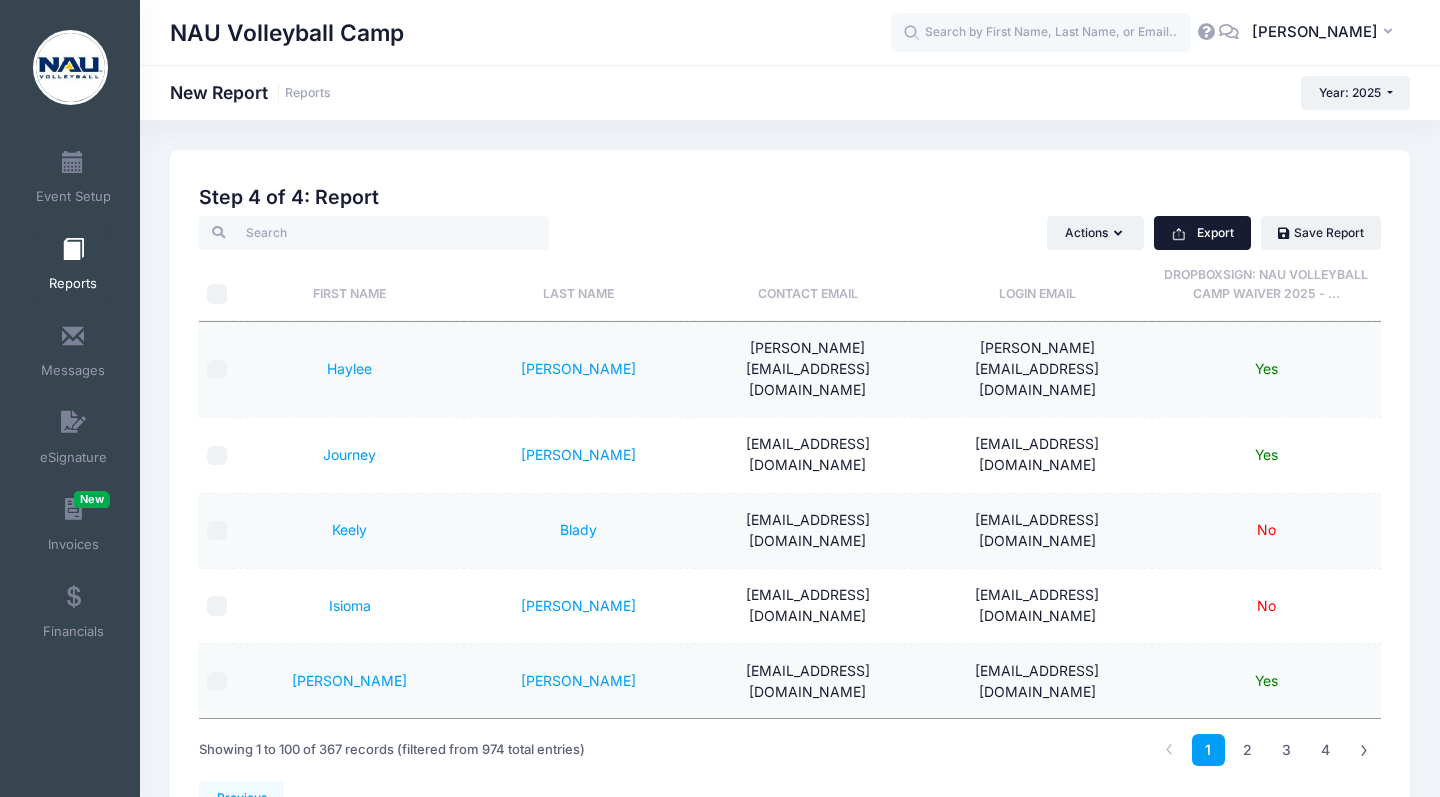 click on "Export" at bounding box center [1202, 233] 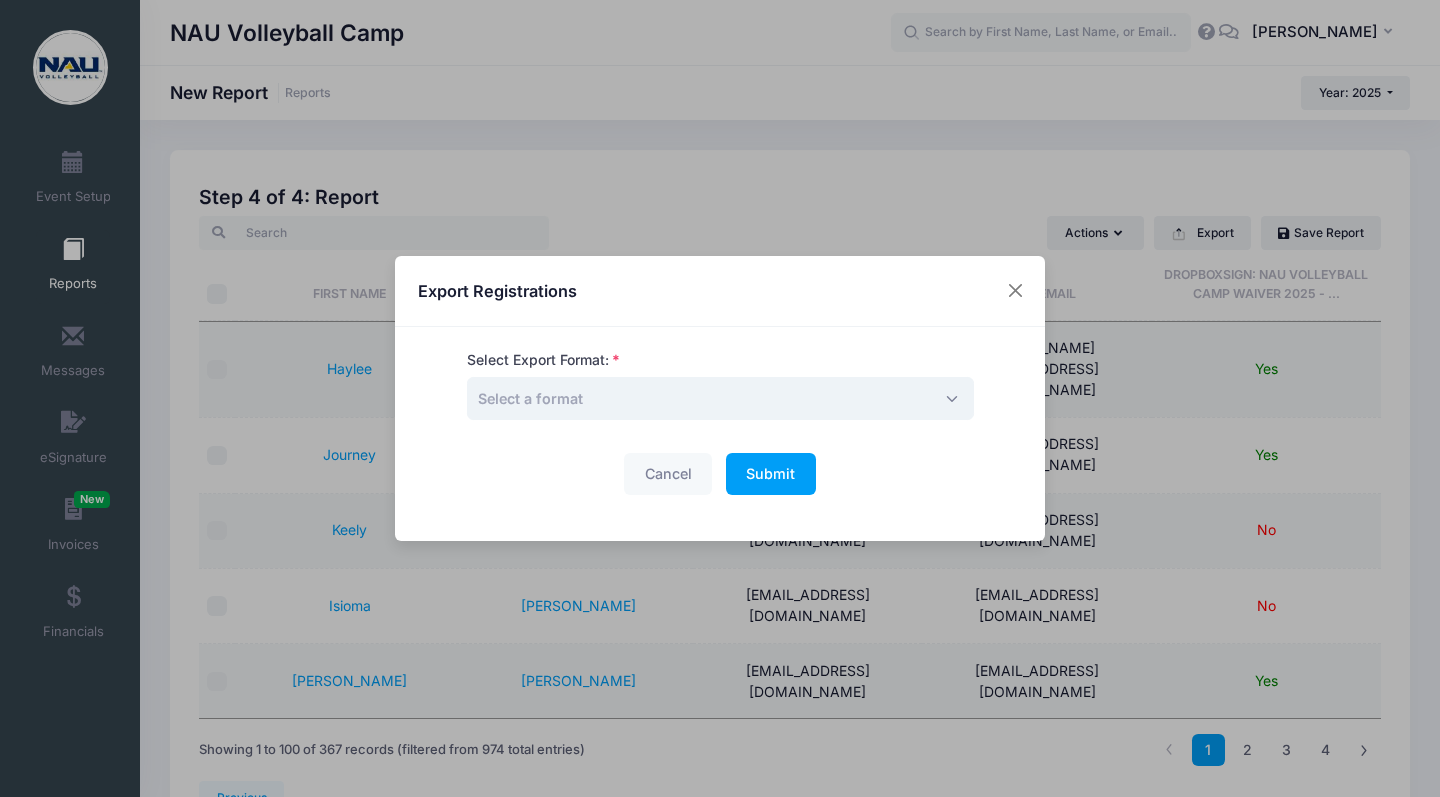 click on "Select a format" at bounding box center [720, 398] 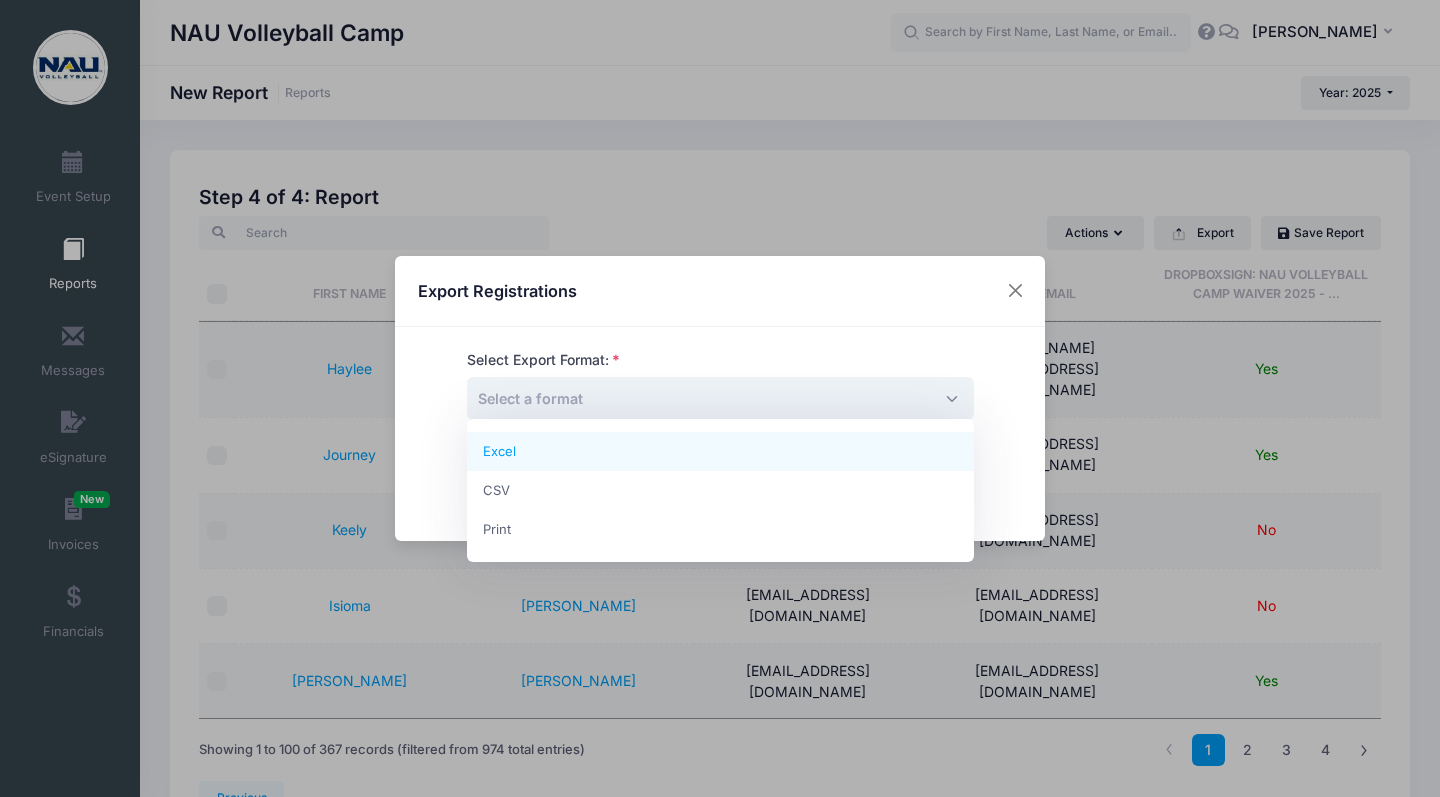 select on "excel" 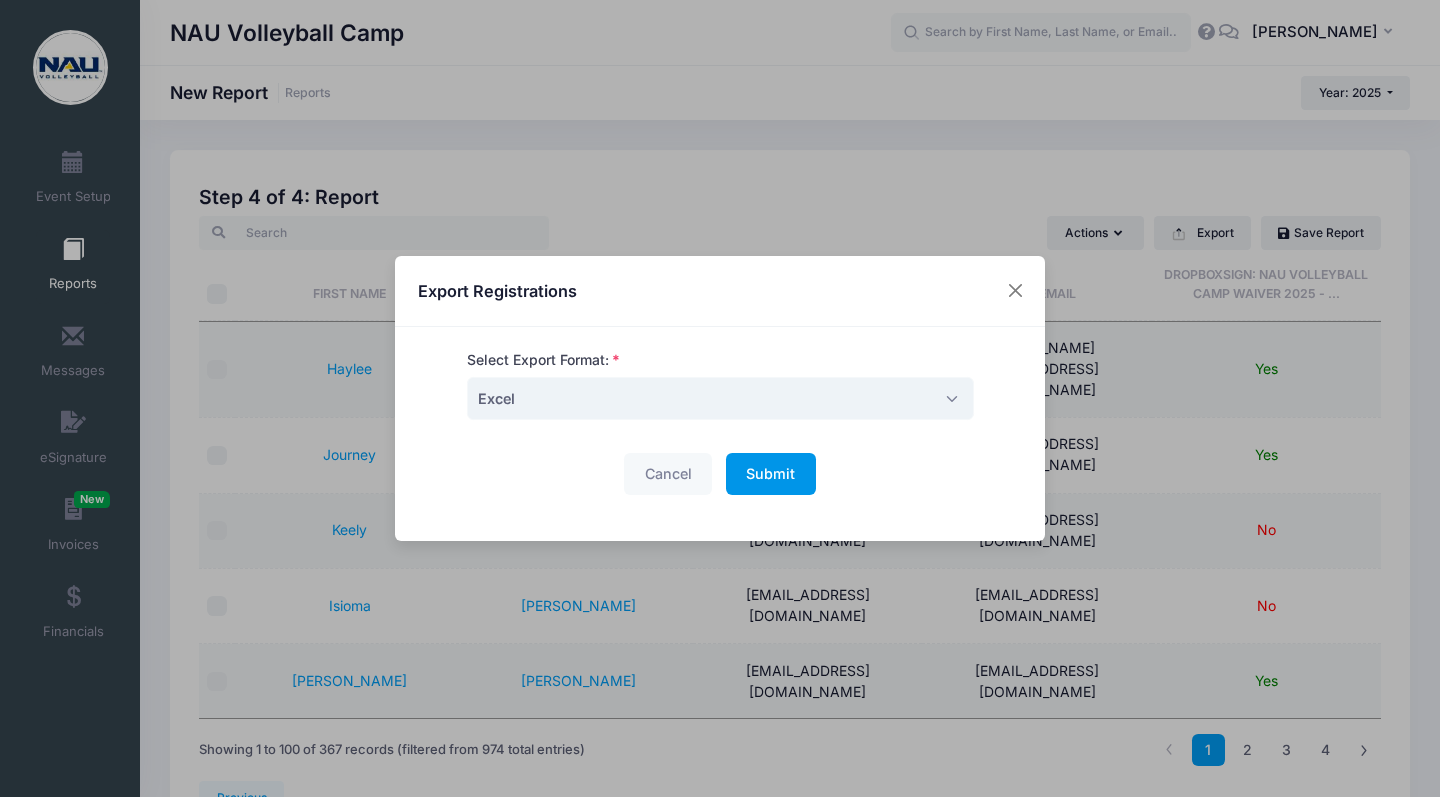 click on "Submit" at bounding box center [770, 473] 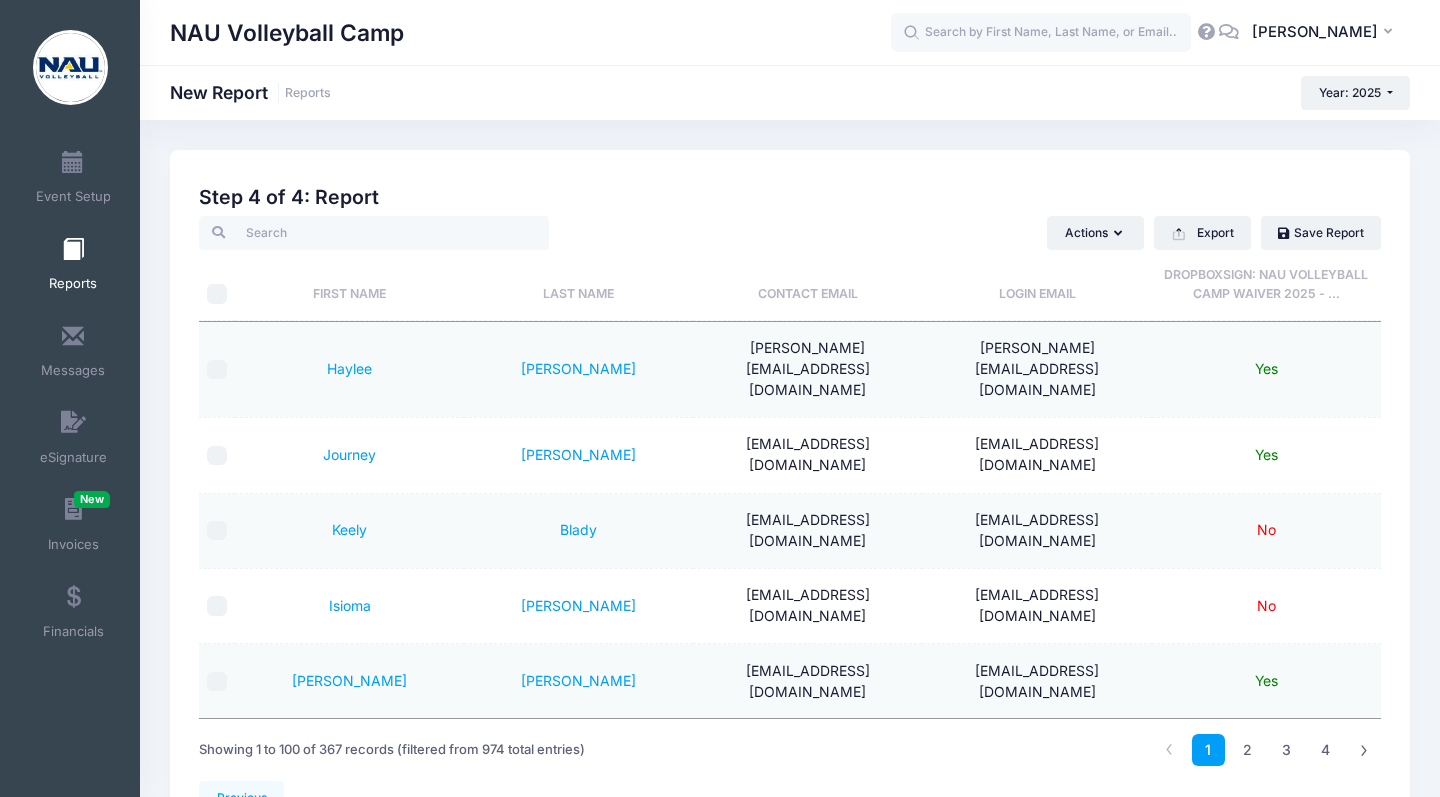click on "k.blady12345@gmail.com" at bounding box center [807, 531] 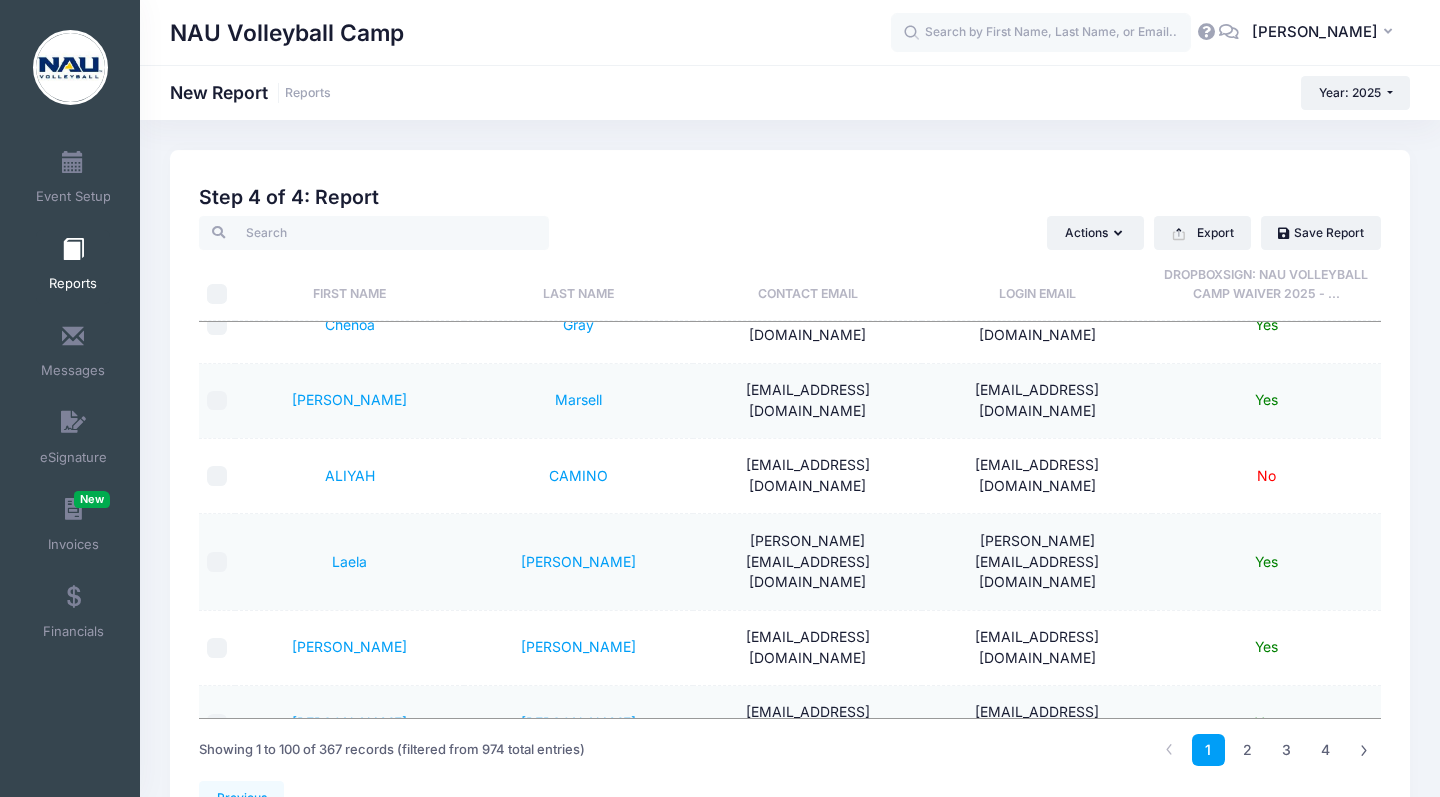 scroll, scrollTop: 4325, scrollLeft: 0, axis: vertical 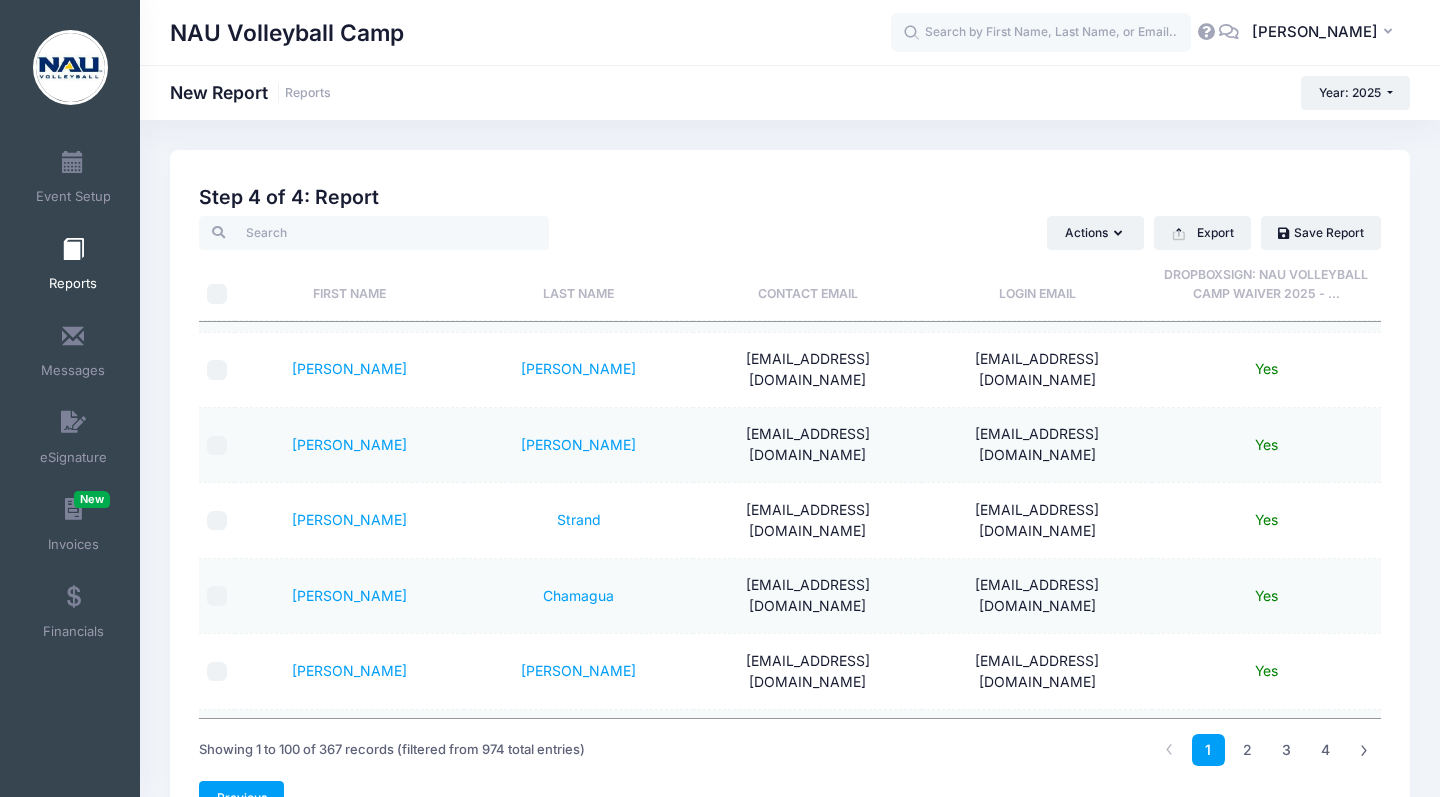 click on "Previous" at bounding box center (241, 798) 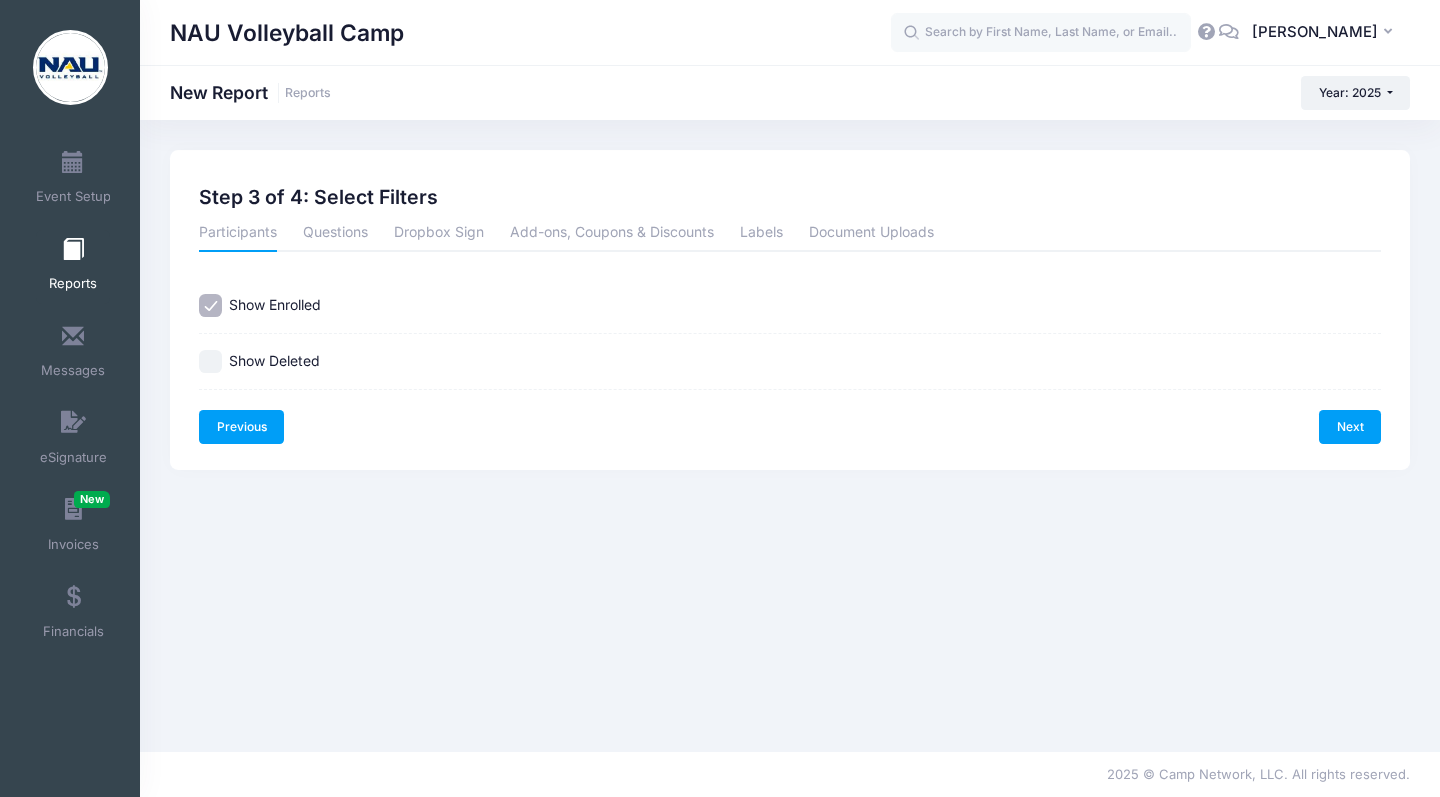click on "Previous" at bounding box center [241, 427] 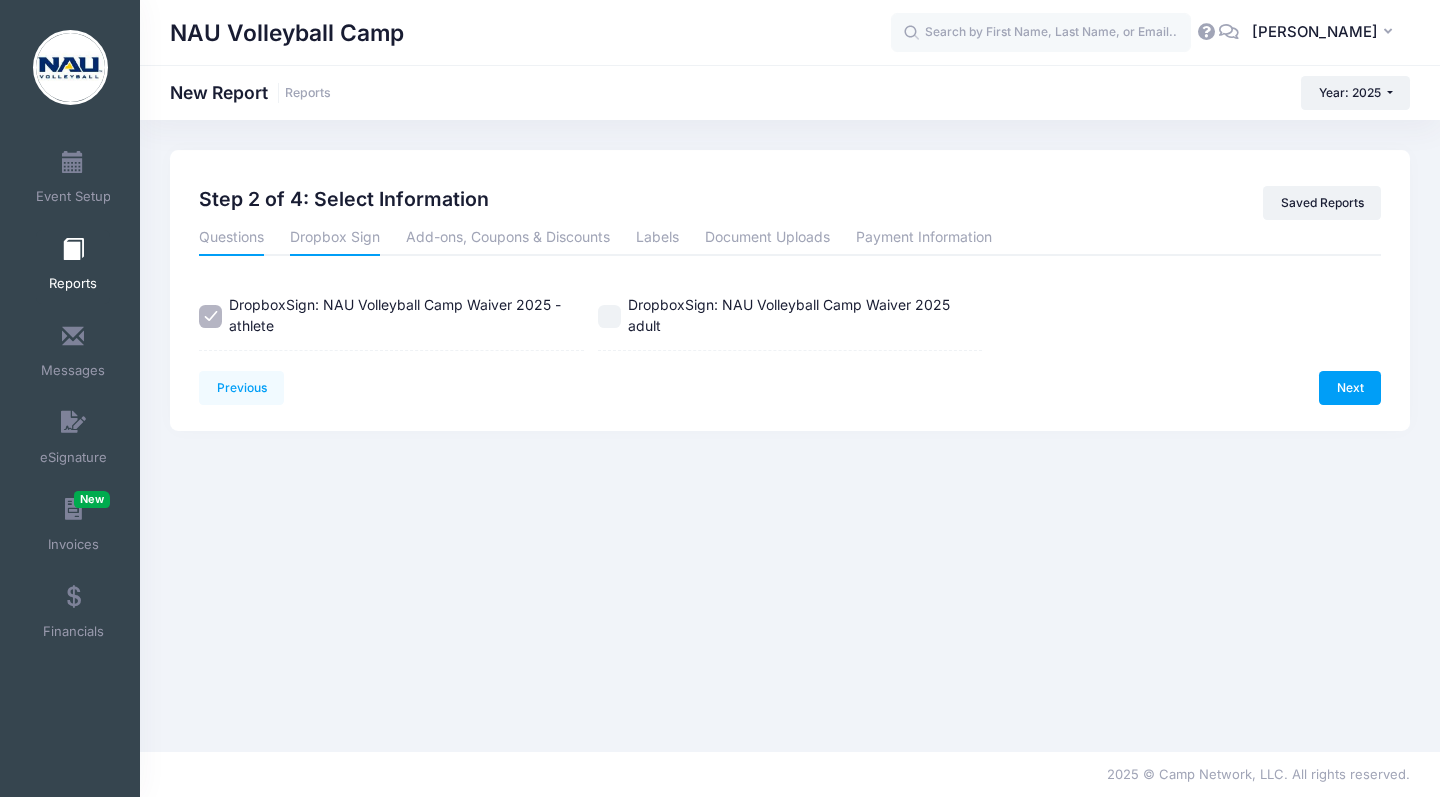 click on "Questions" at bounding box center (231, 238) 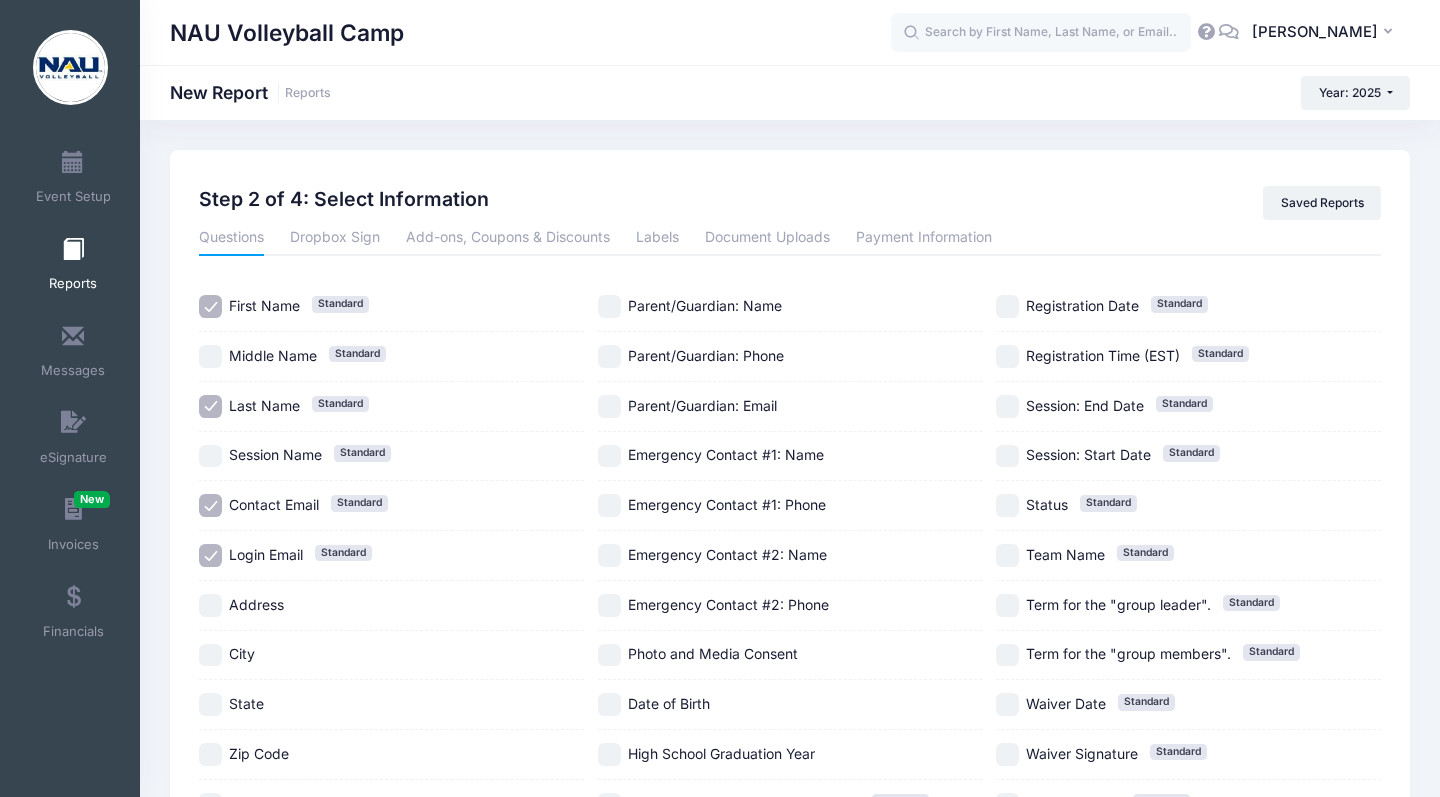 click on "Team Name Standard" at bounding box center [1007, 555] 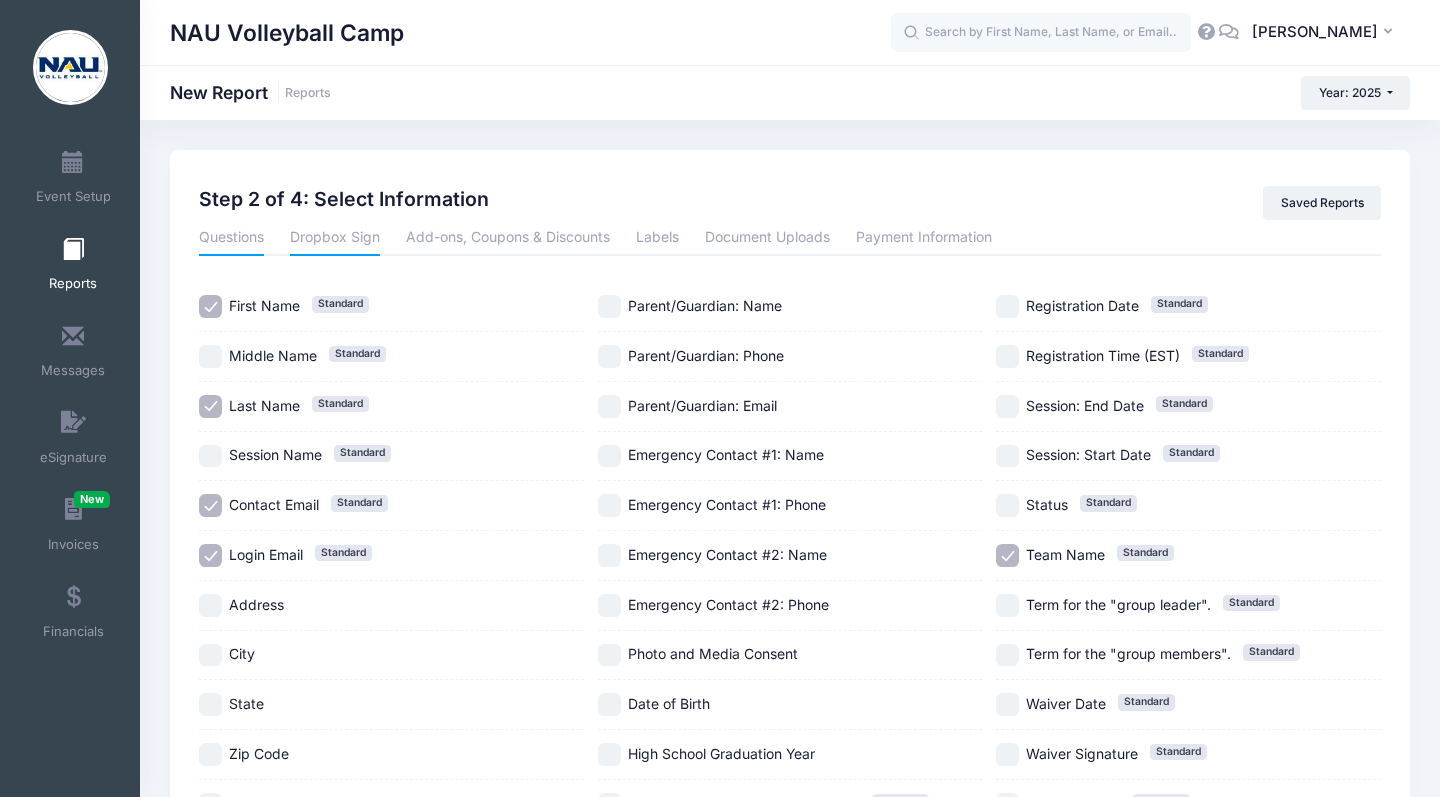 click on "Dropbox Sign" at bounding box center (335, 238) 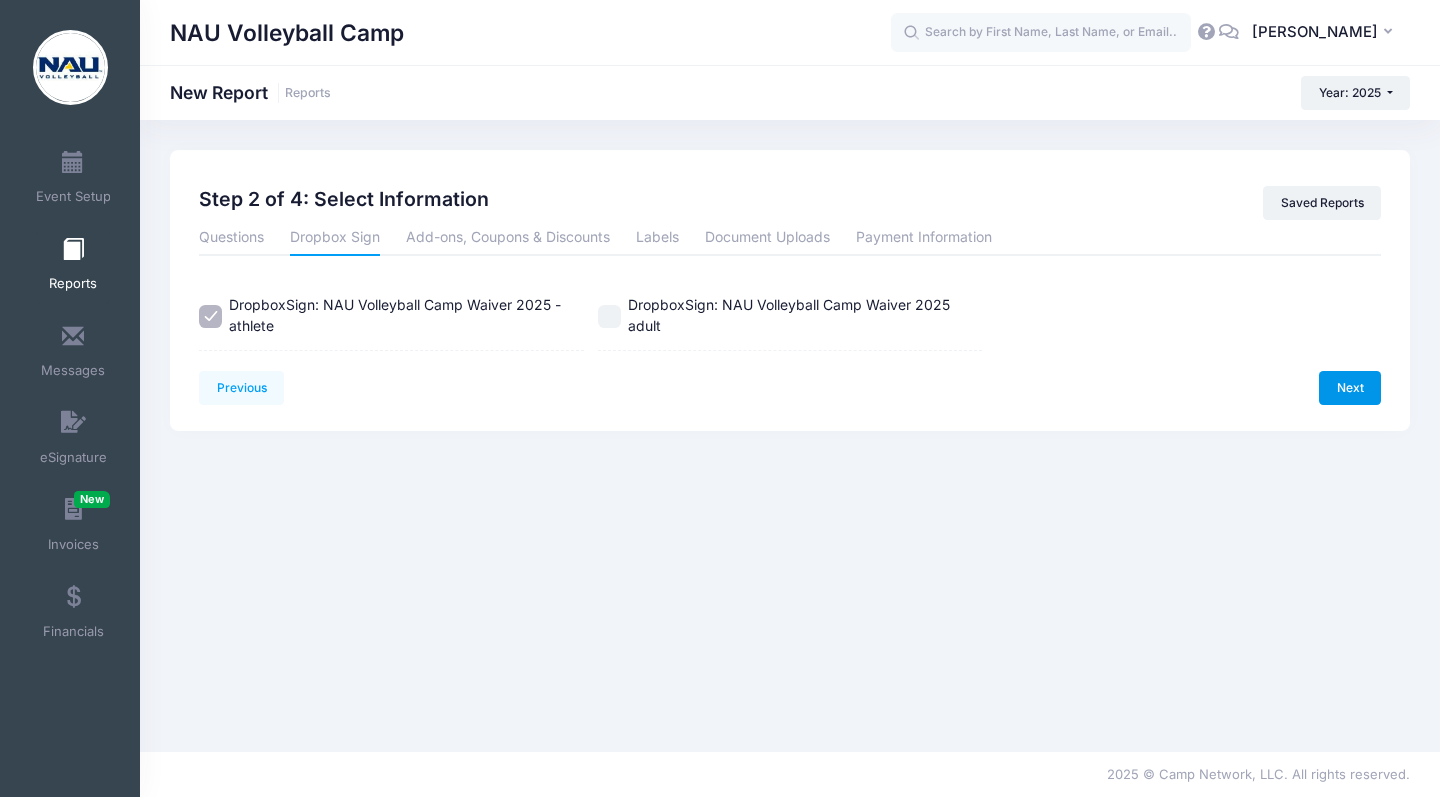 click on "Next" at bounding box center (1350, 388) 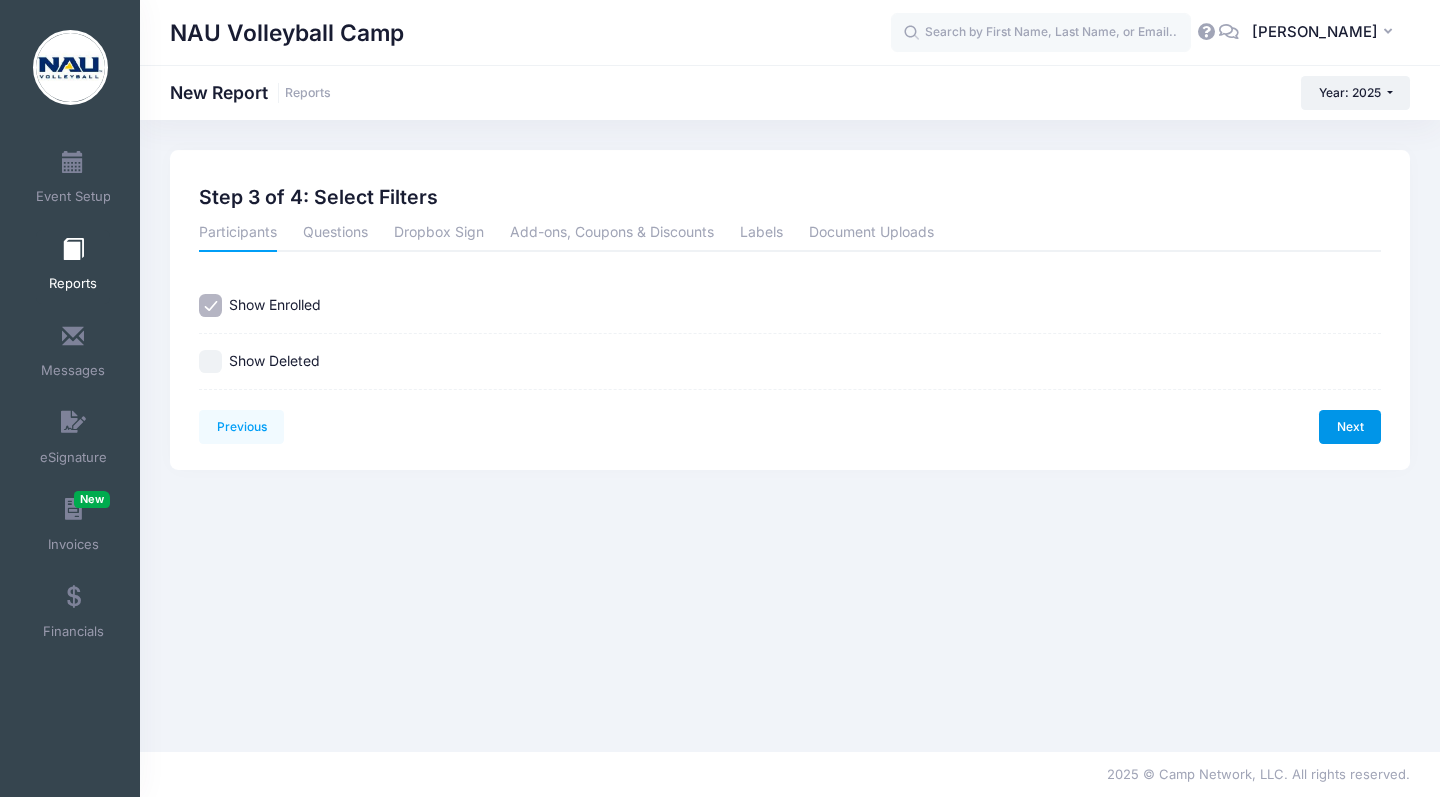 click on "Next" at bounding box center (1350, 427) 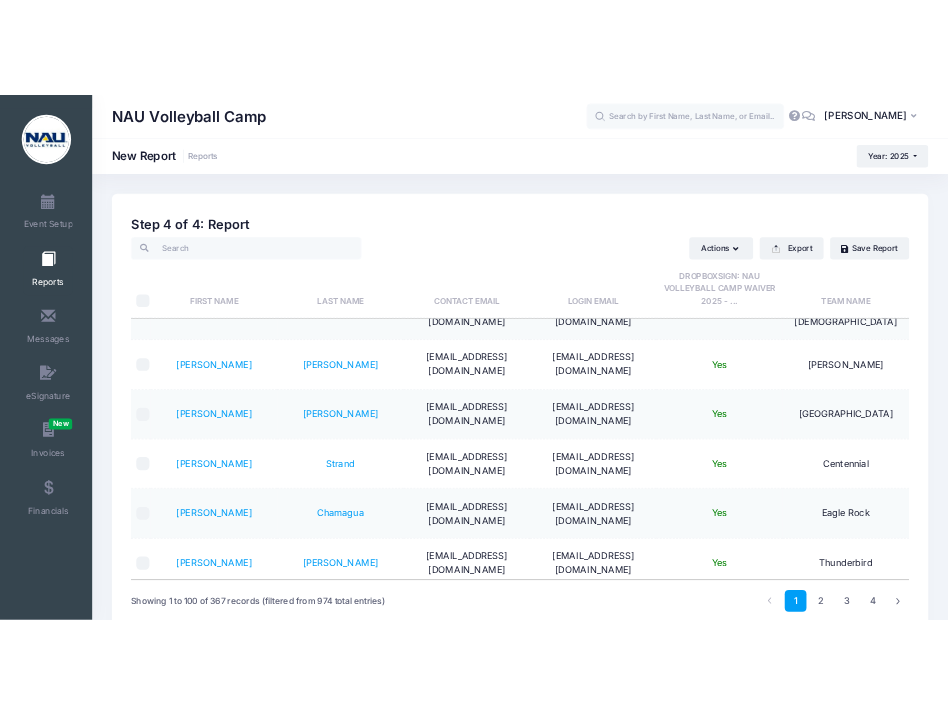 scroll, scrollTop: 0, scrollLeft: 0, axis: both 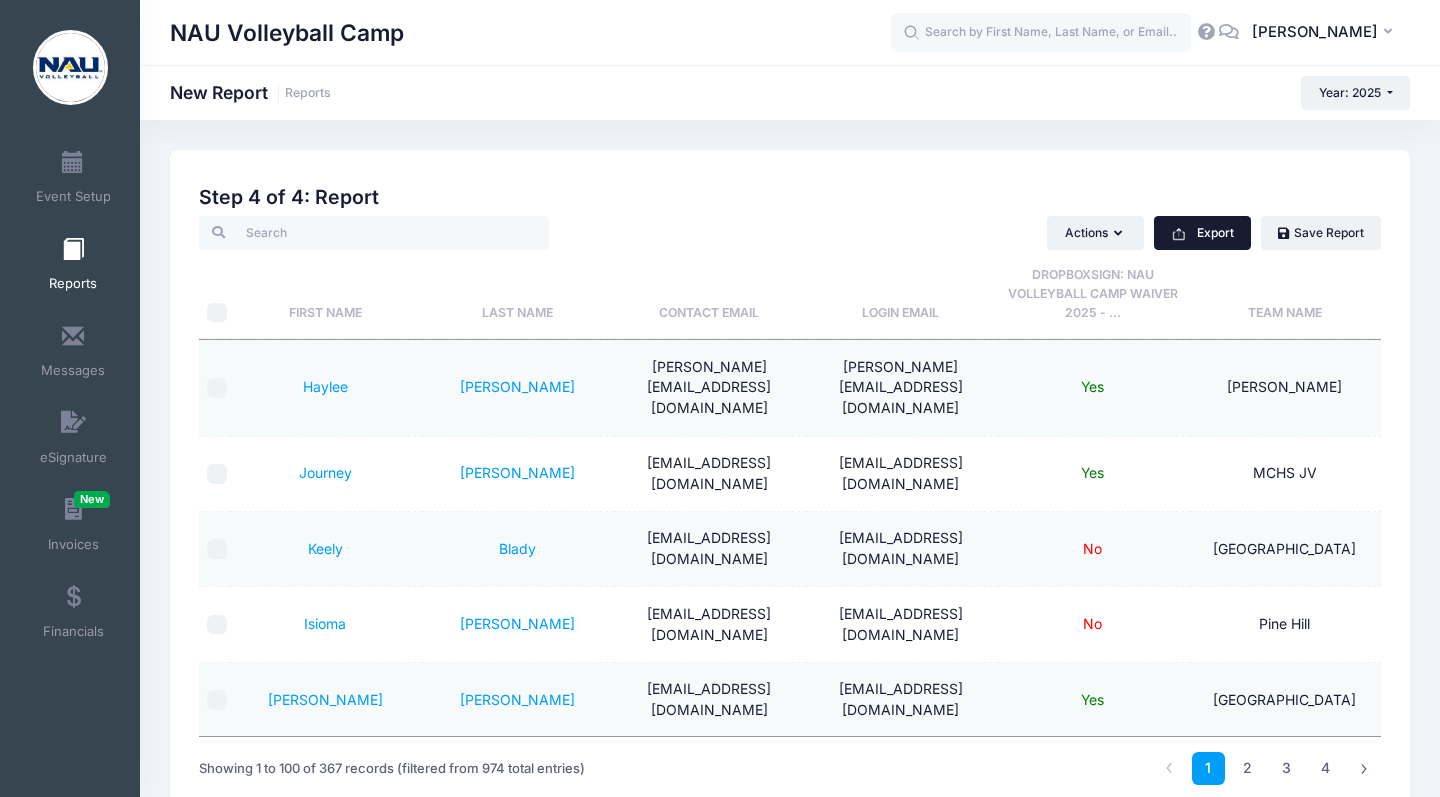 click on "Export" at bounding box center [1202, 233] 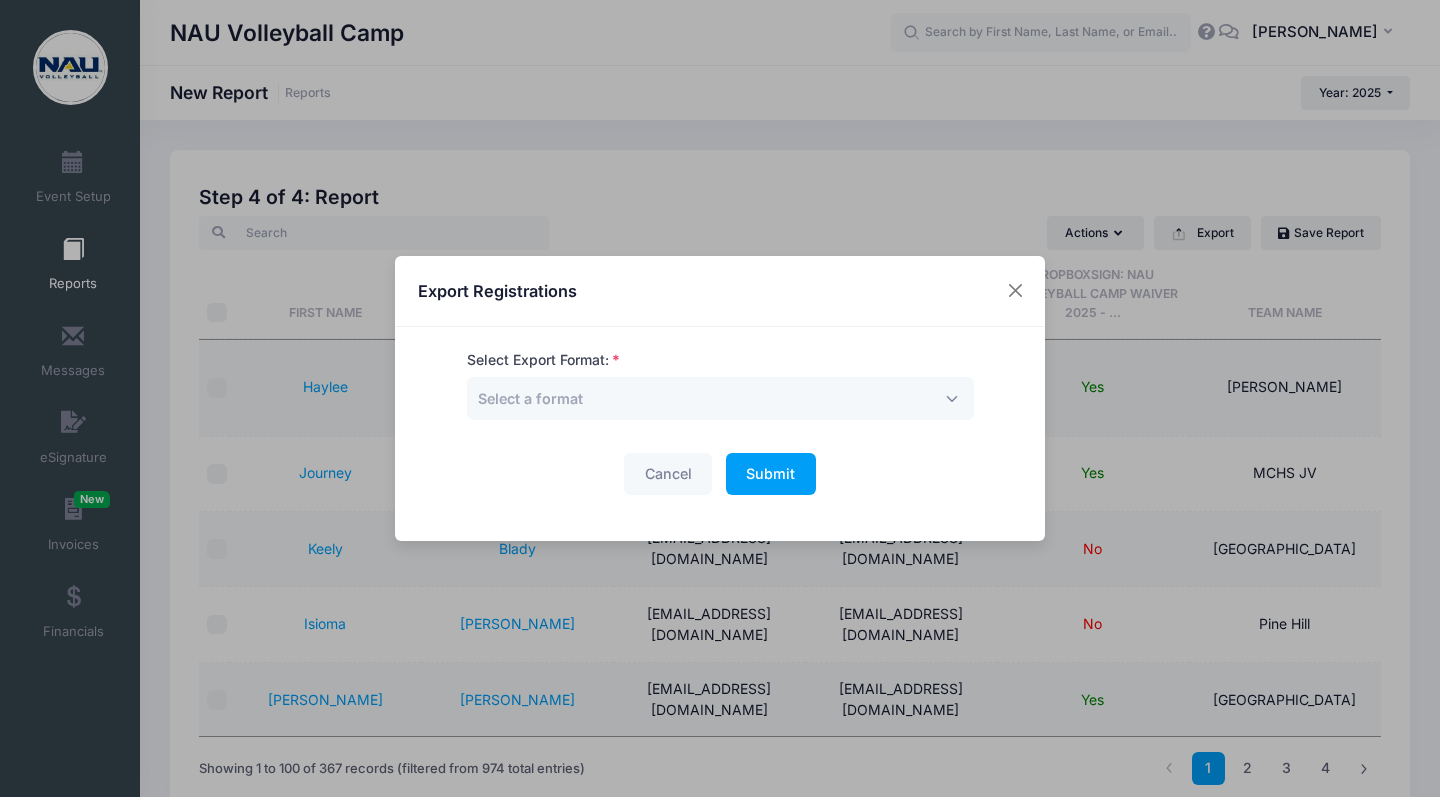 click on "Select Export Format:
Excel CSV Print Select a format" at bounding box center [720, 385] 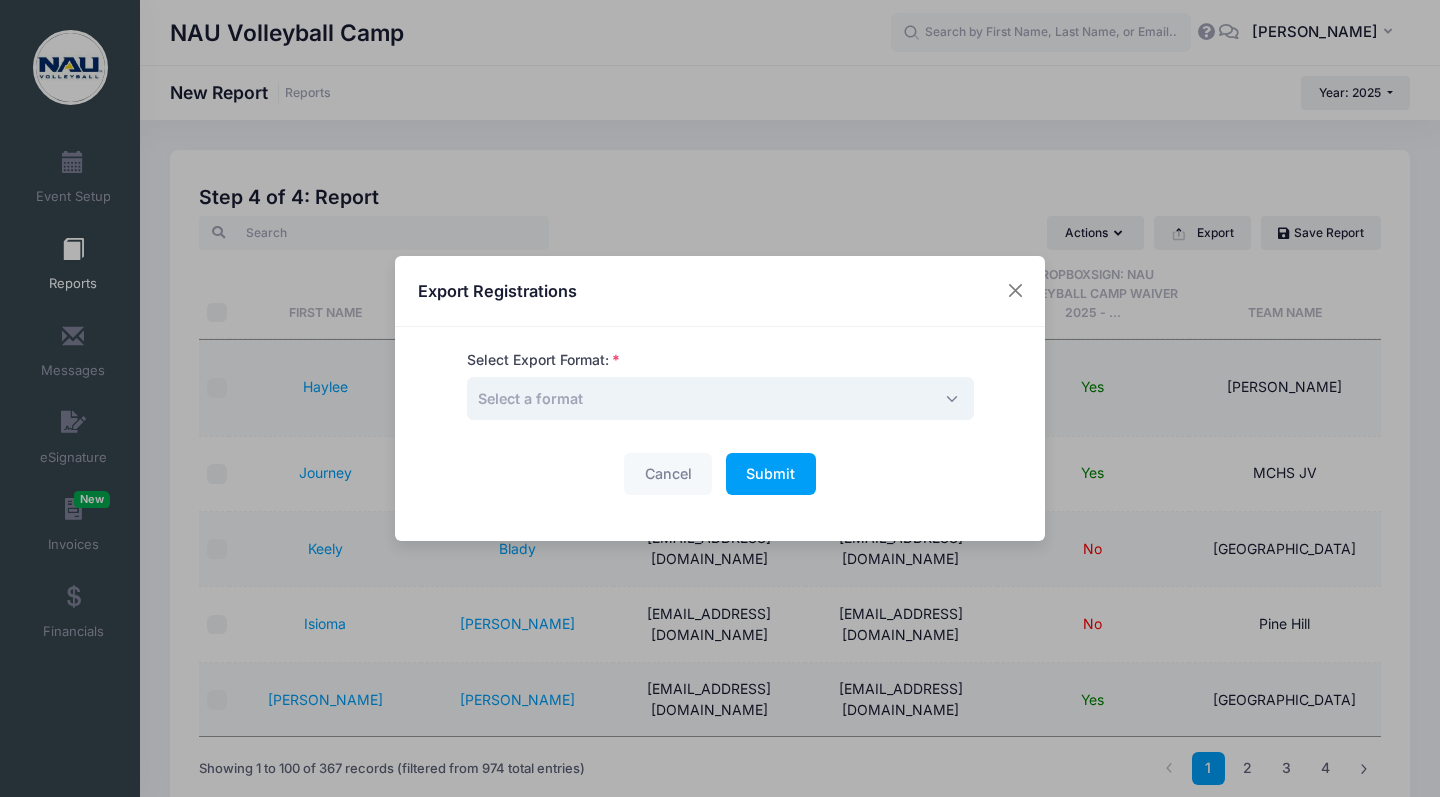 click on "Select a format" at bounding box center (720, 398) 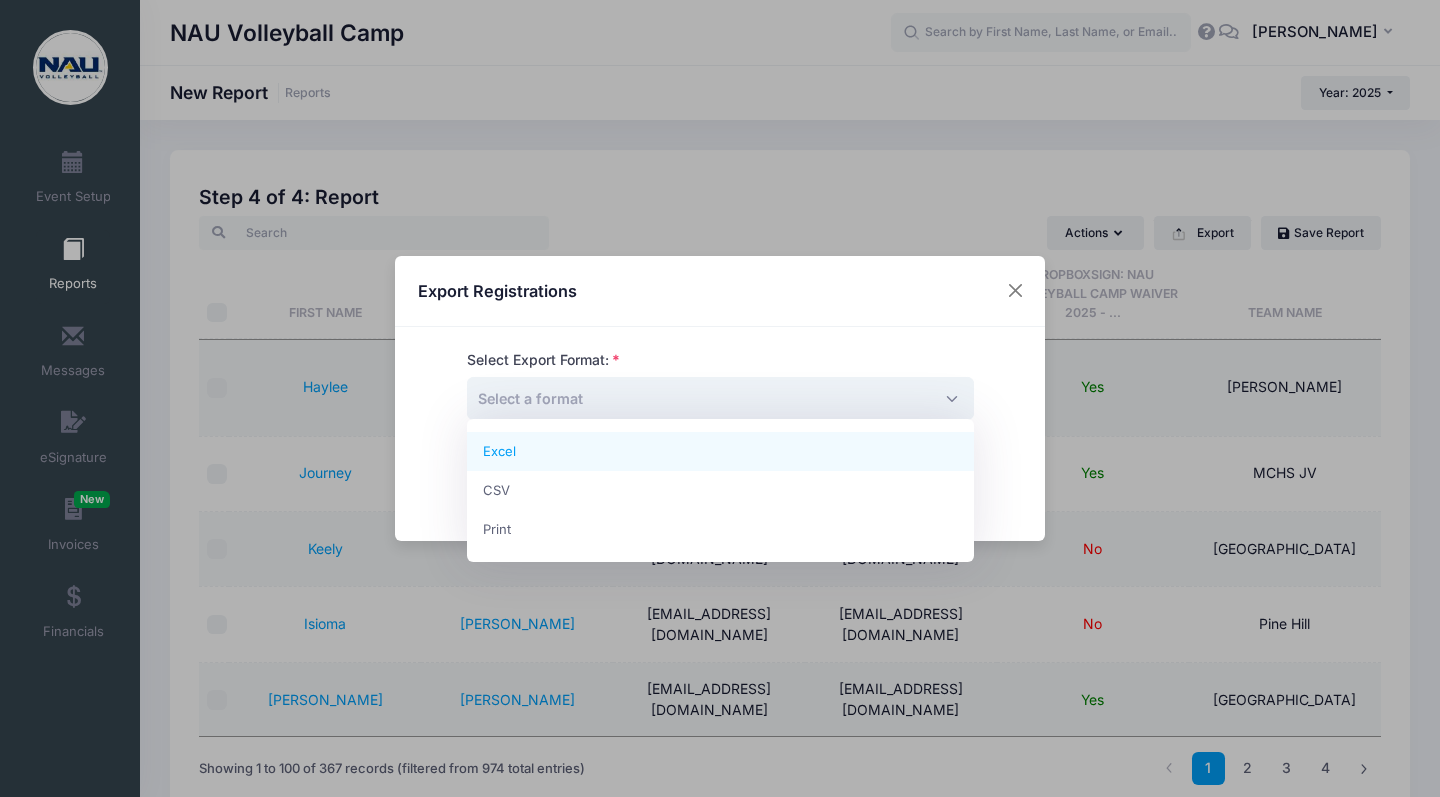 select on "excel" 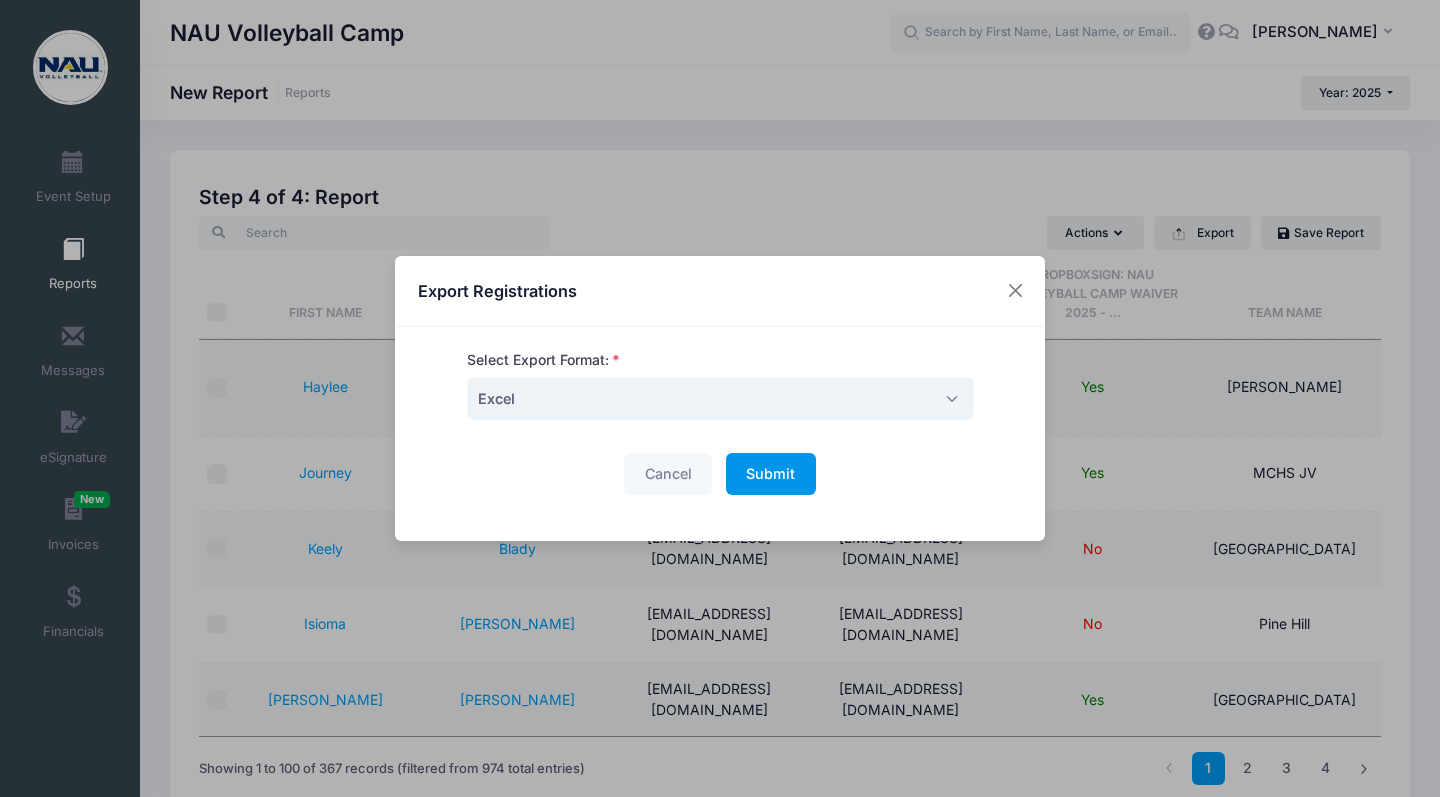 click on "Submit" at bounding box center [770, 473] 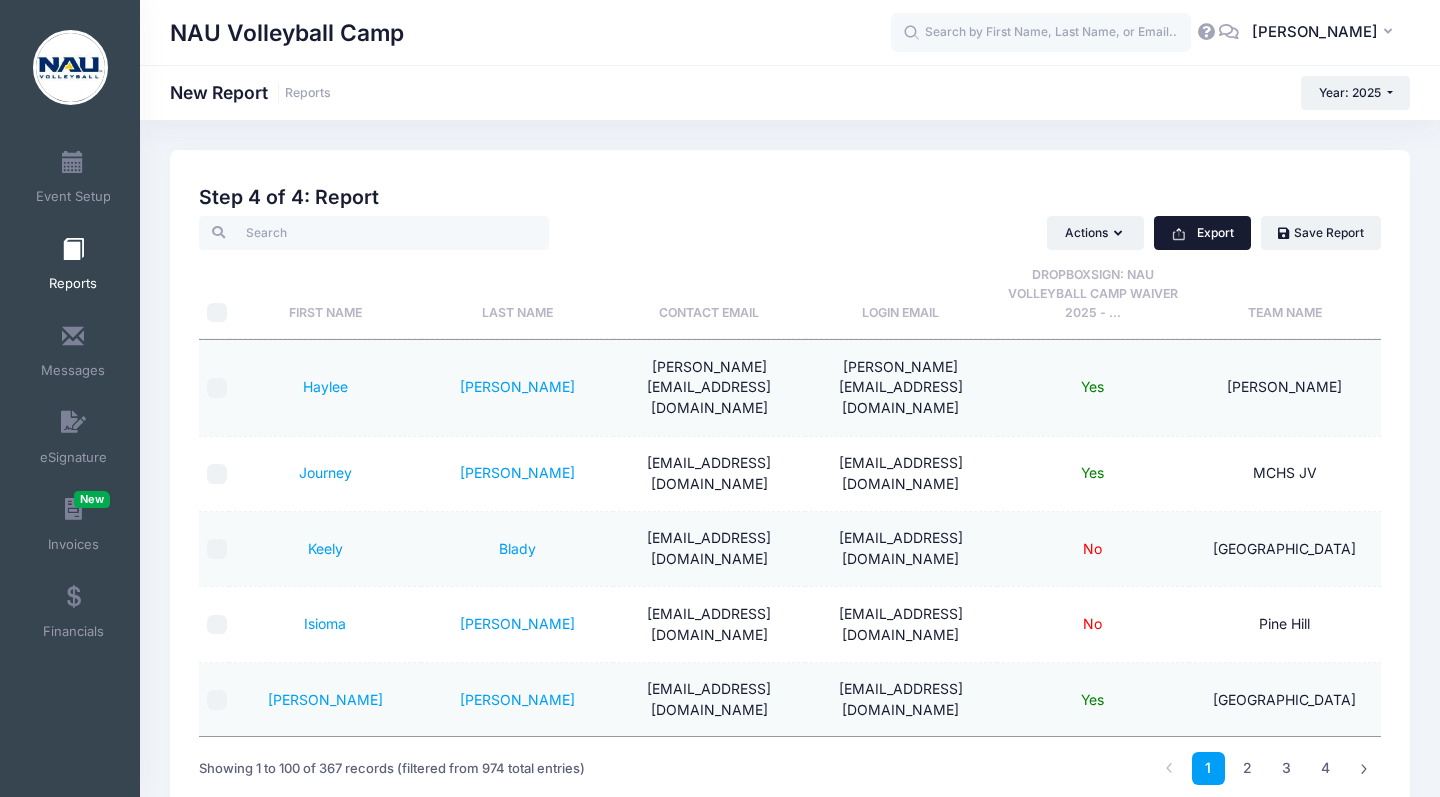 click on "Export" at bounding box center [1202, 233] 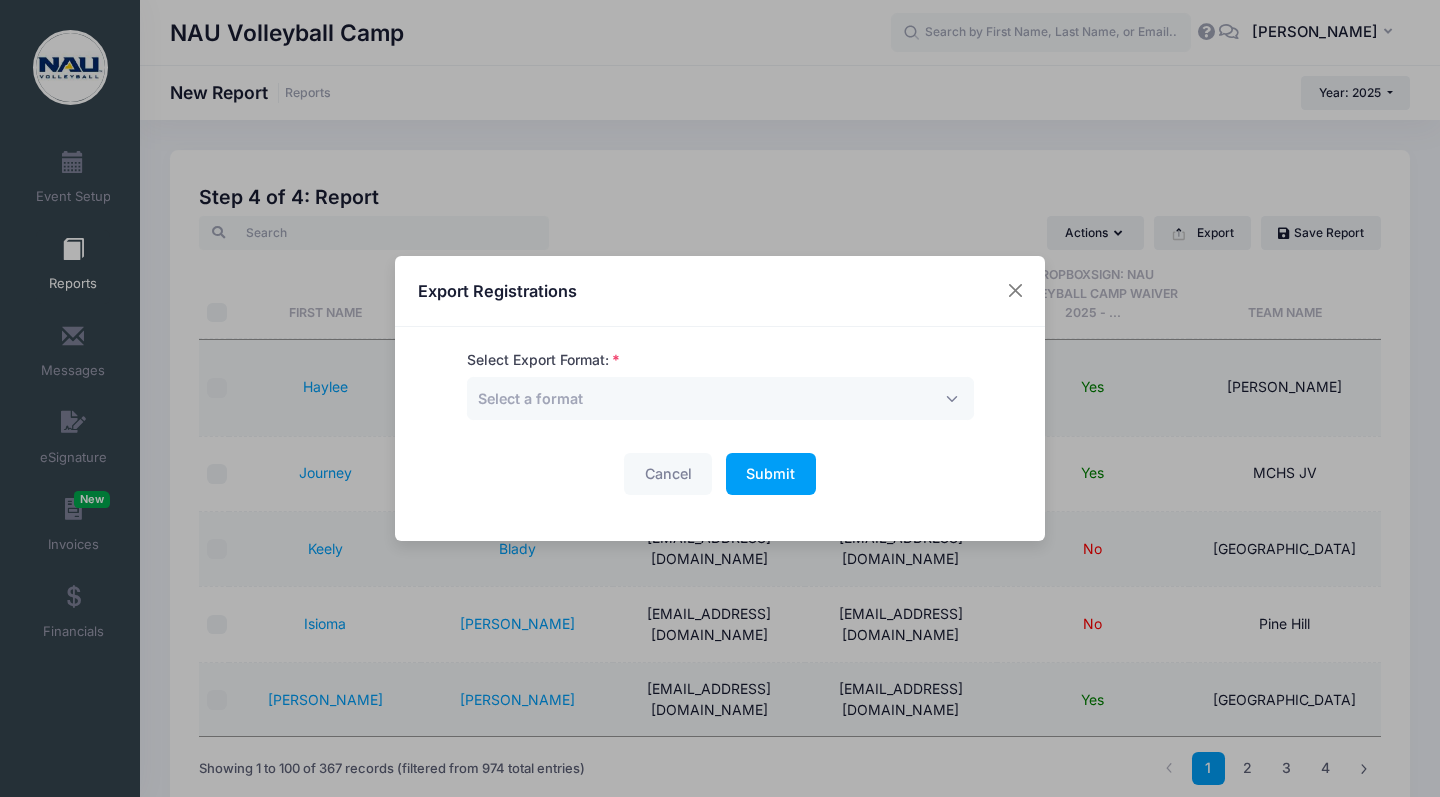 click on "Export Registrations
Select Export Format:
Excel CSV Print Select a format
Cancel
Submit
Please wait..." at bounding box center [720, 398] 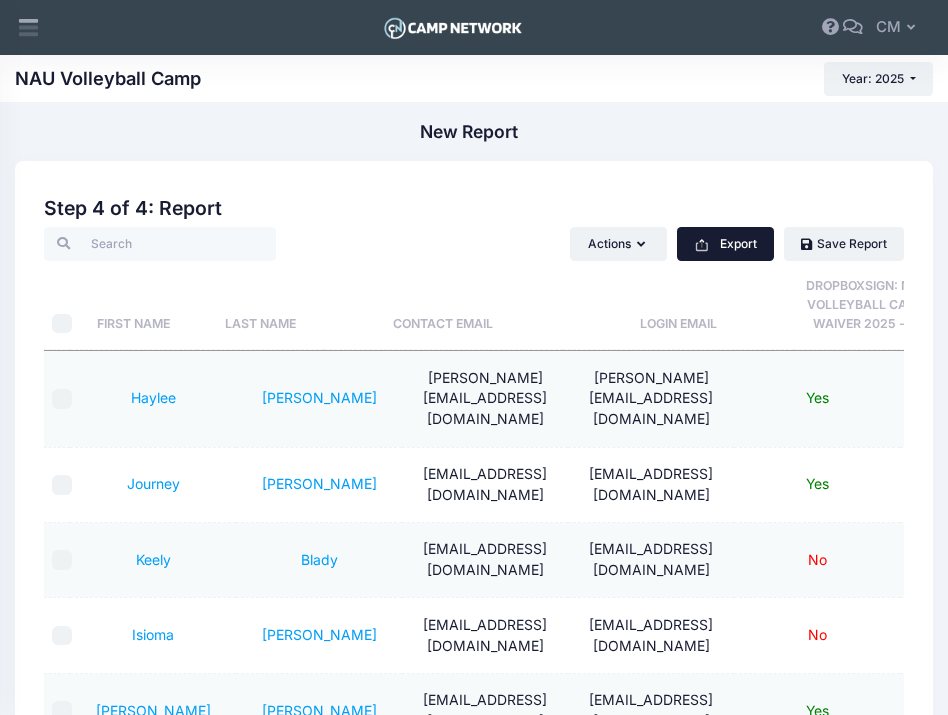 scroll, scrollTop: 0, scrollLeft: 0, axis: both 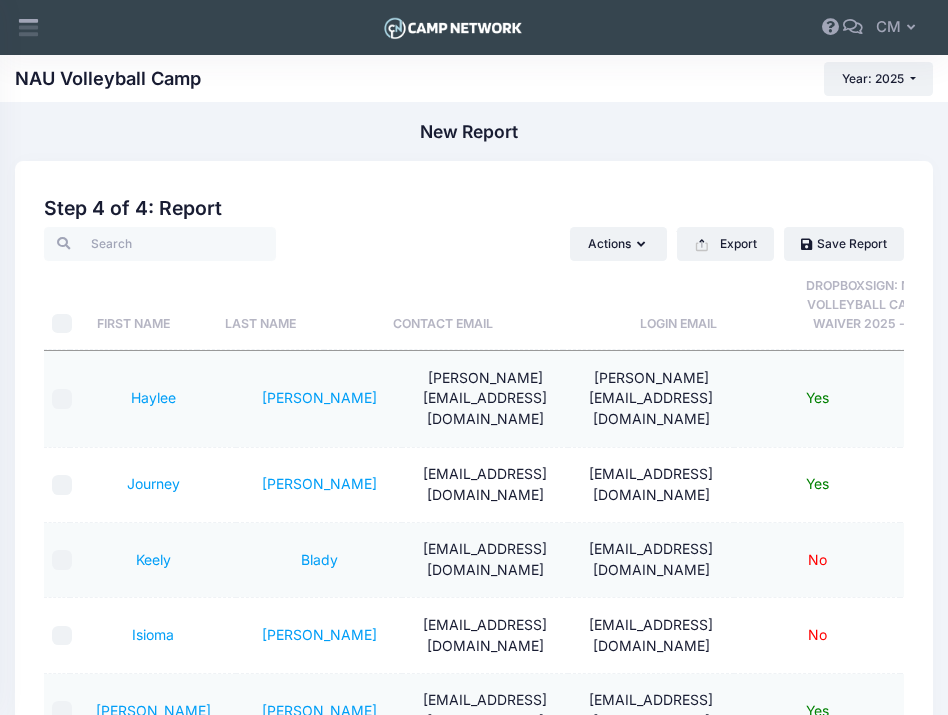 click at bounding box center (452, 28) 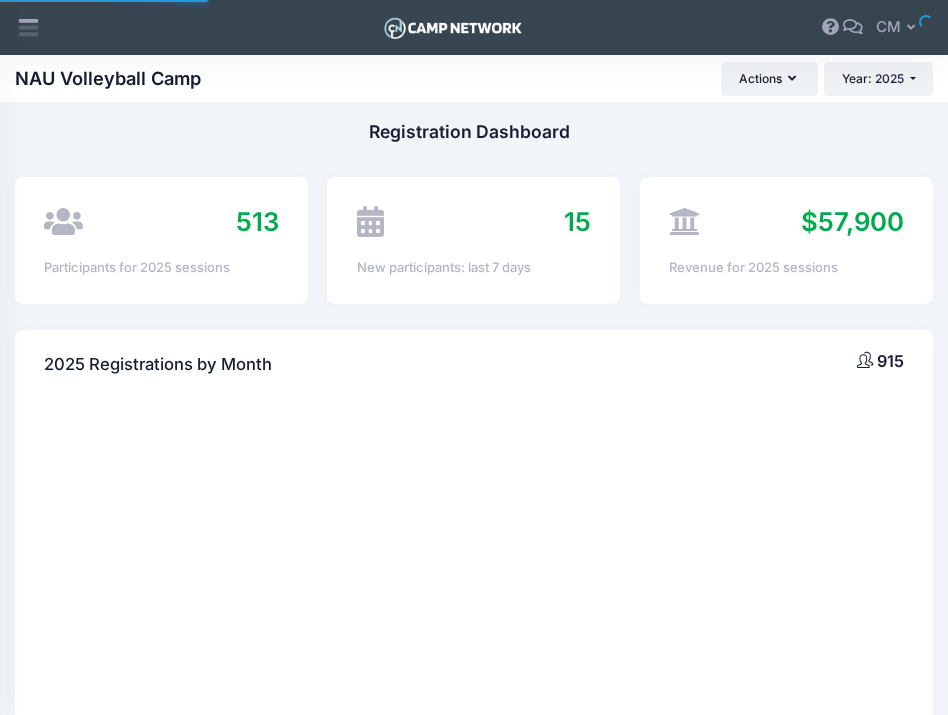 scroll, scrollTop: 0, scrollLeft: 0, axis: both 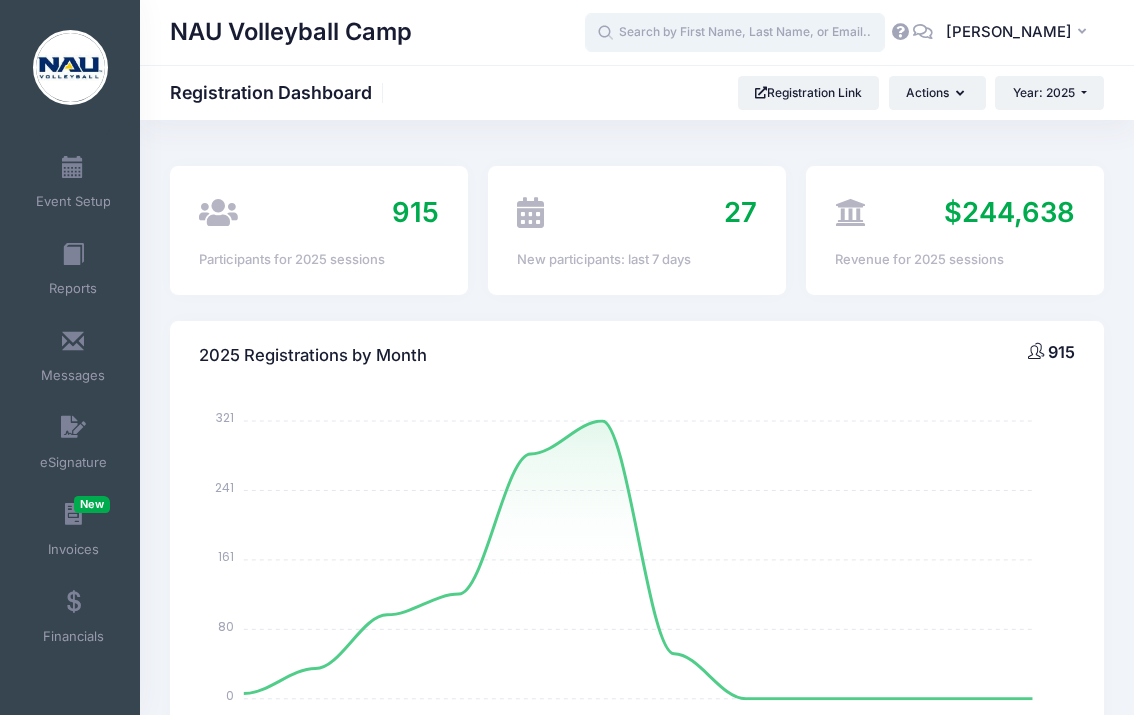 click at bounding box center [735, 33] 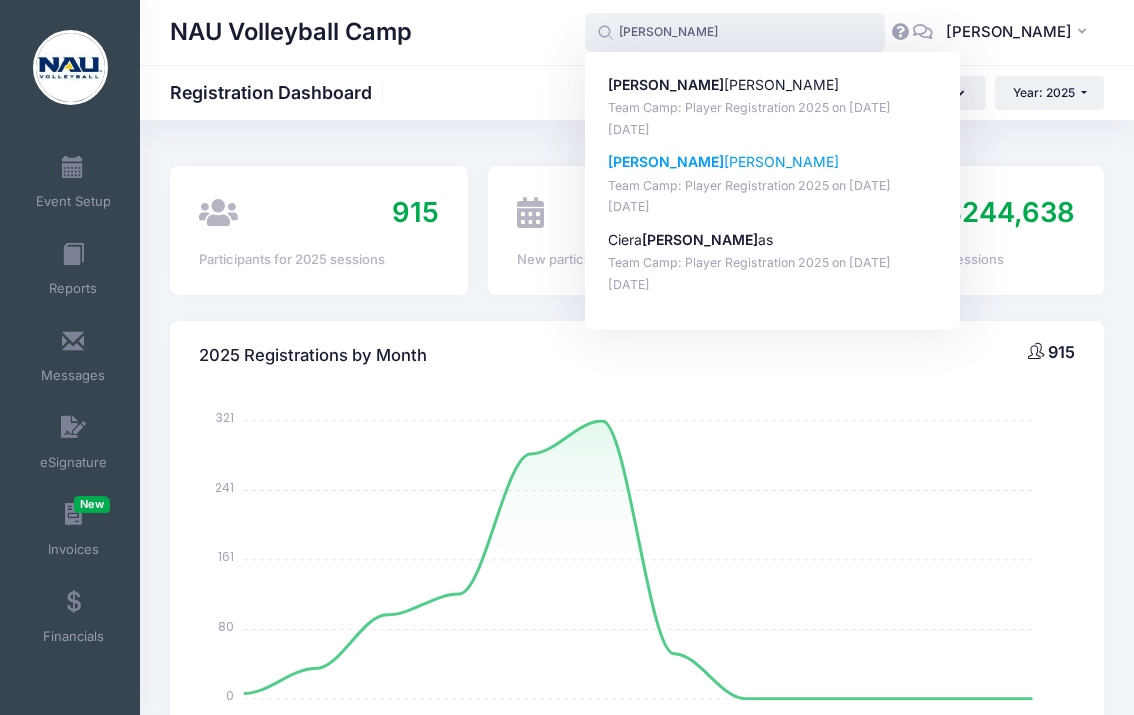 click on "[PERSON_NAME]" 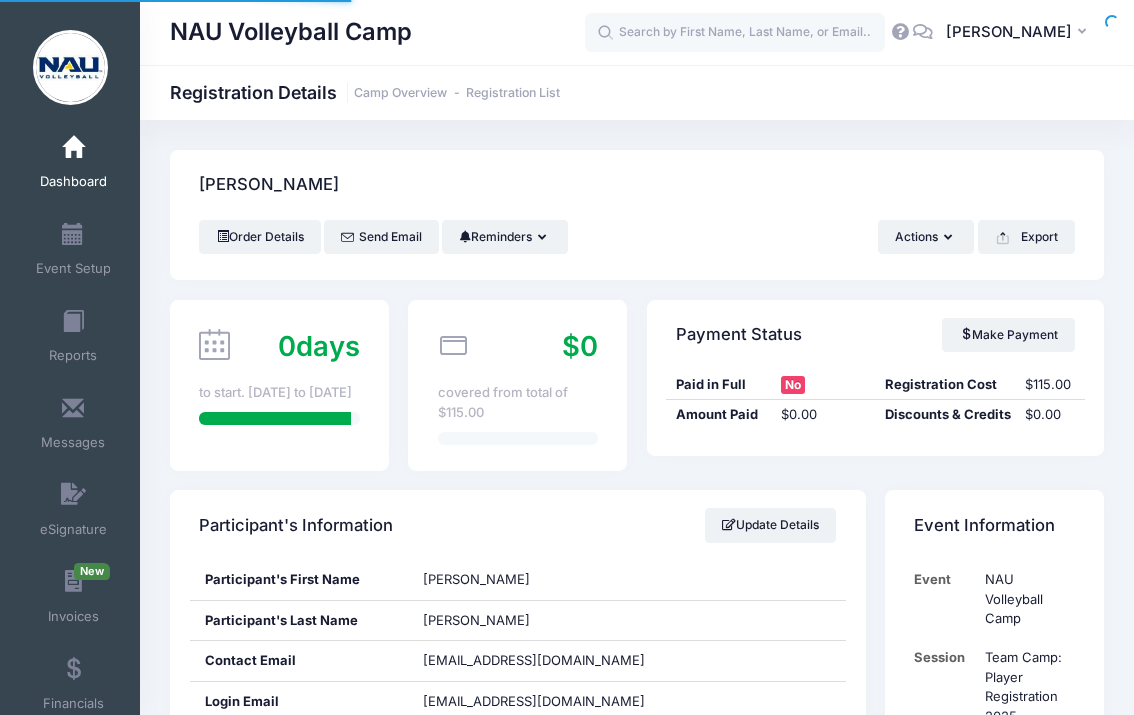 scroll, scrollTop: 0, scrollLeft: 0, axis: both 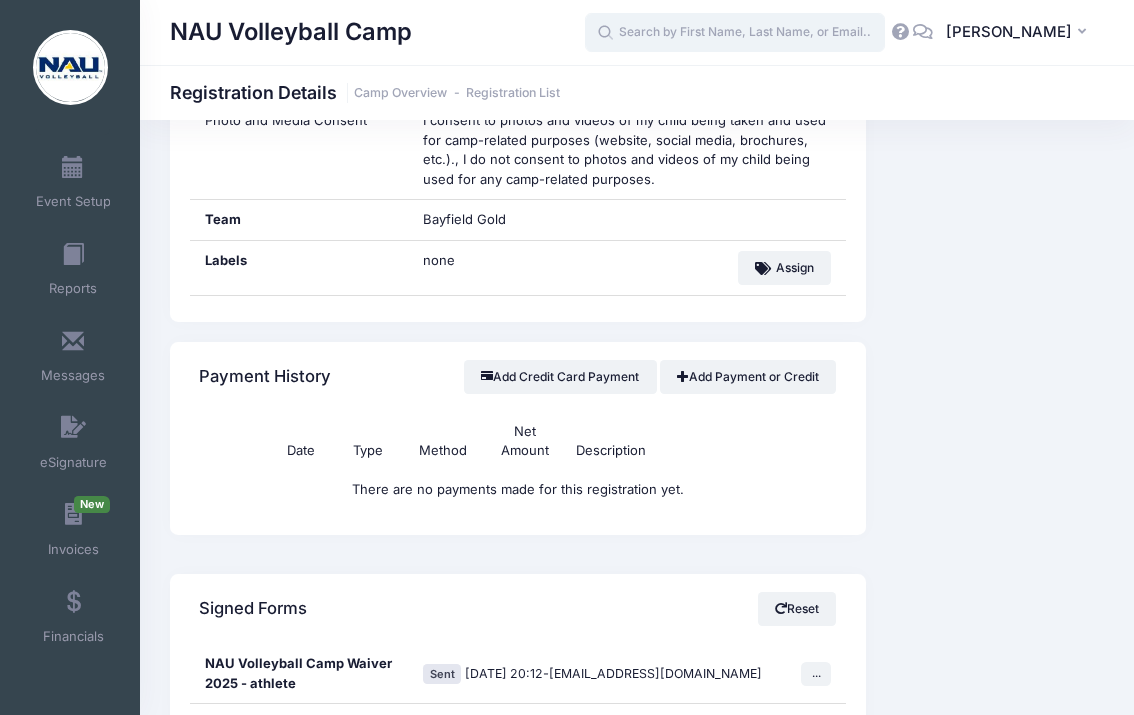 click at bounding box center (735, 33) 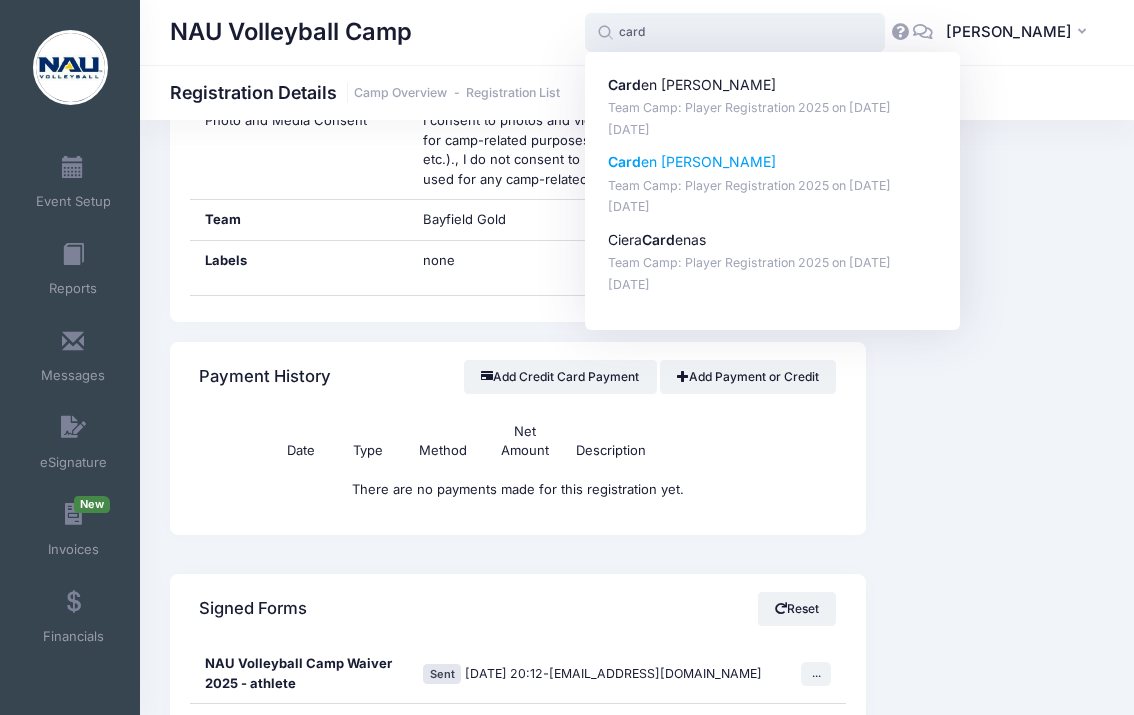click on "Card en Gillespie" at bounding box center [773, 162] 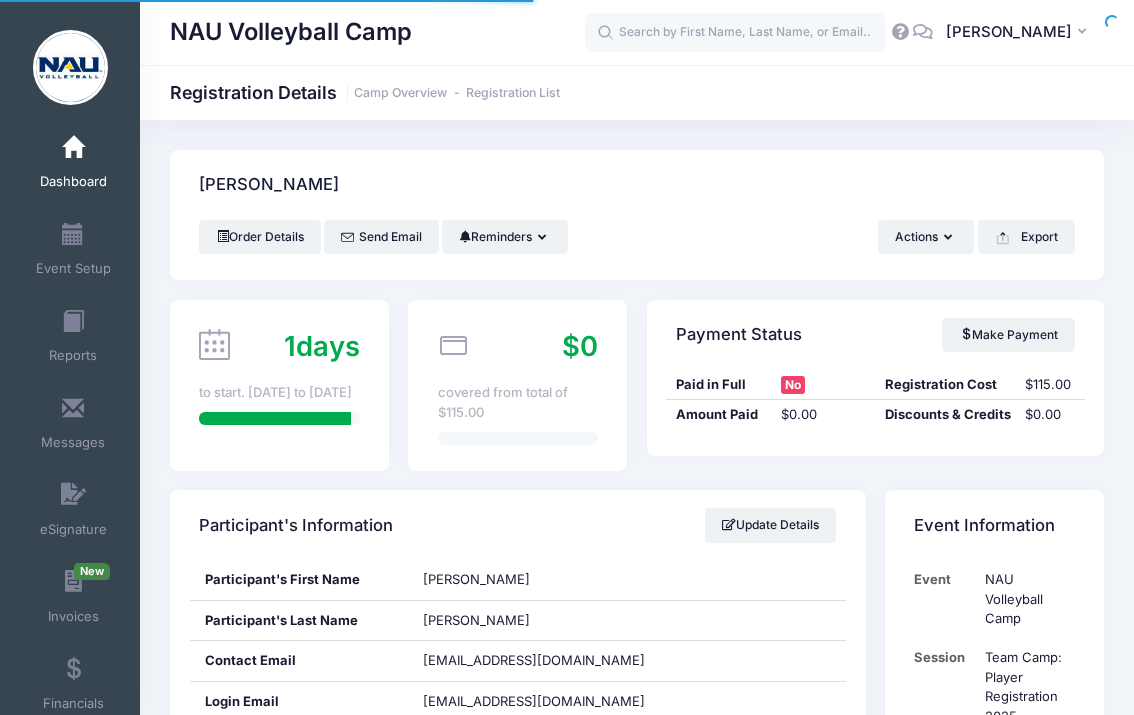 scroll, scrollTop: 0, scrollLeft: 0, axis: both 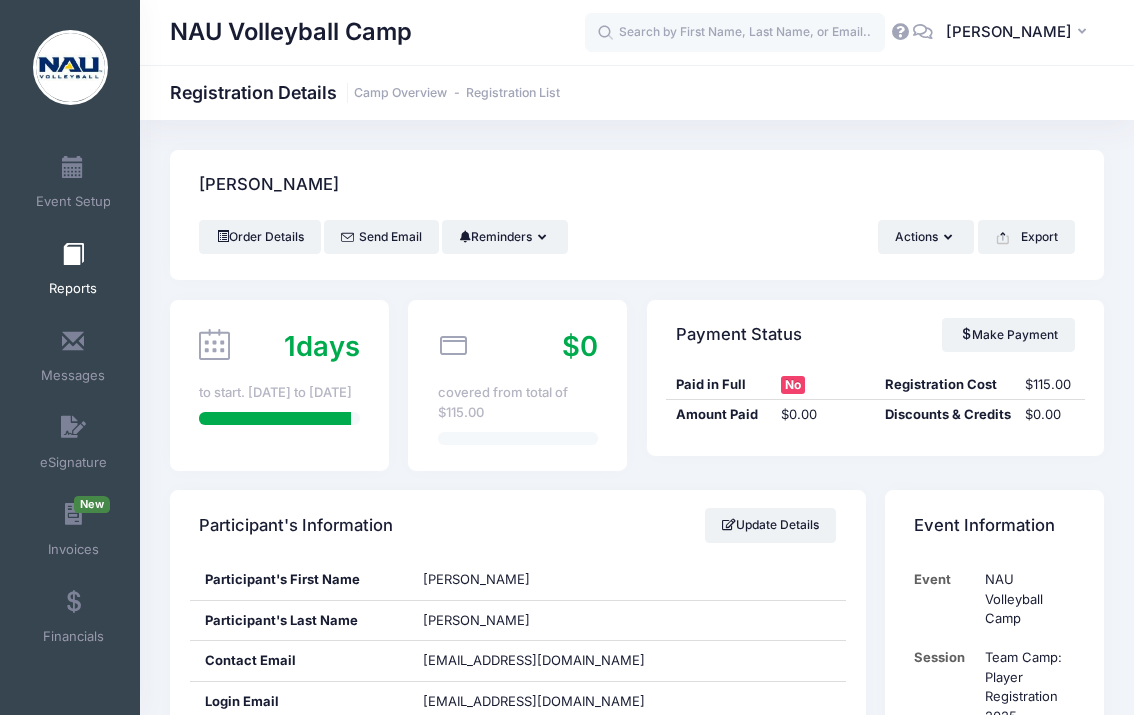 click on "Reports" at bounding box center [73, 272] 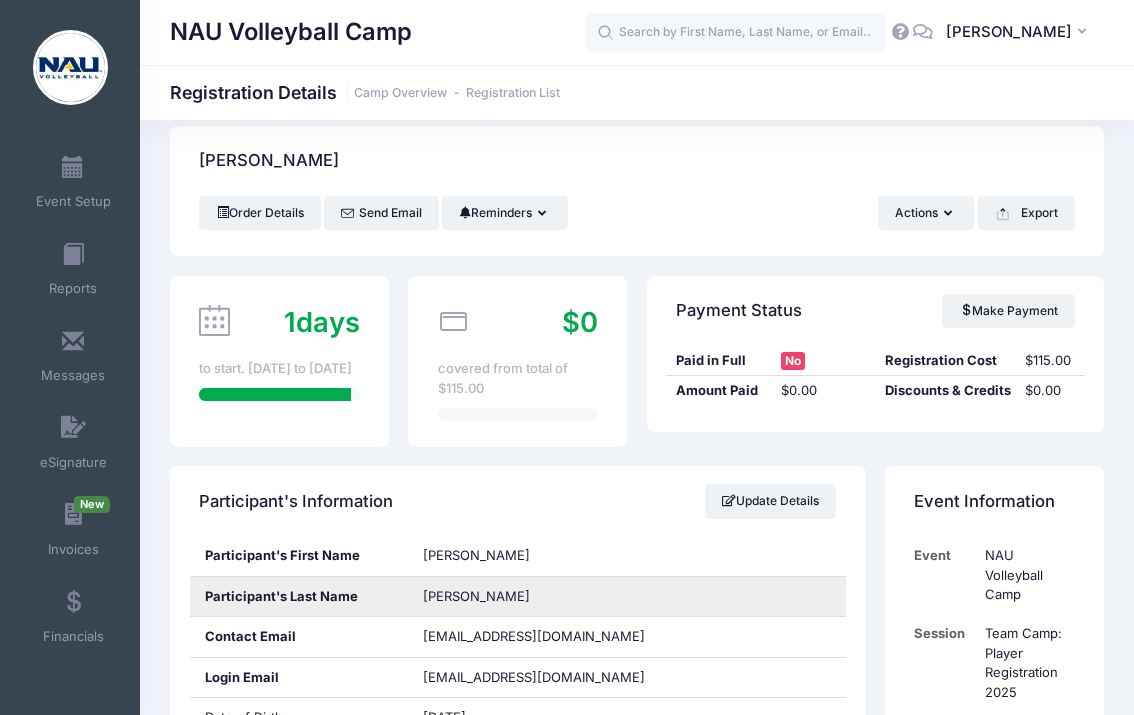 scroll, scrollTop: 24, scrollLeft: 0, axis: vertical 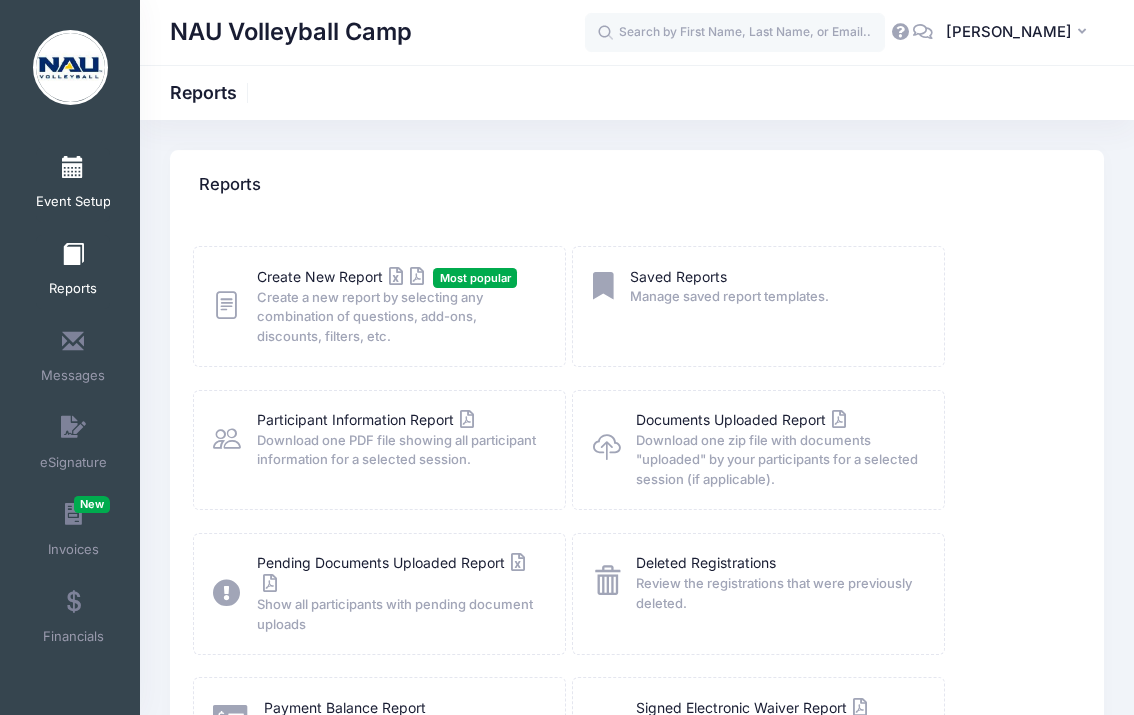 click at bounding box center (73, 168) 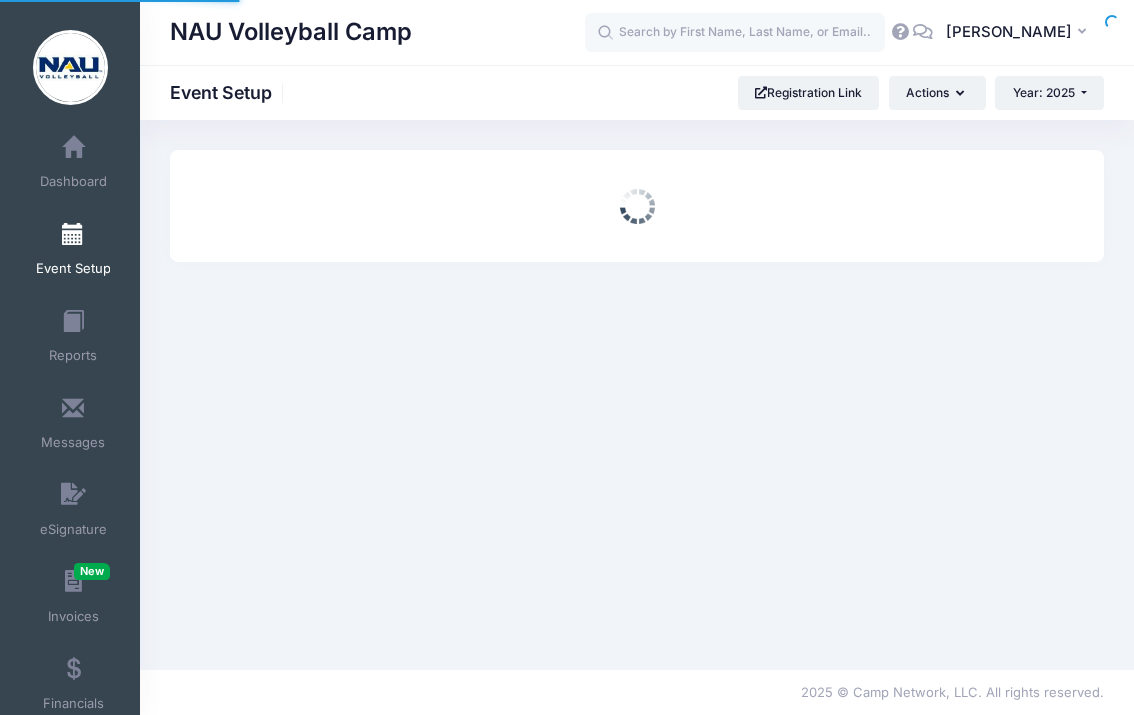 scroll, scrollTop: 0, scrollLeft: 0, axis: both 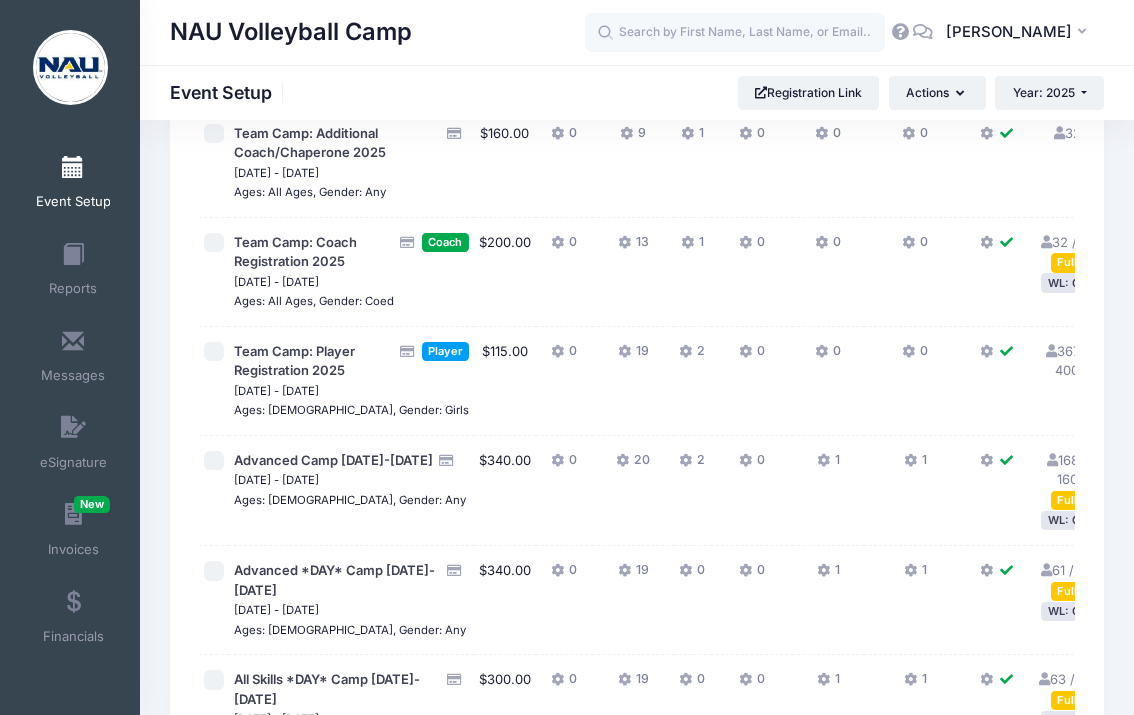 click on "367             / 400
Full" at bounding box center (1067, 361) 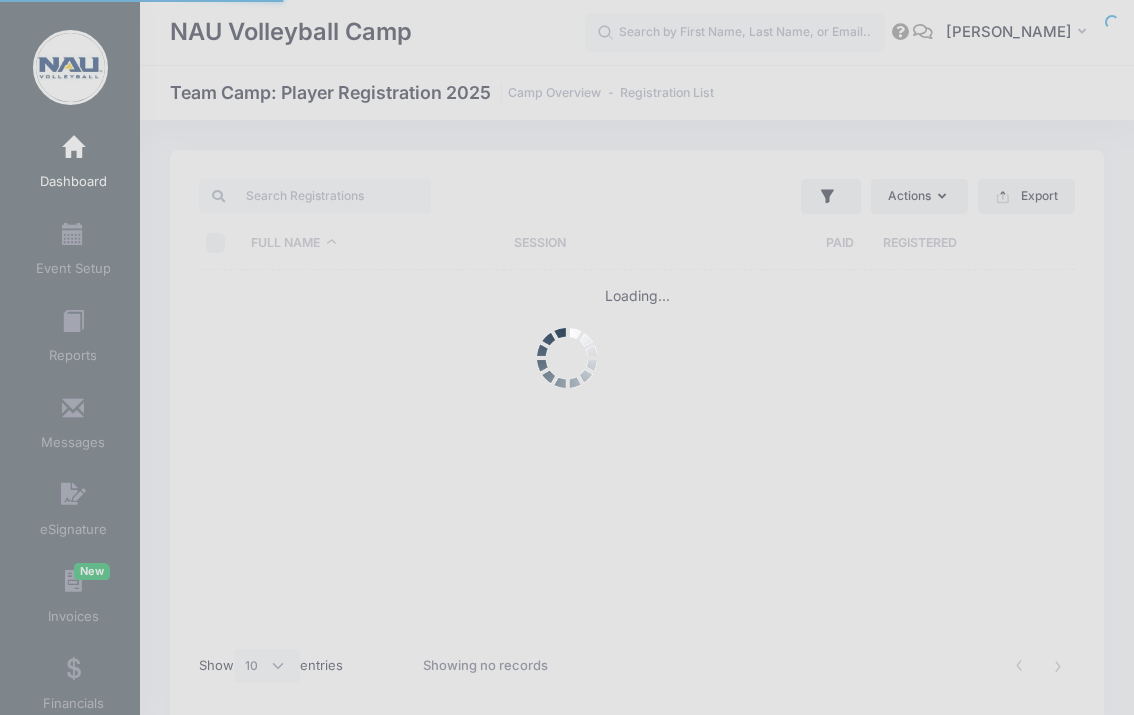 select on "10" 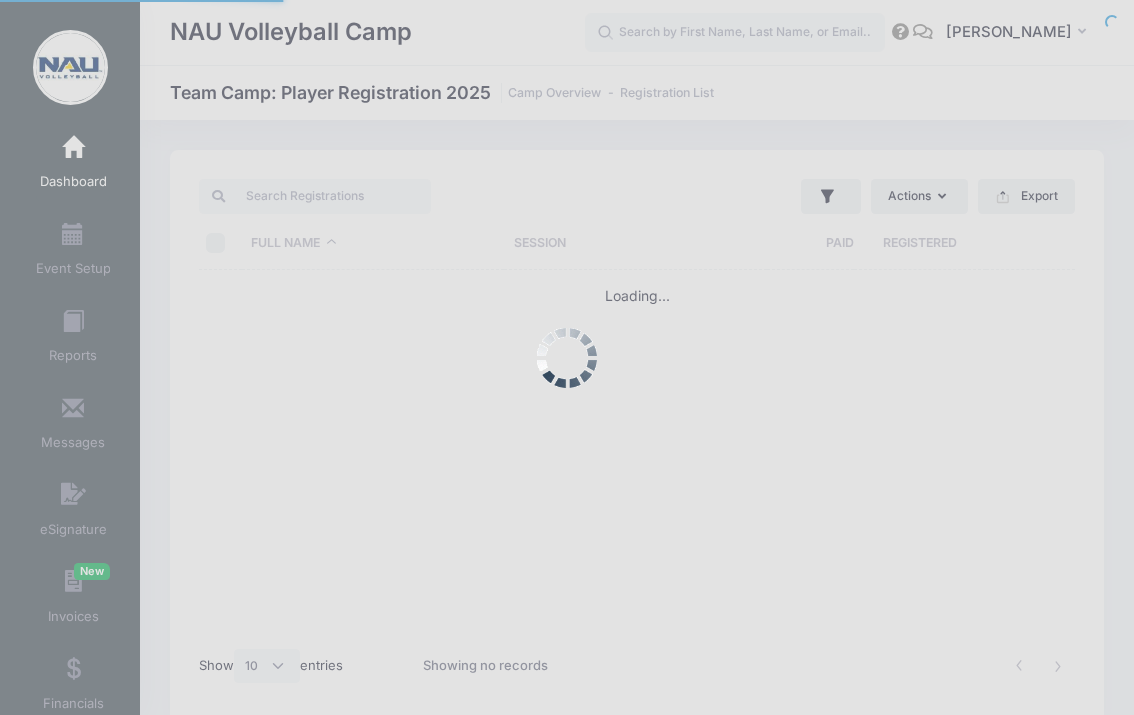 scroll, scrollTop: 0, scrollLeft: 0, axis: both 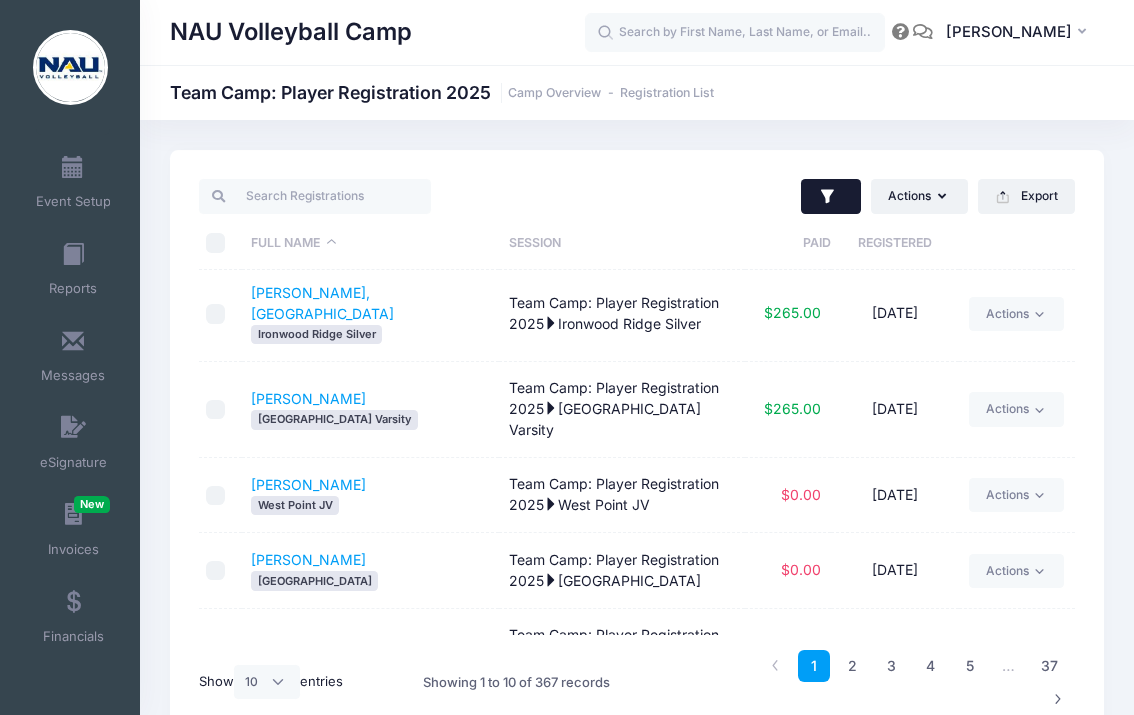 click 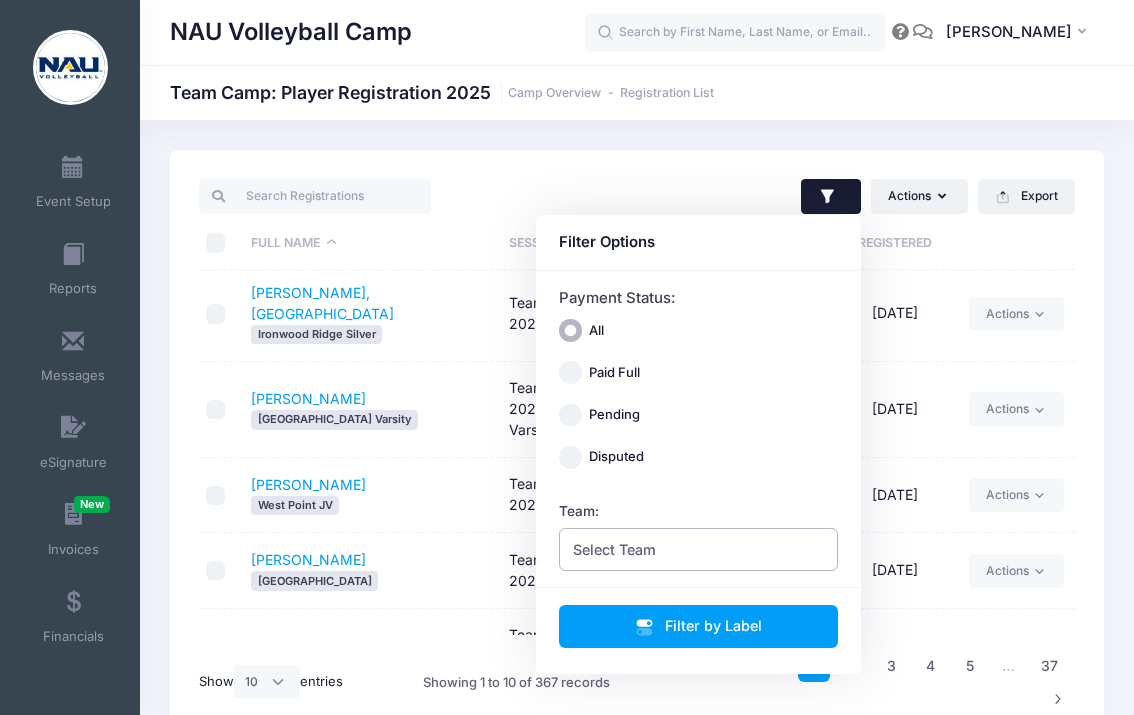 click on "Select Team" at bounding box center [699, 549] 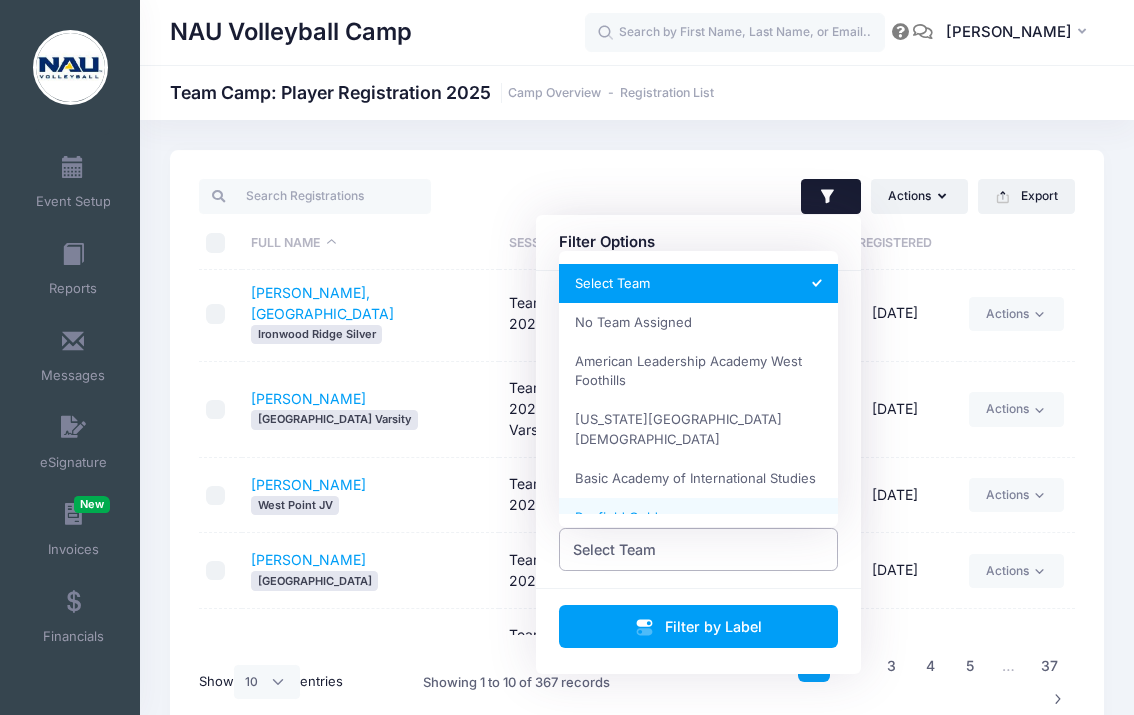 select on "Bayfield Gold" 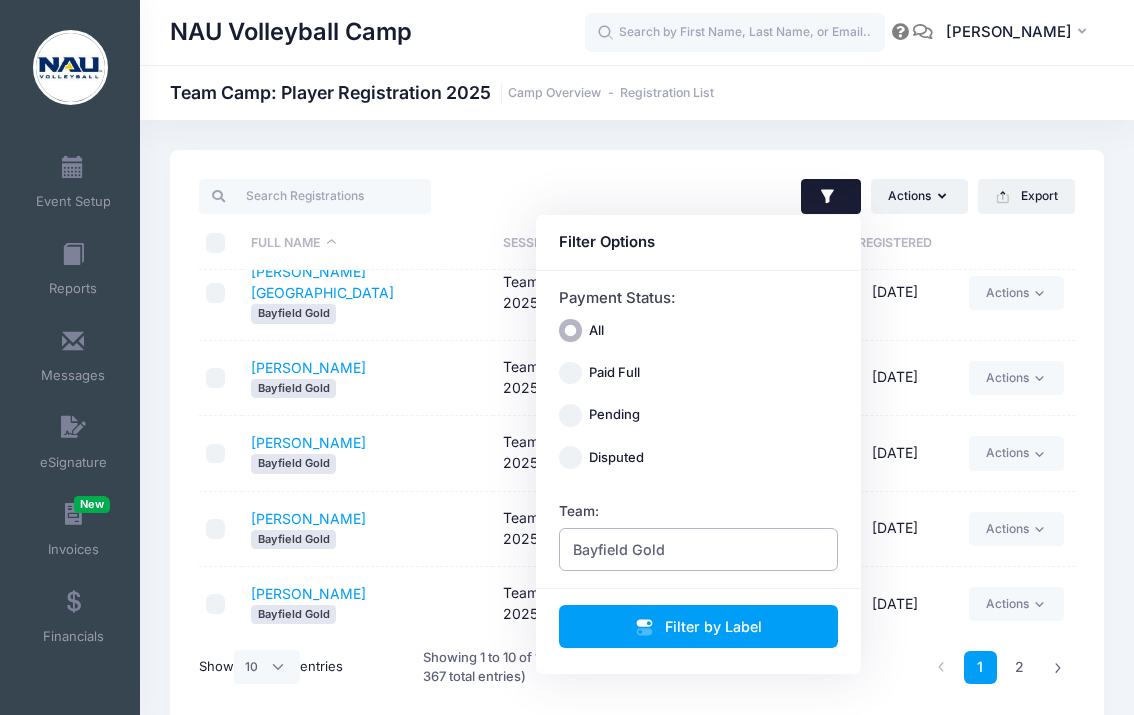 scroll, scrollTop: 0, scrollLeft: 0, axis: both 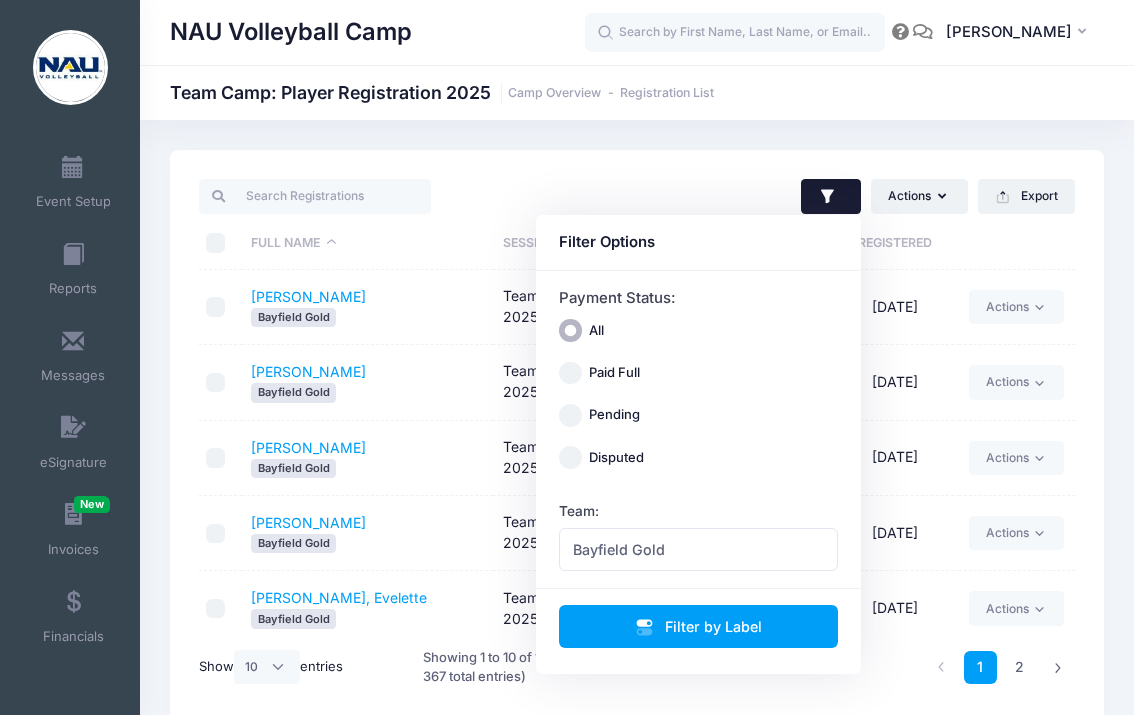 click on "Actions      Assign Labels
Send Email
Send Payment Reminder
Send Document Upload Reminder
Send eSignature Reminder
Deleted Registrations
Filter Options
Payment Status:
All
Paid Full
Pending" at bounding box center [637, 438] 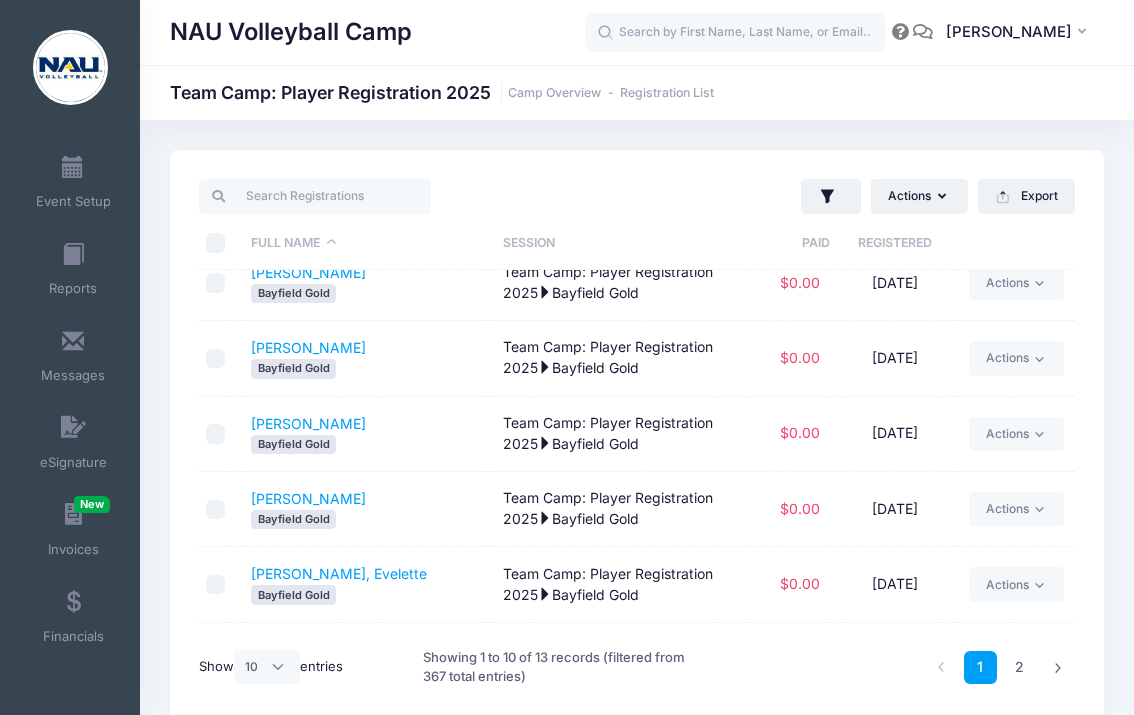 scroll, scrollTop: 32, scrollLeft: 0, axis: vertical 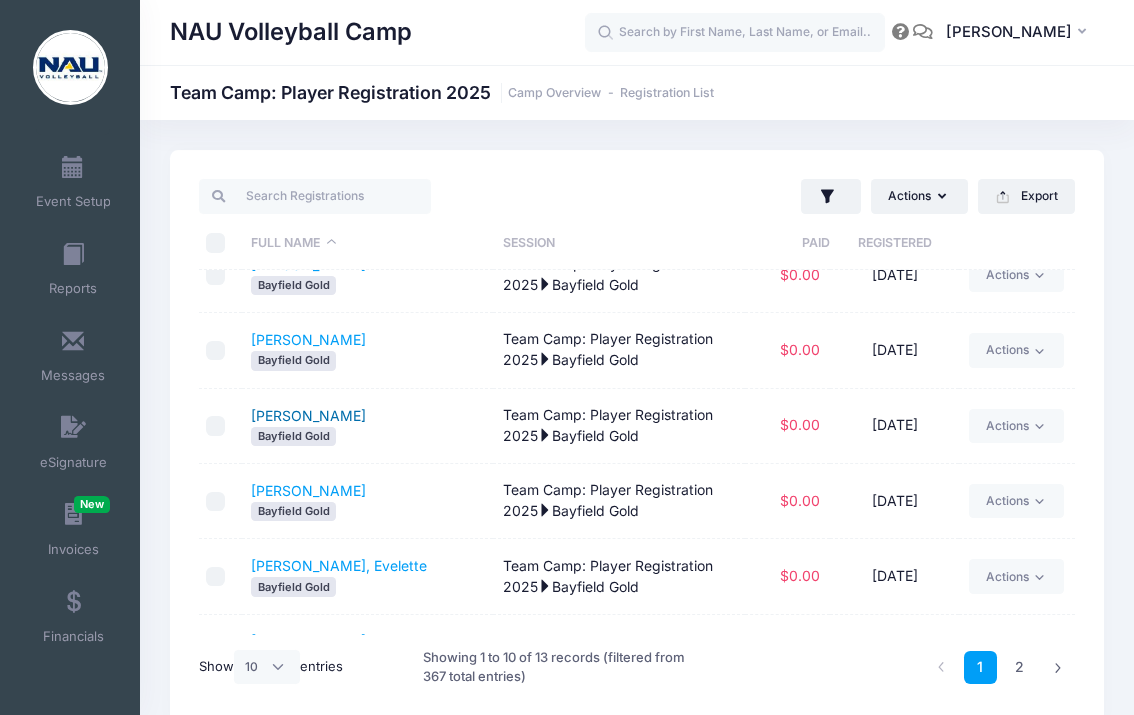 click on "[PERSON_NAME]" at bounding box center (308, 415) 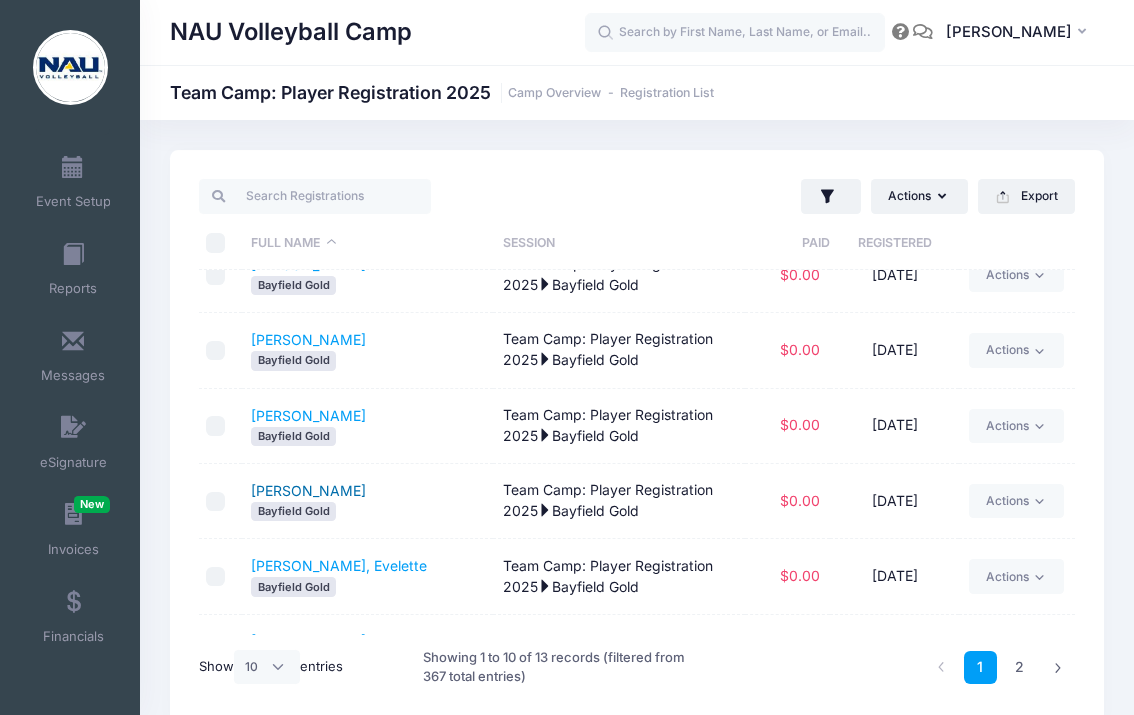click on "[PERSON_NAME]" at bounding box center (308, 490) 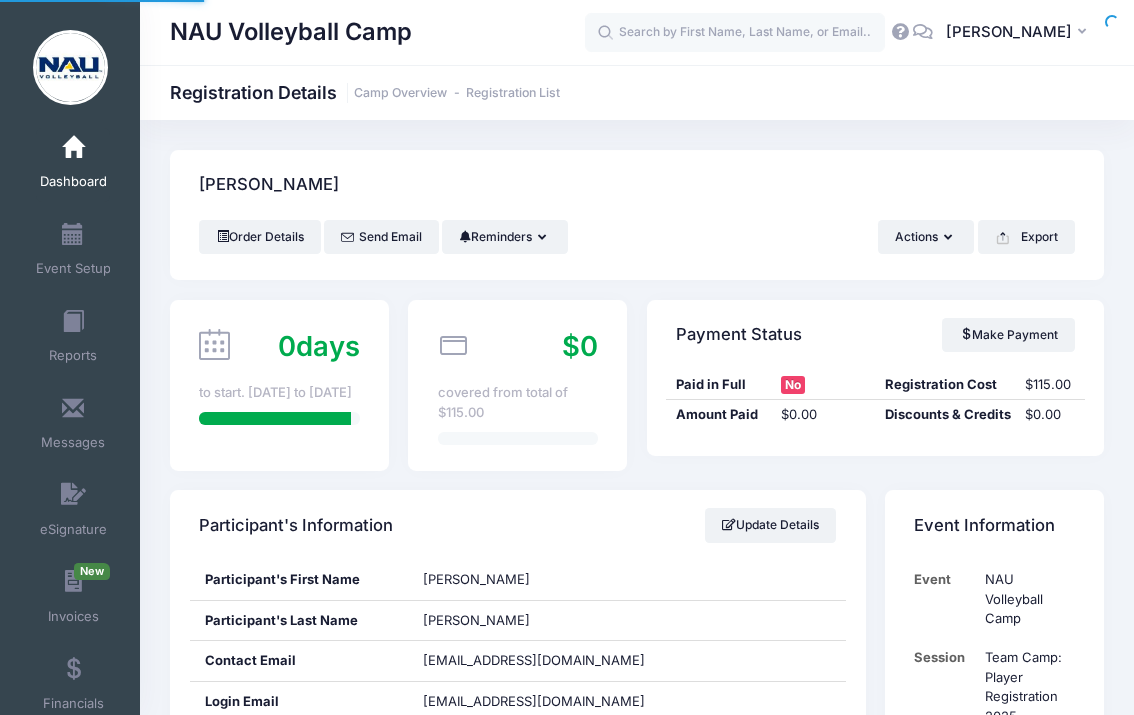scroll, scrollTop: 0, scrollLeft: 0, axis: both 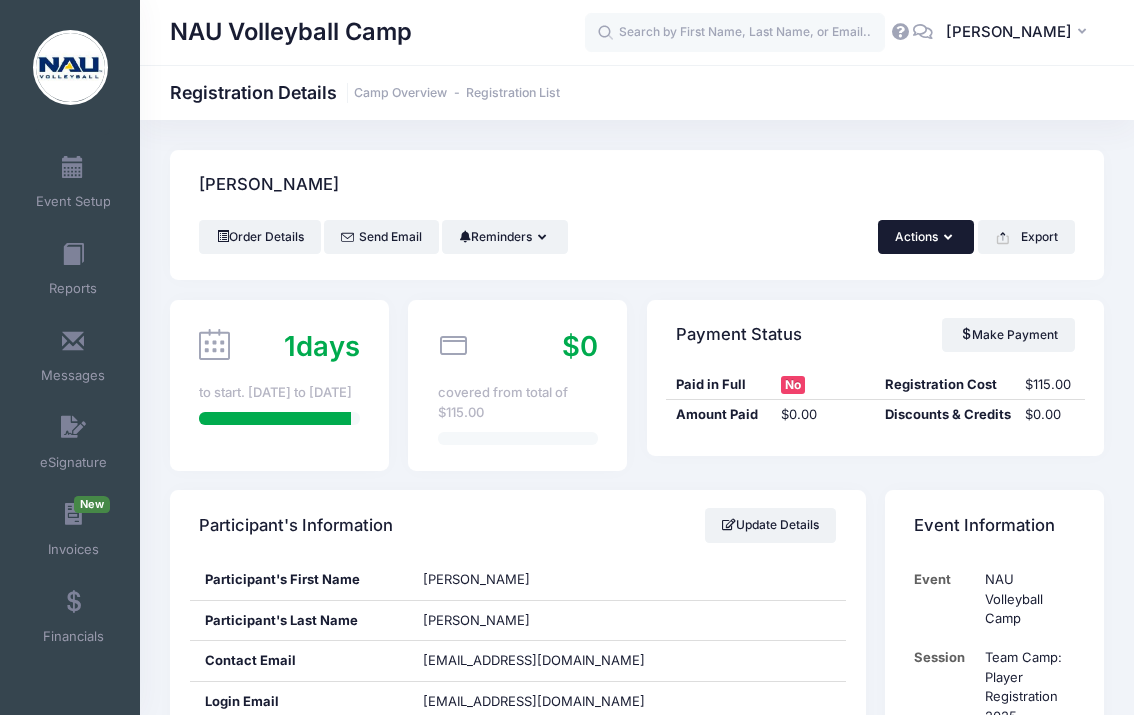 click on "Actions" at bounding box center (926, 237) 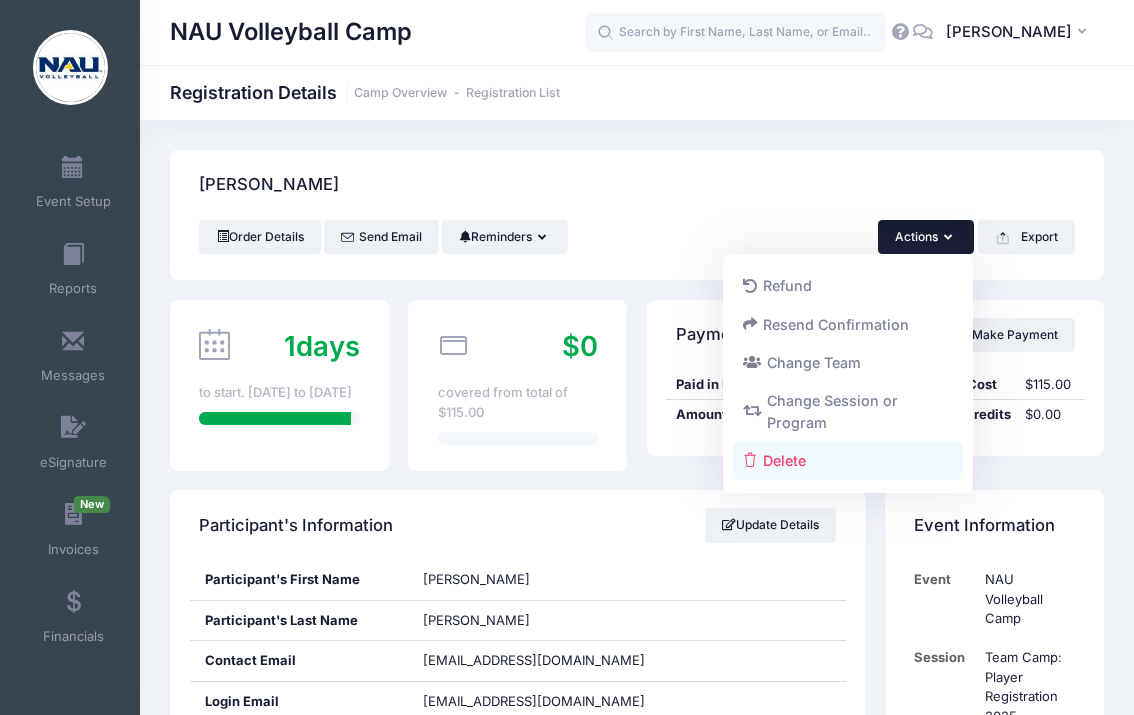 click on "Delete" at bounding box center (848, 461) 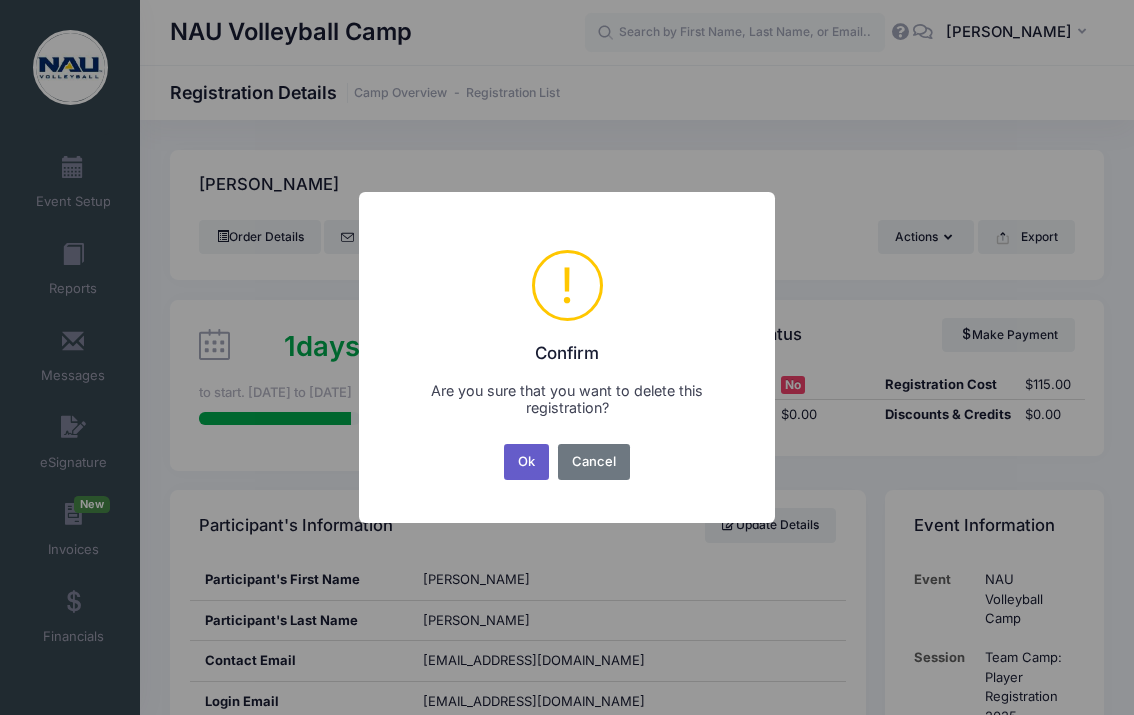 click on "Ok" at bounding box center [527, 462] 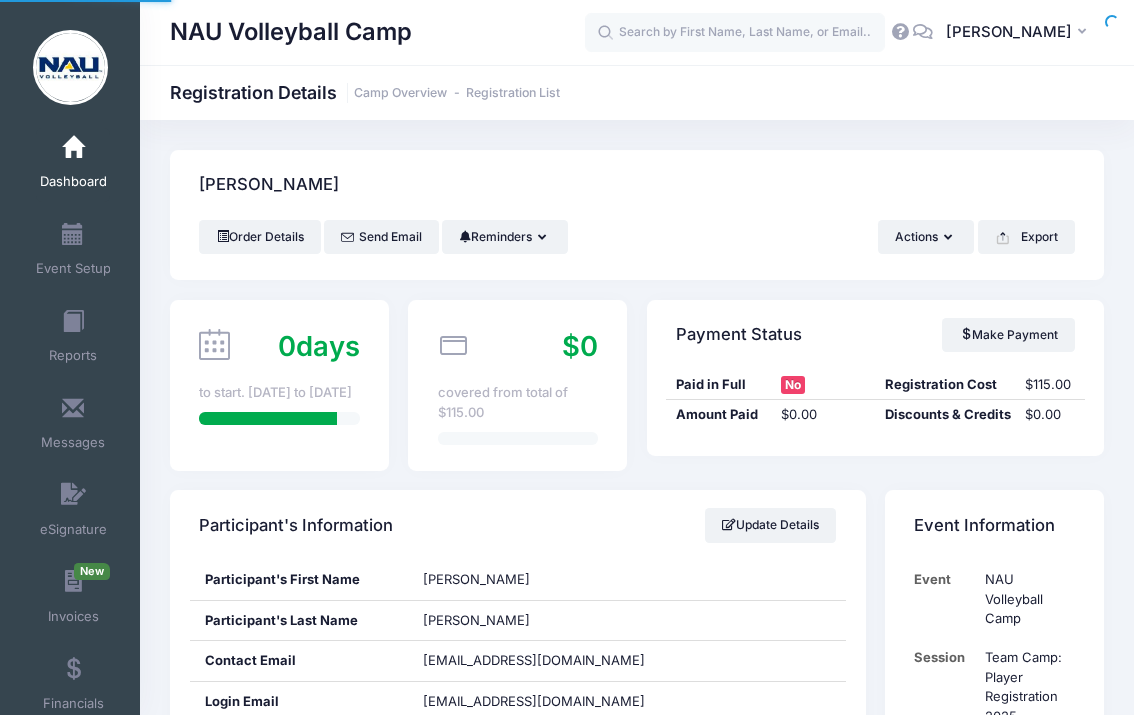 scroll, scrollTop: 0, scrollLeft: 0, axis: both 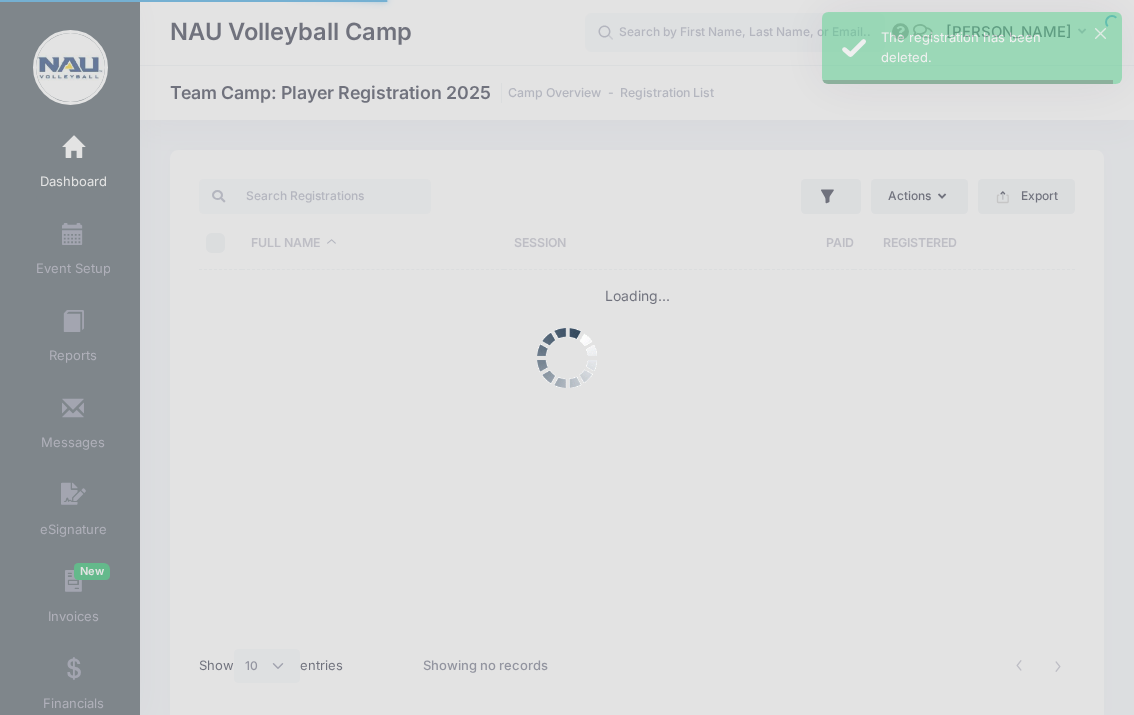 select on "10" 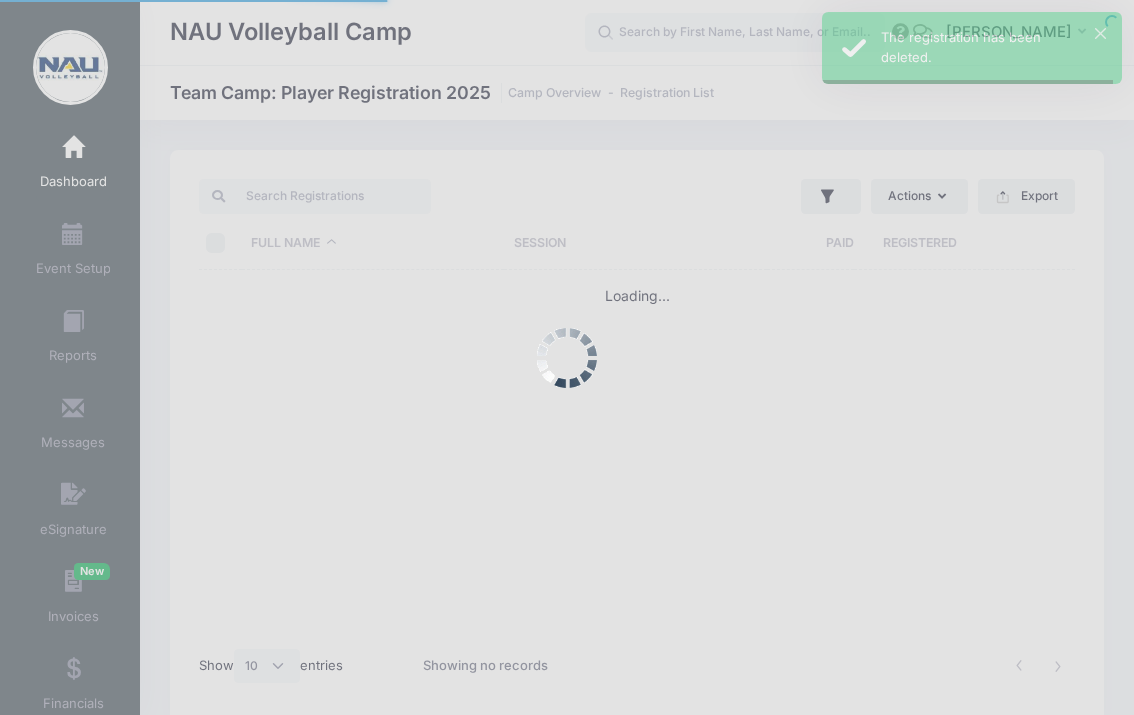 scroll, scrollTop: 0, scrollLeft: 0, axis: both 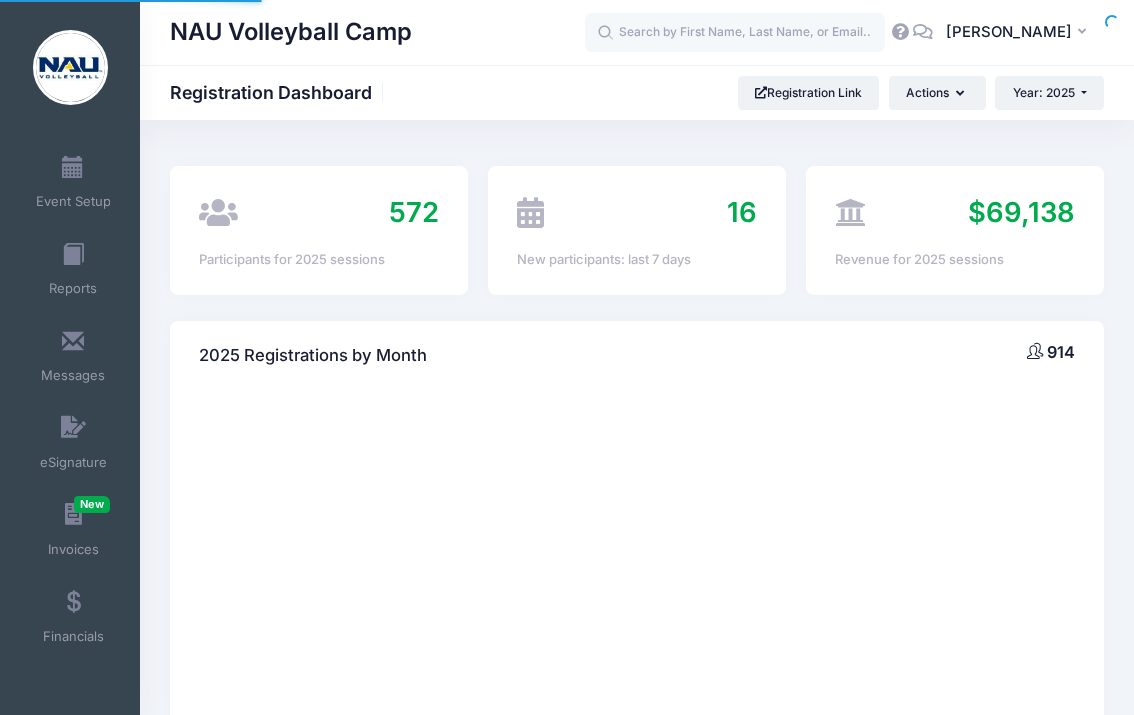 select 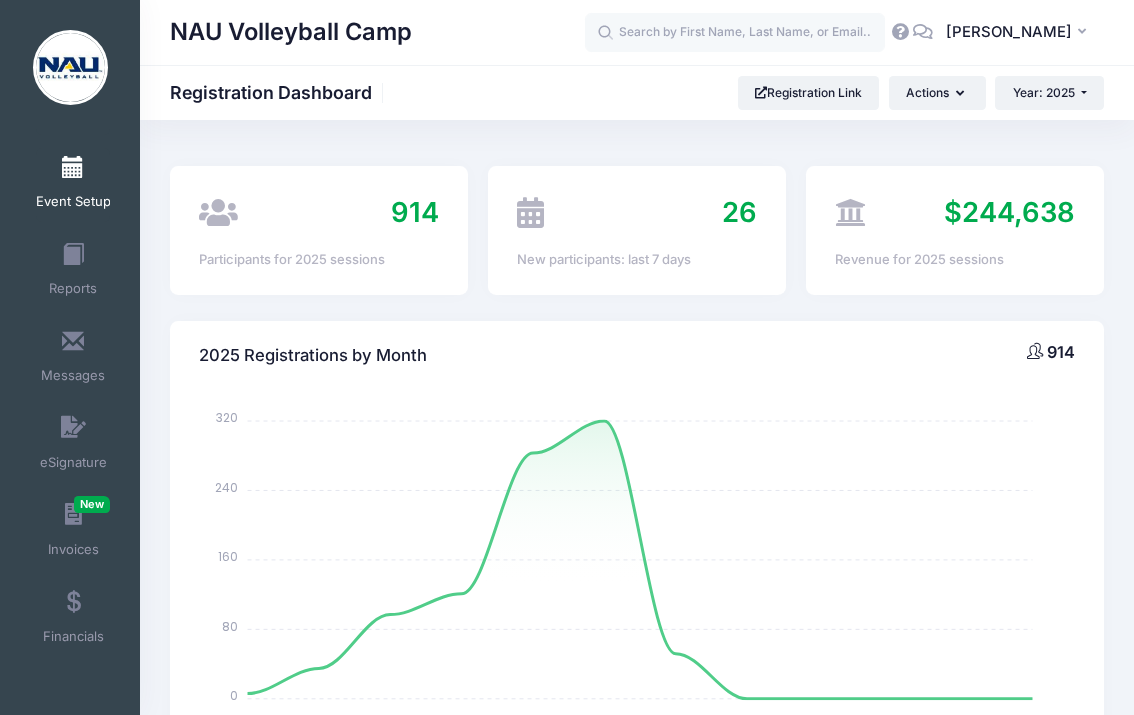 scroll, scrollTop: 0, scrollLeft: 0, axis: both 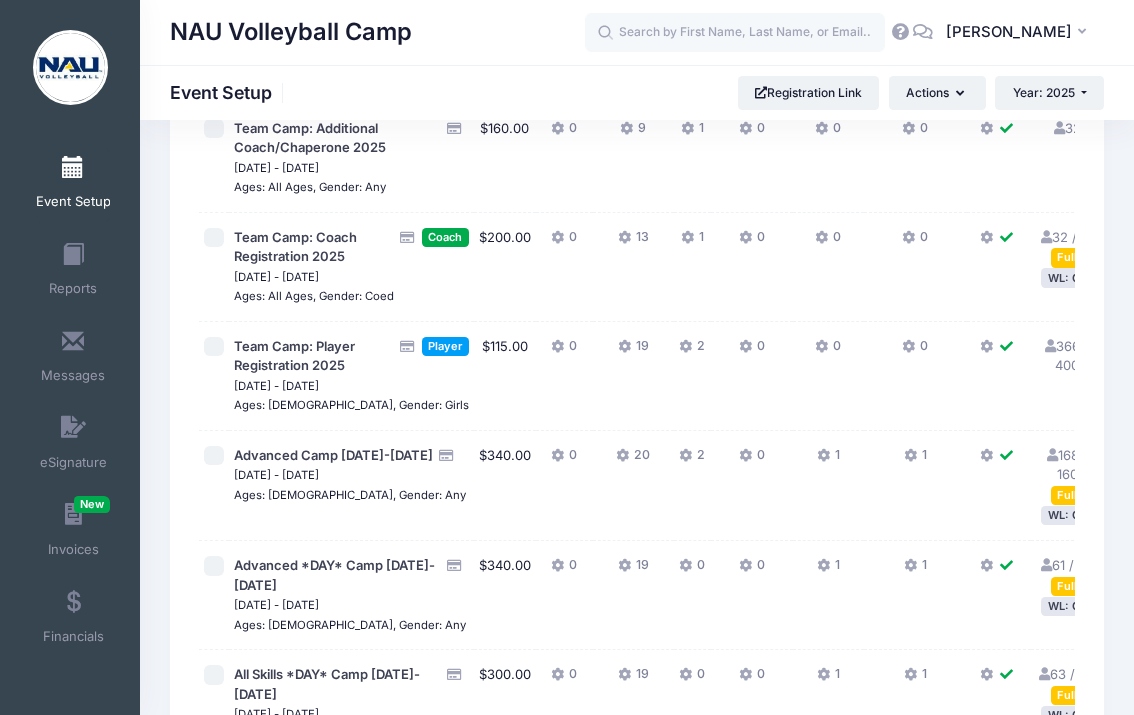 click on "168             / 160
Full" at bounding box center [1067, 474] 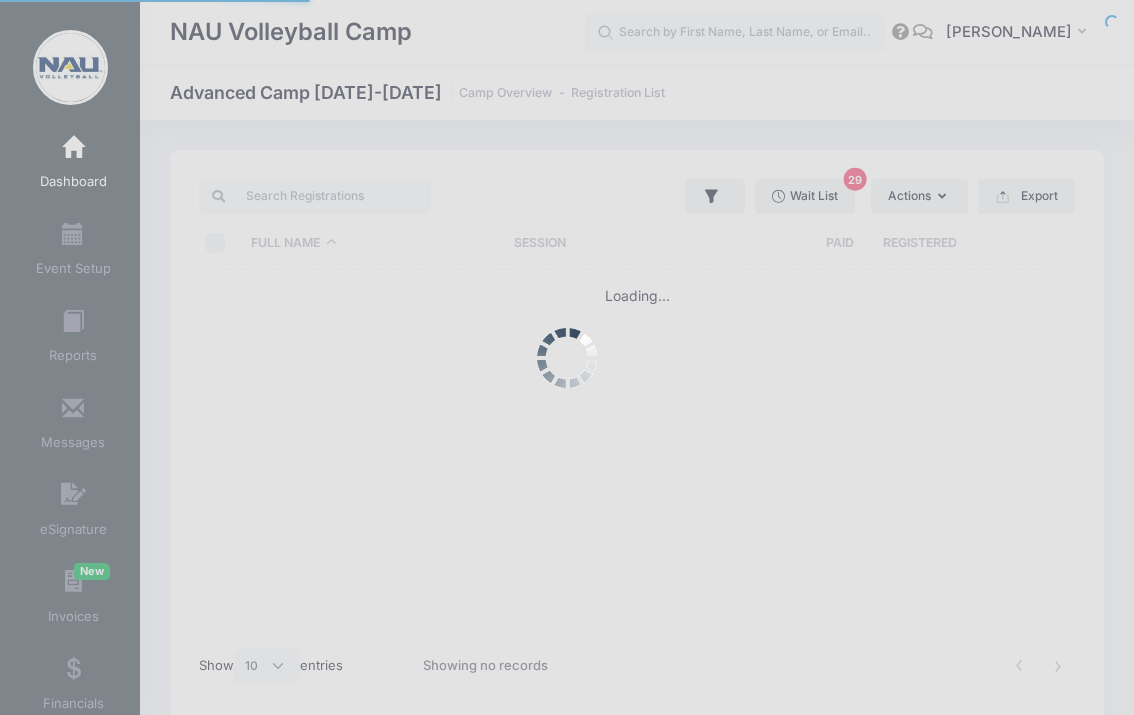 select on "10" 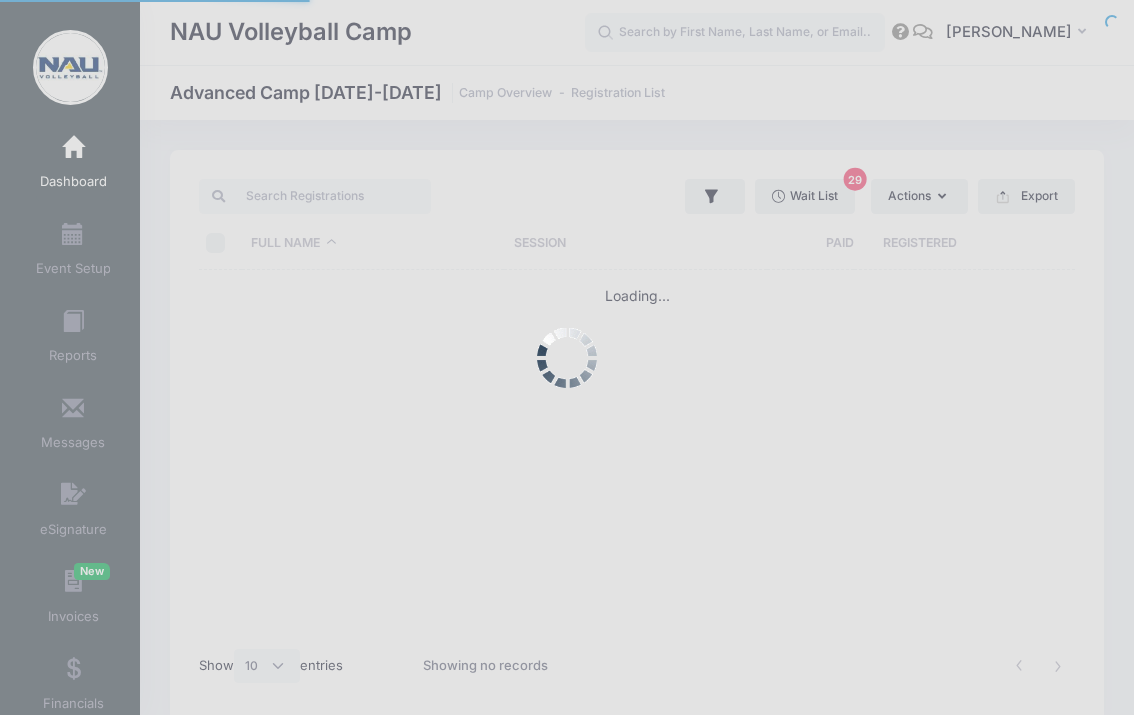 scroll, scrollTop: 0, scrollLeft: 0, axis: both 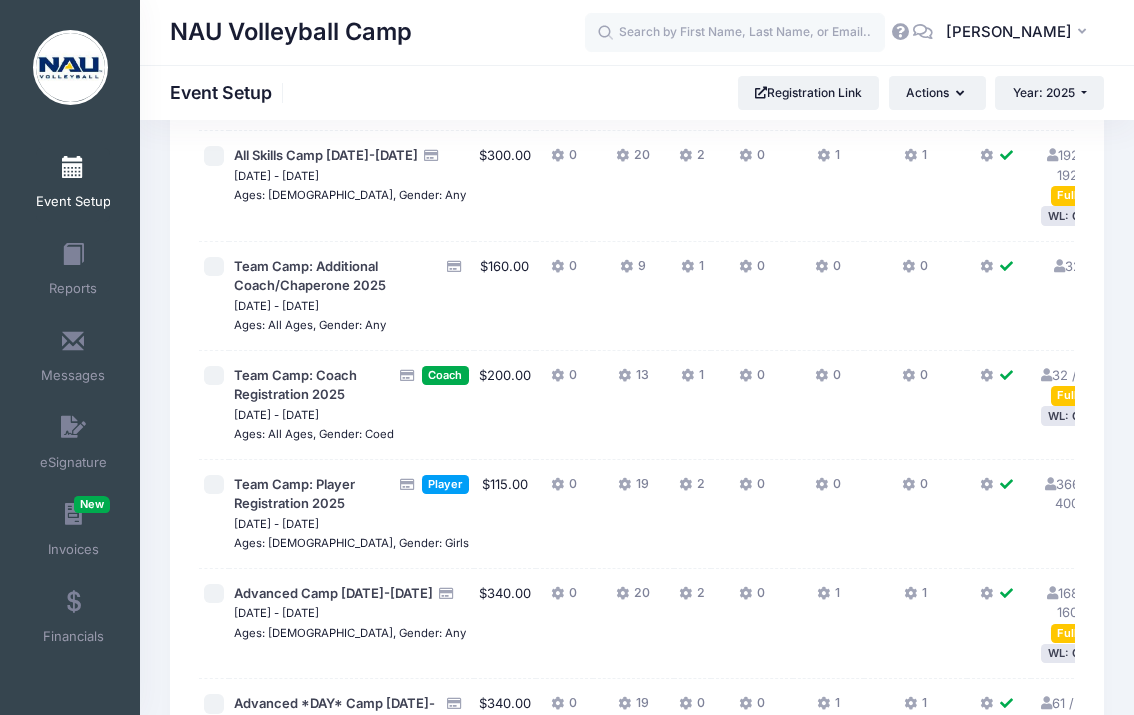 click on "366             / 400
Full" at bounding box center [1067, 514] 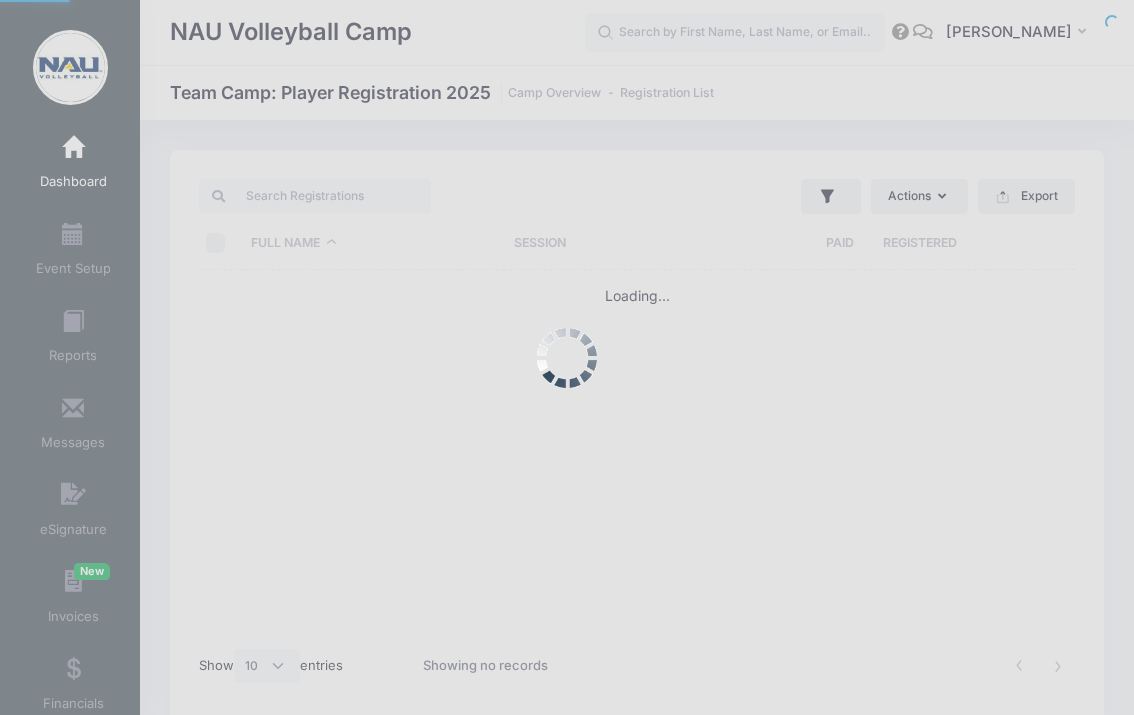 select on "10" 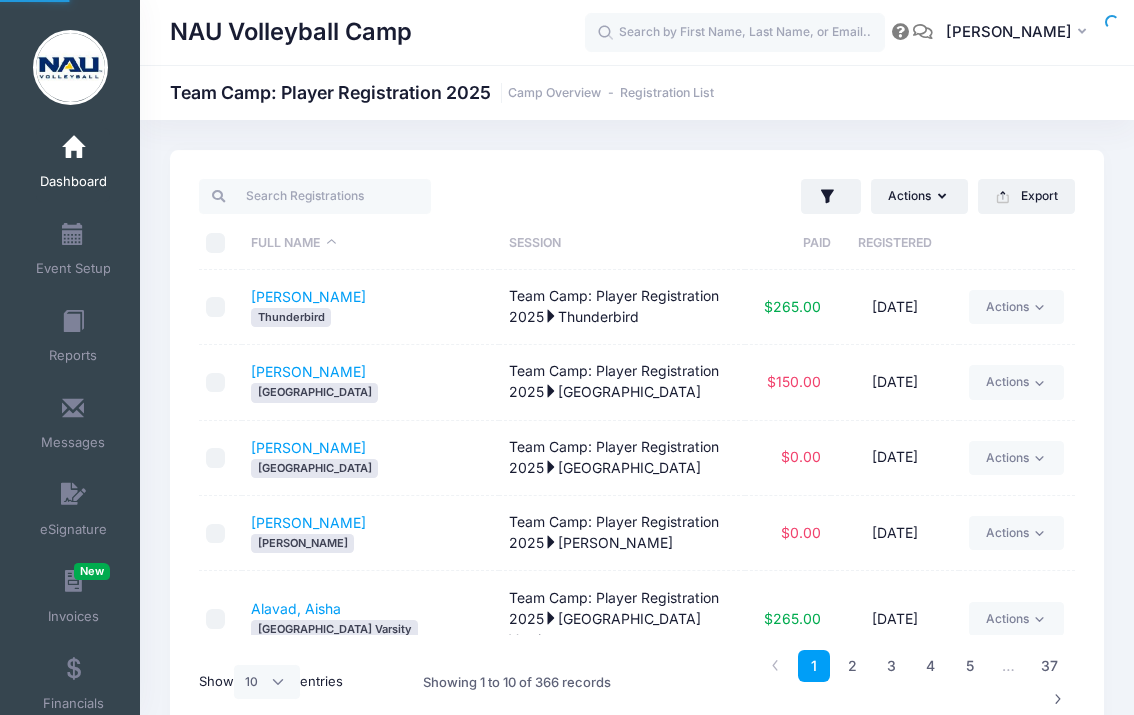 scroll, scrollTop: 0, scrollLeft: 0, axis: both 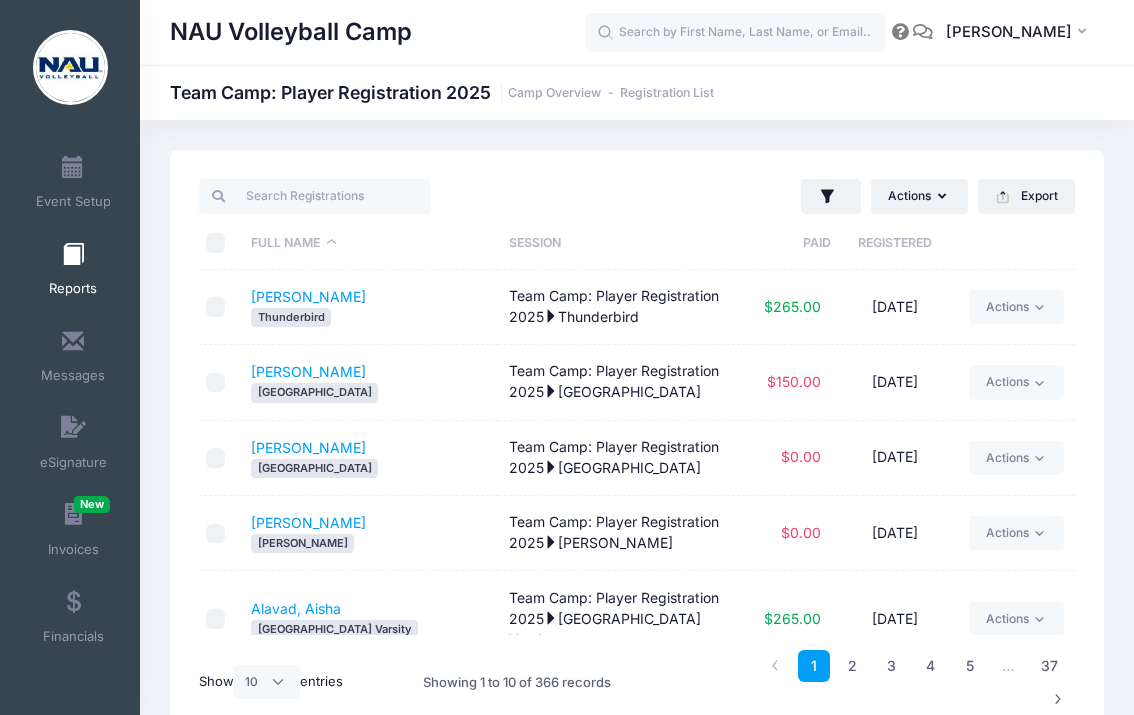 click on "Reports" at bounding box center [73, 272] 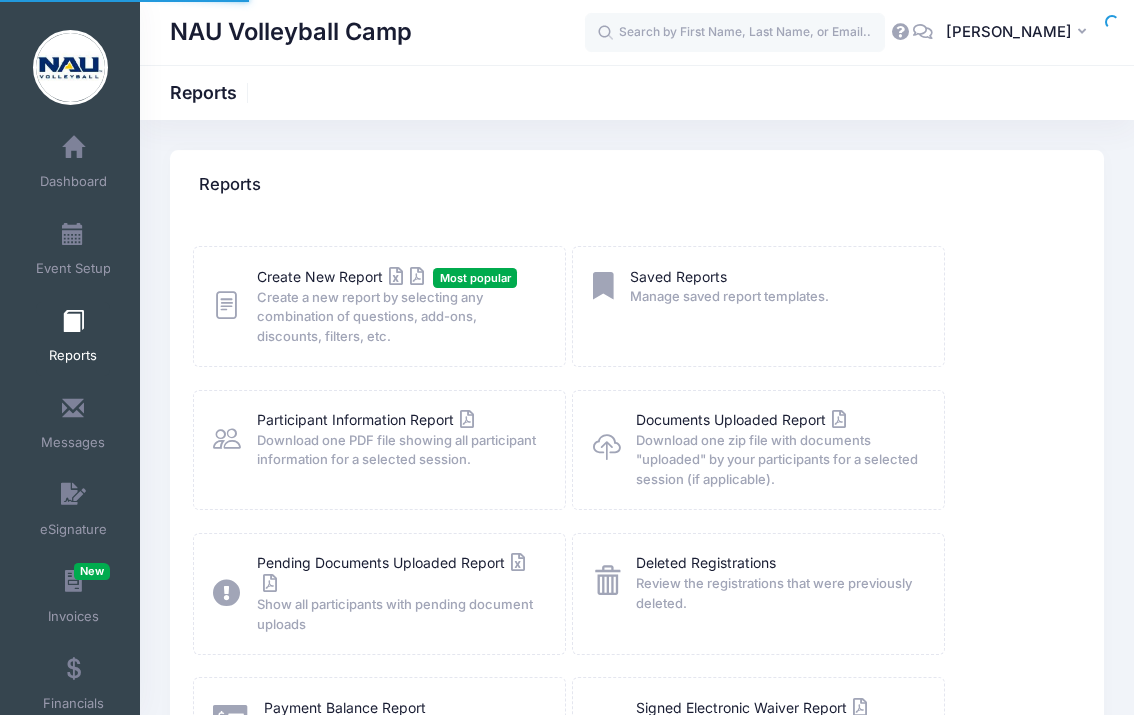scroll, scrollTop: 0, scrollLeft: 0, axis: both 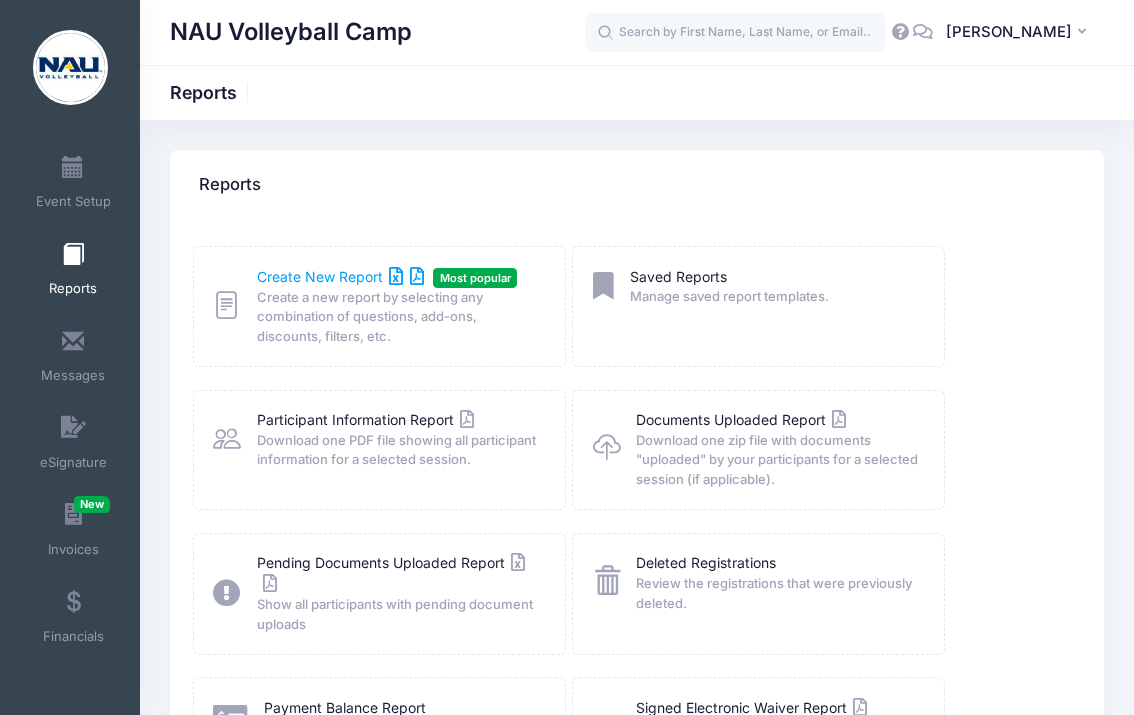 click on "Create New Report" at bounding box center [340, 276] 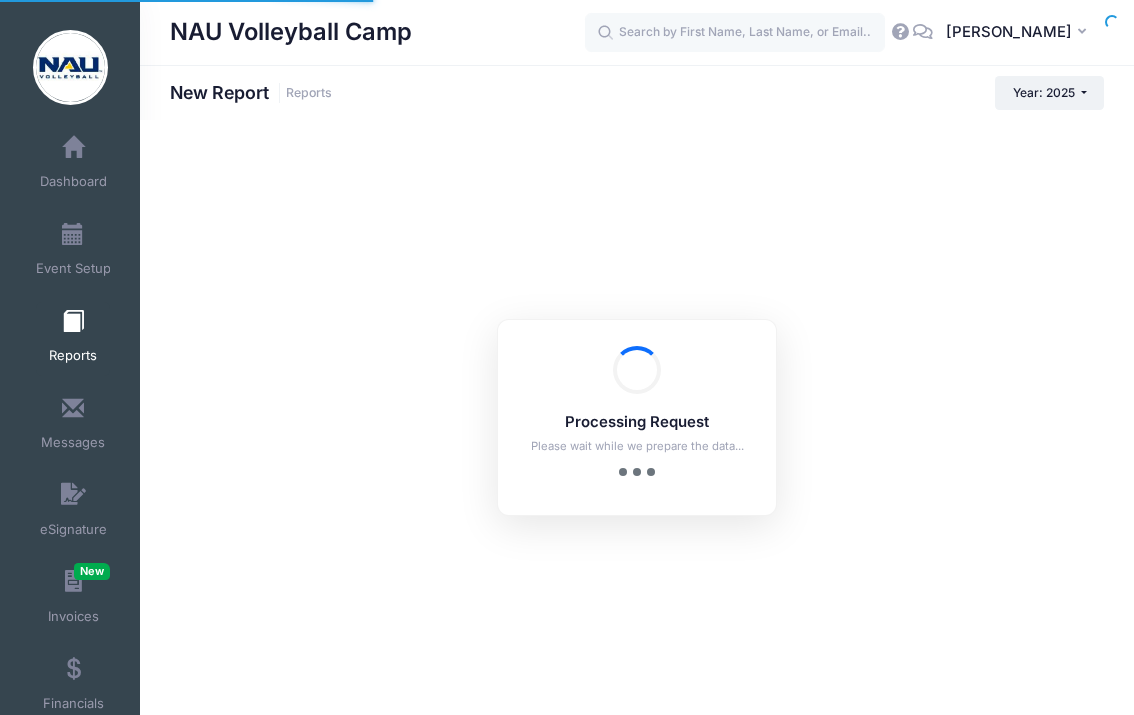 scroll, scrollTop: 0, scrollLeft: 0, axis: both 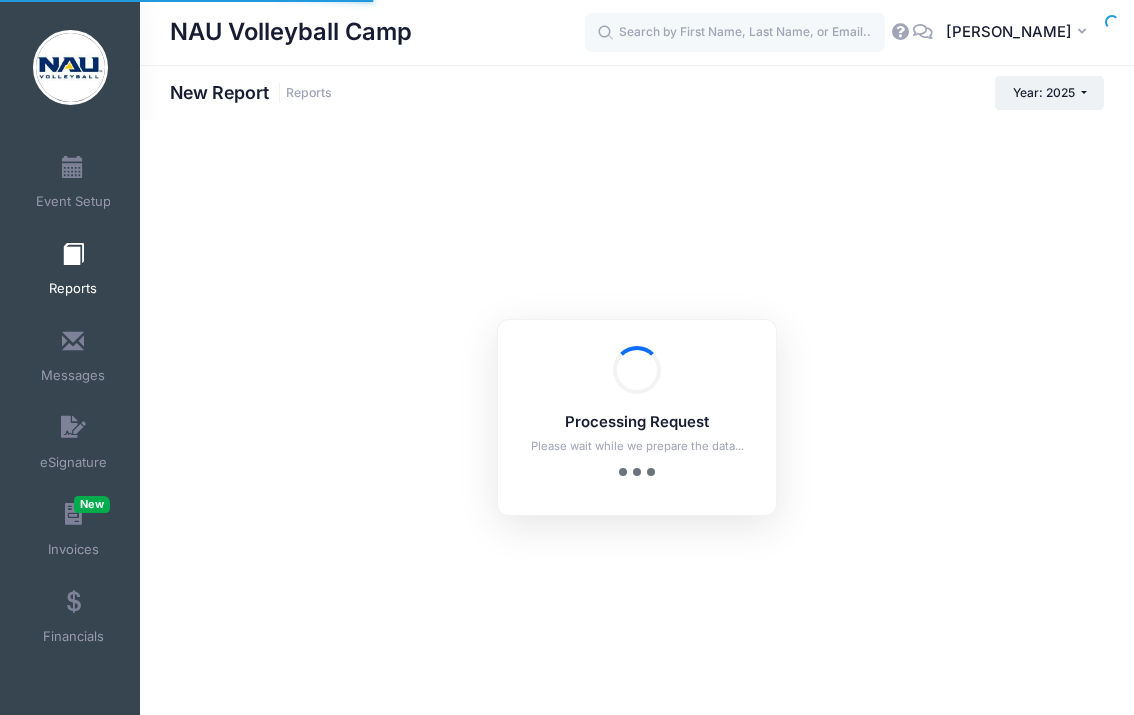 checkbox on "true" 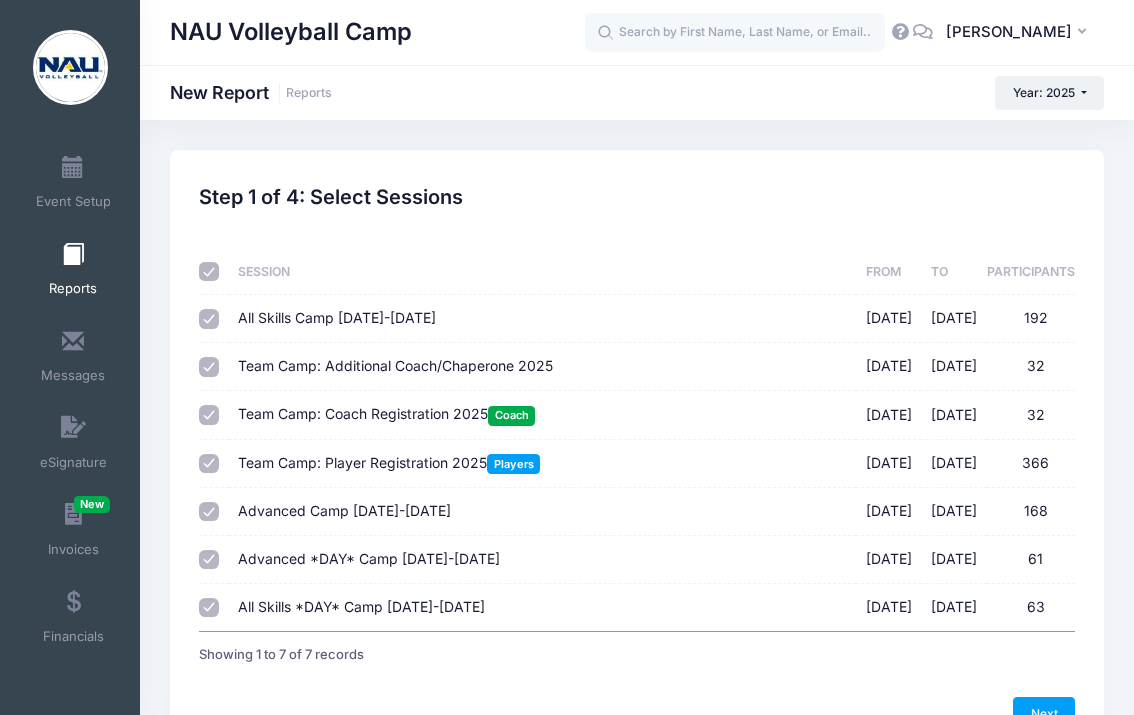click at bounding box center (209, 272) 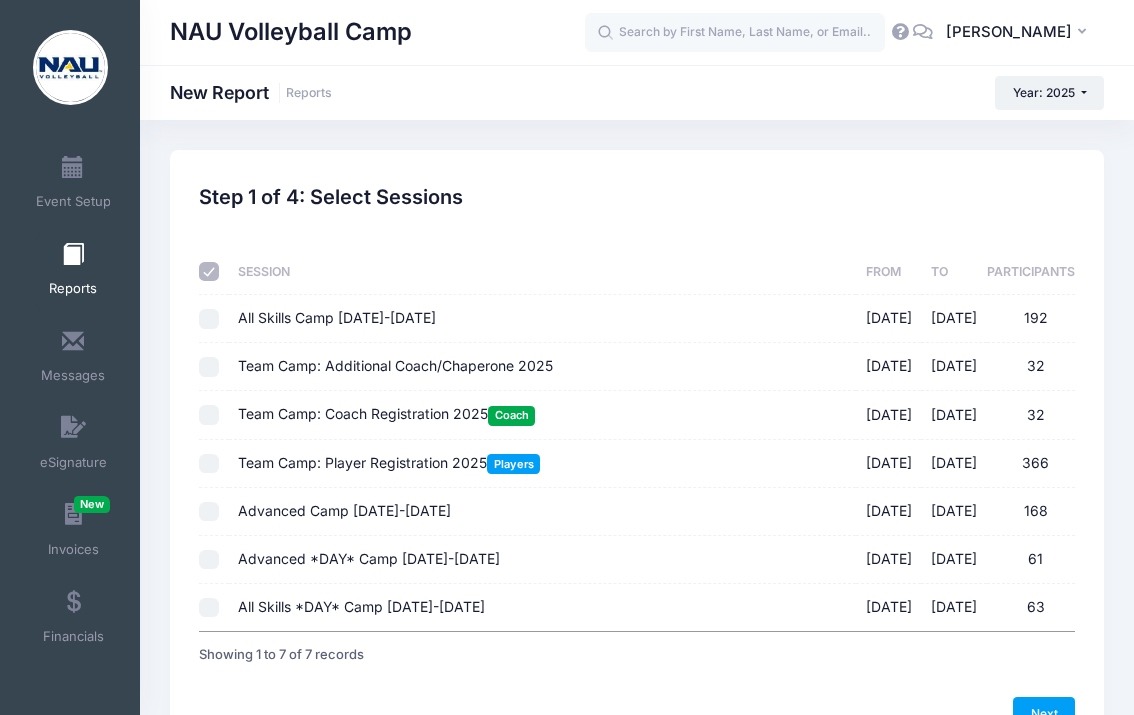 checkbox on "false" 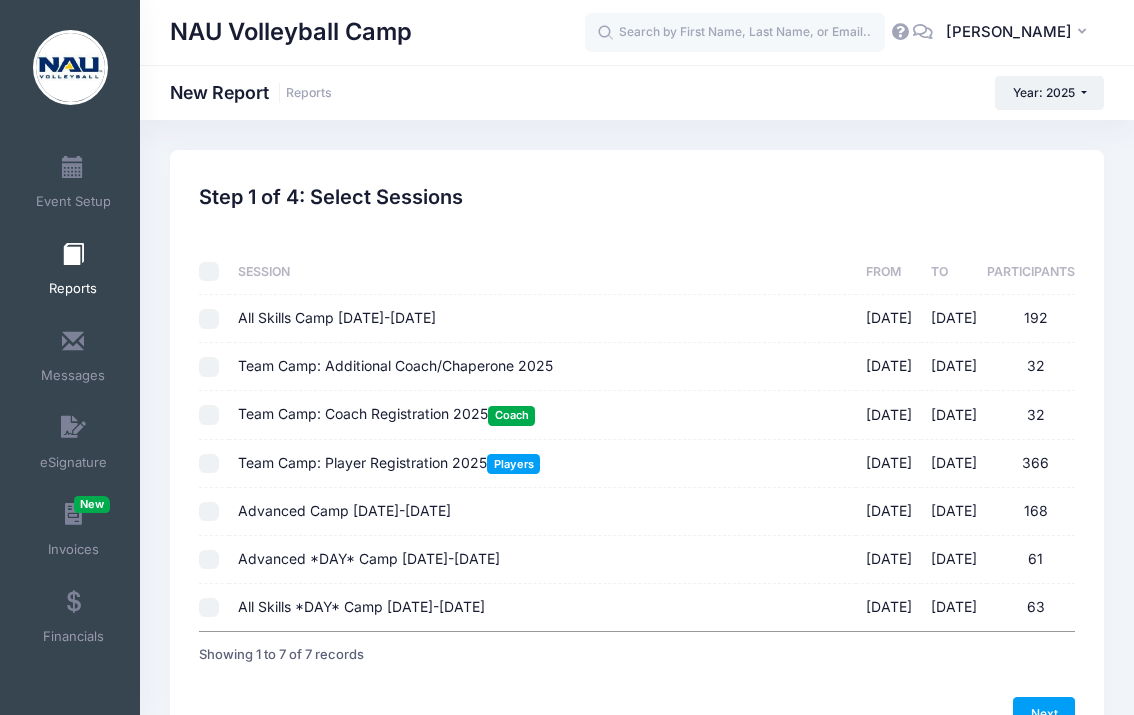 checkbox on "false" 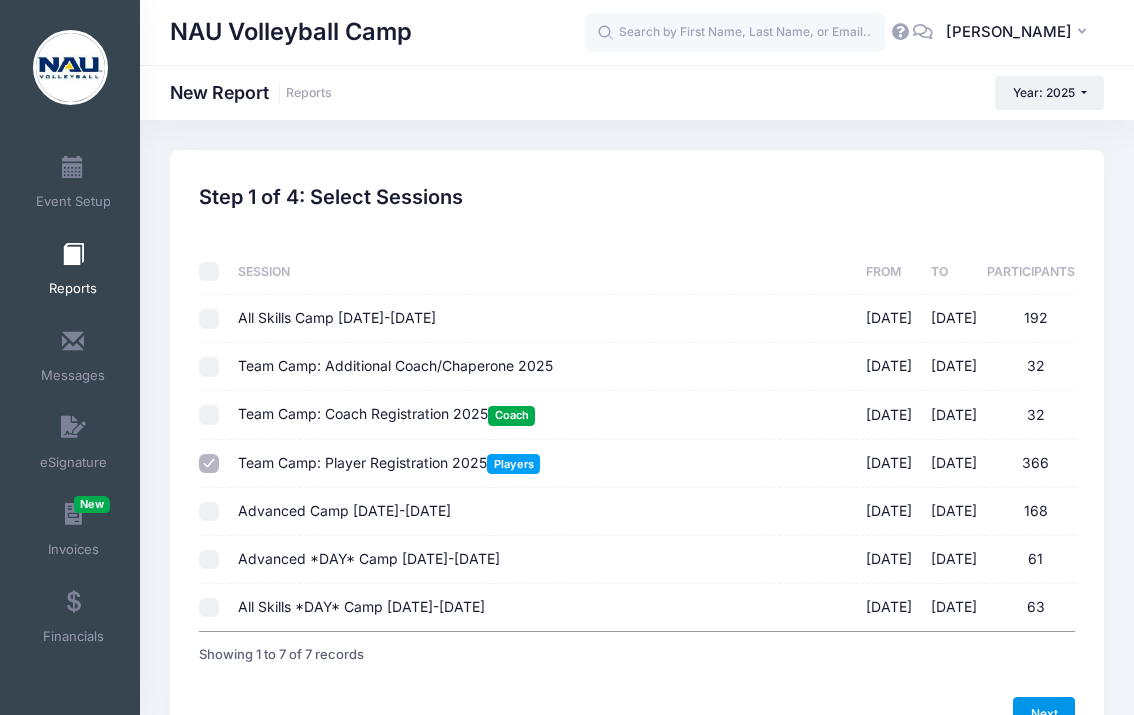 click on "Next" at bounding box center [1044, 714] 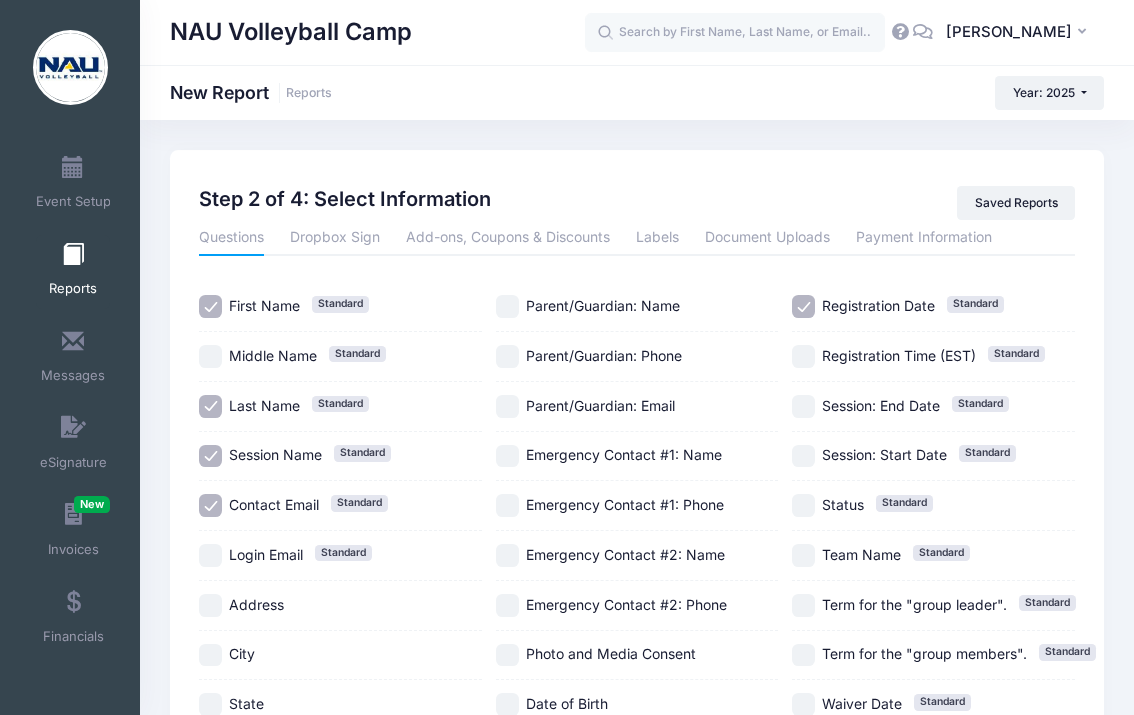 click on "Session Name Standard" at bounding box center [210, 456] 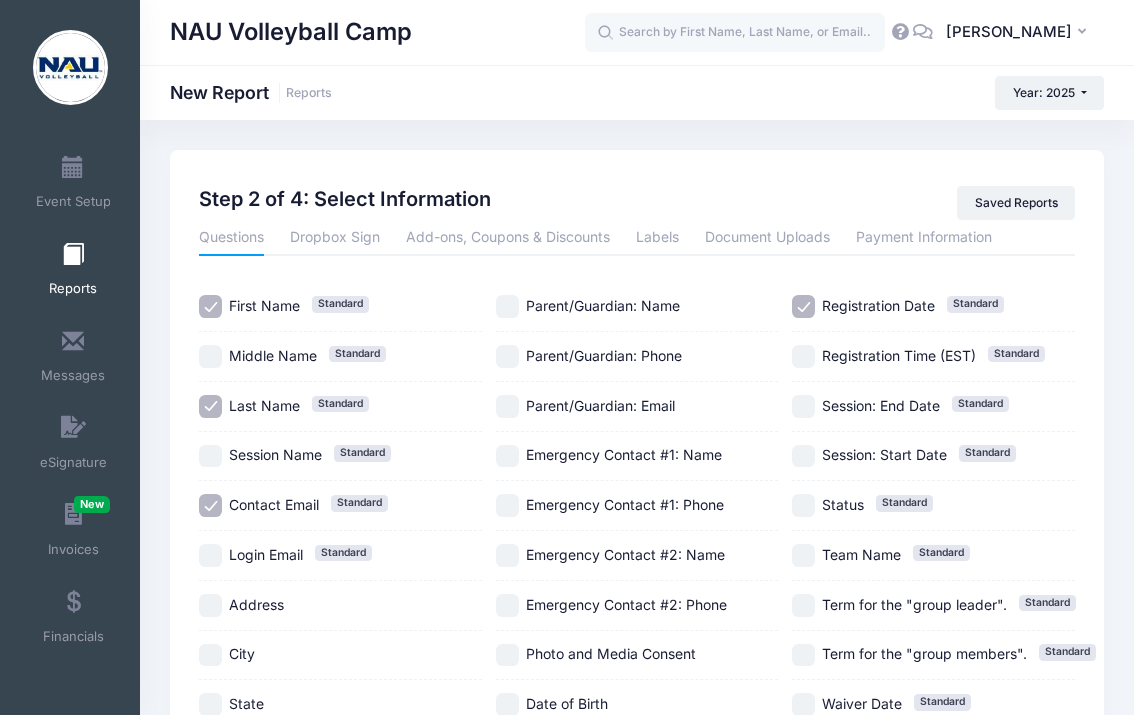 click on "Contact Email Standard" at bounding box center (210, 505) 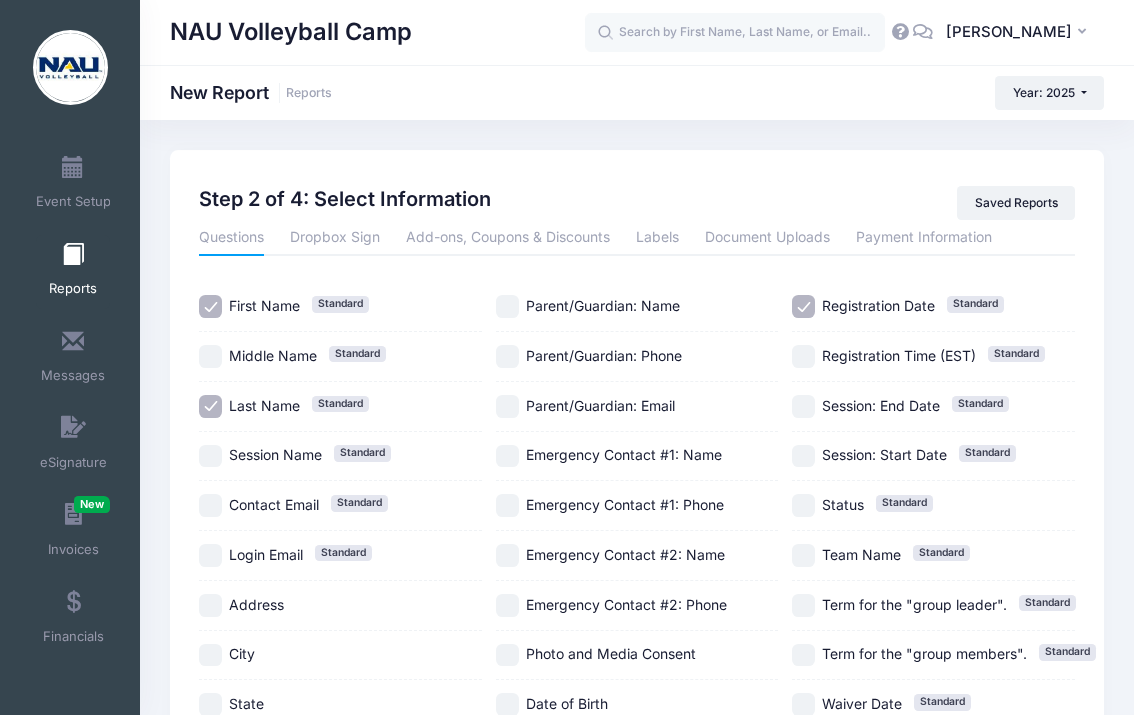 click on "Login Email Standard" at bounding box center (210, 555) 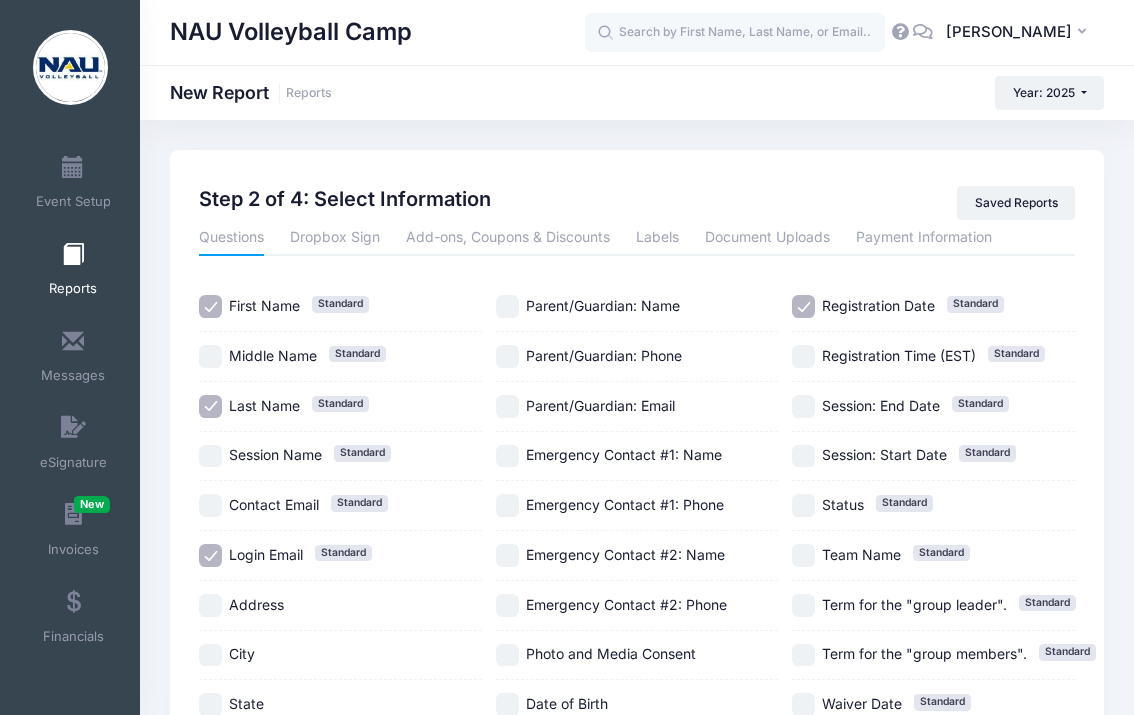 click on "Registration Date Standard" at bounding box center (803, 306) 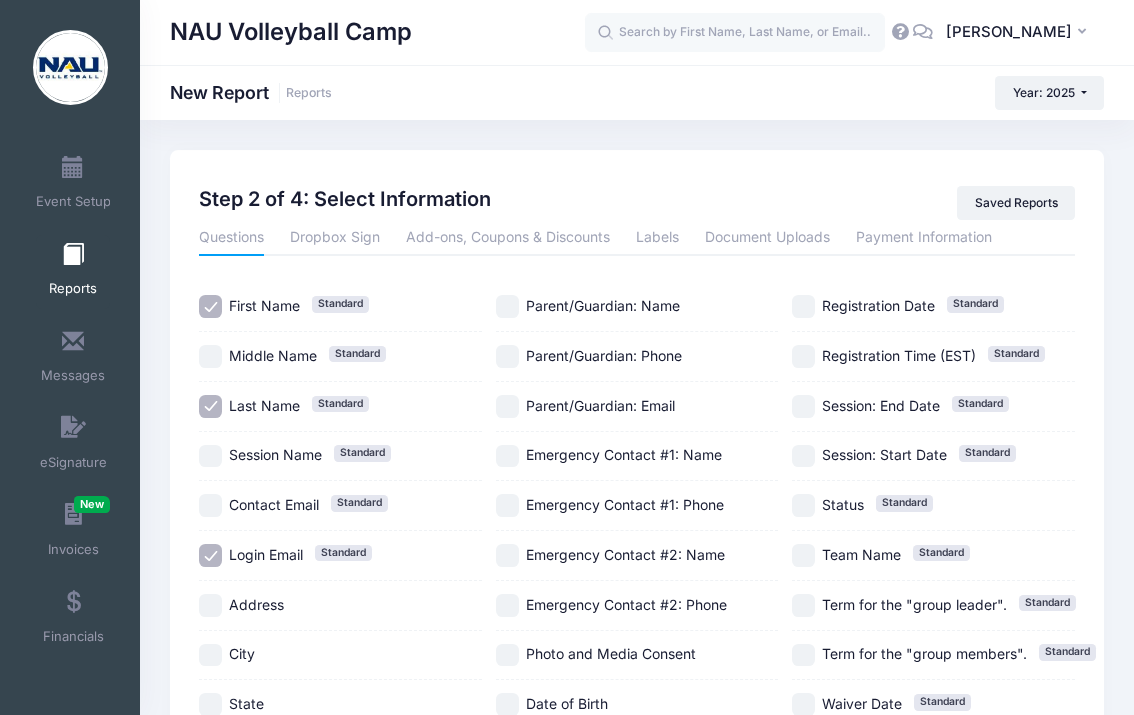 click on "Team Name Standard" at bounding box center [803, 555] 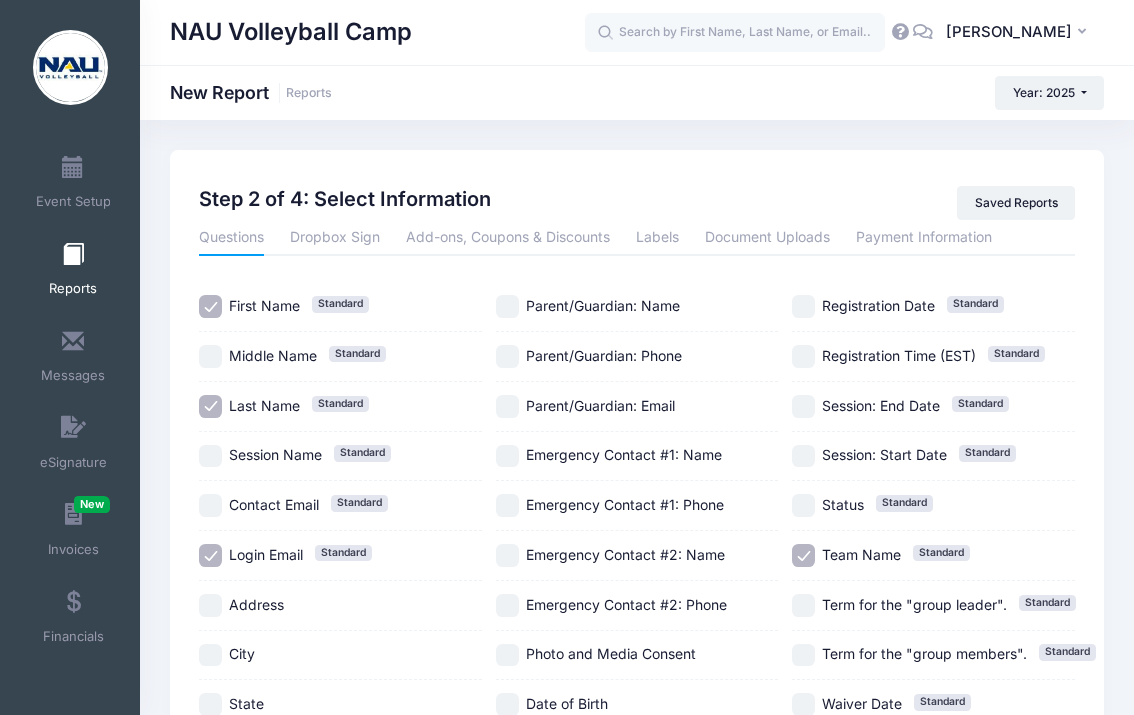 scroll, scrollTop: 0, scrollLeft: 0, axis: both 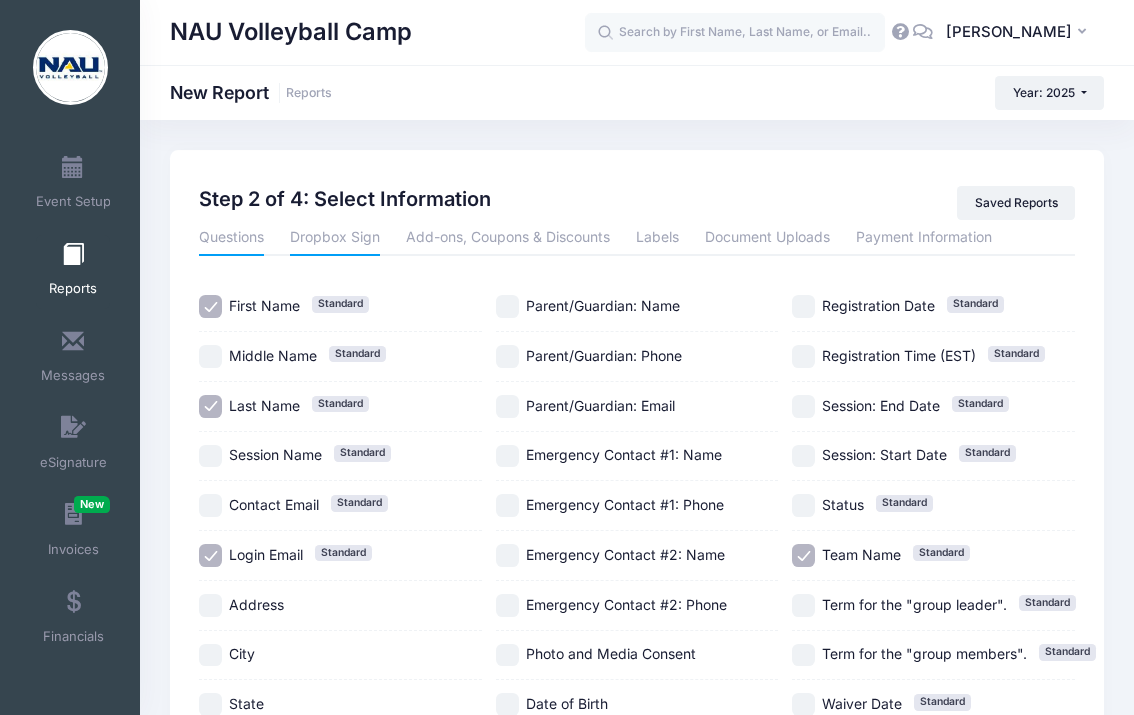 click on "Dropbox Sign" at bounding box center [335, 238] 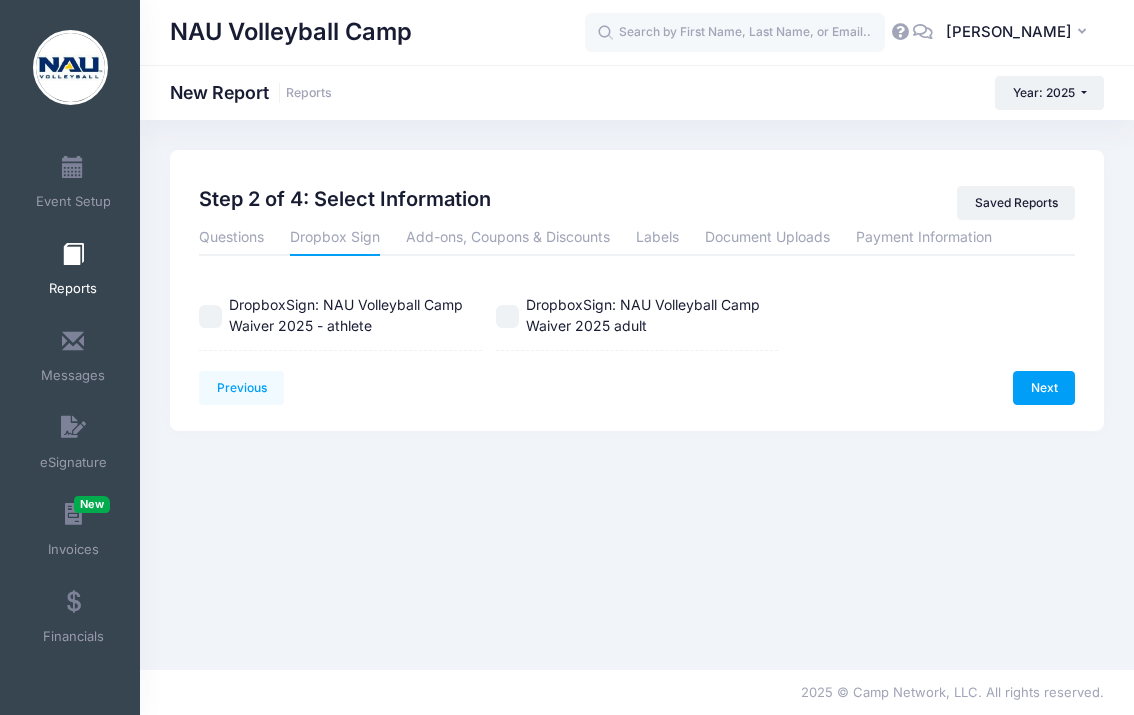 click on "DropboxSign: NAU Volleyball Camp Waiver 2025 - athlete" at bounding box center (346, 315) 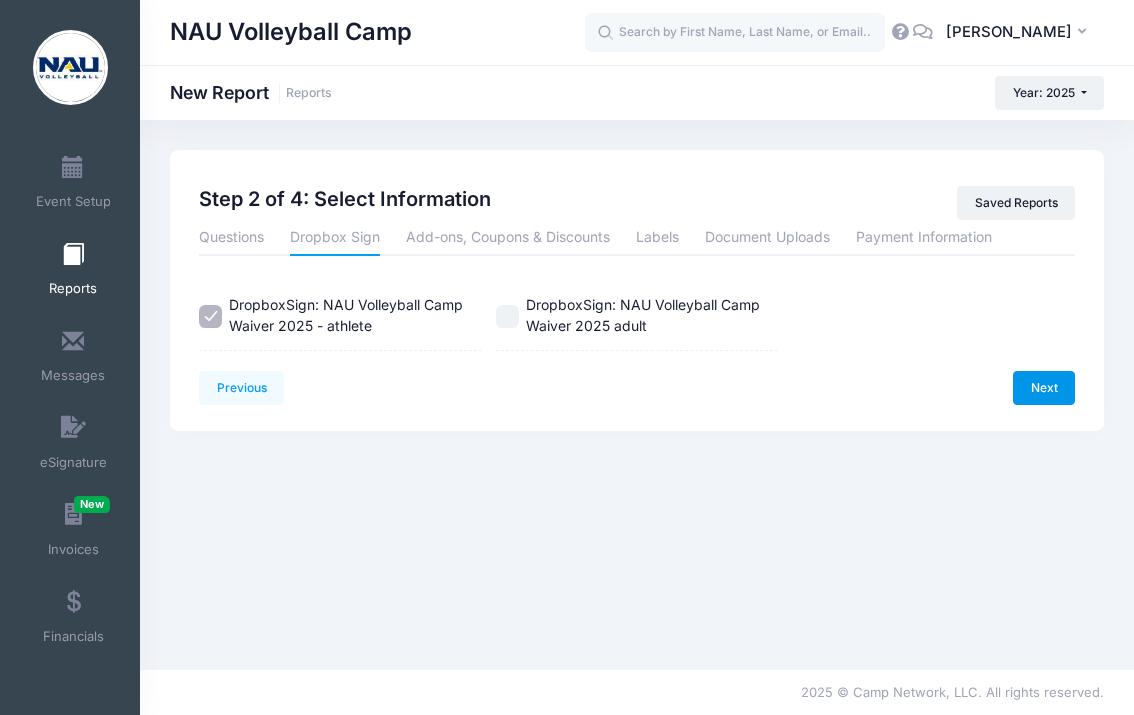 click on "Next" at bounding box center [1044, 388] 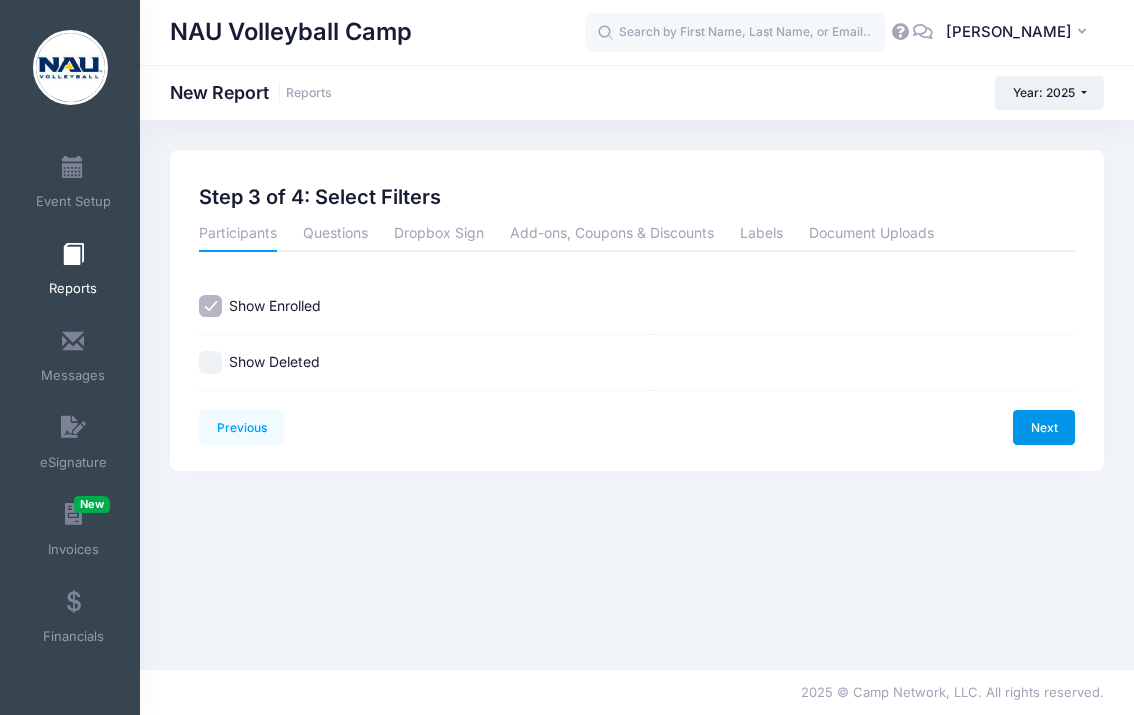 click on "Next" at bounding box center [1044, 427] 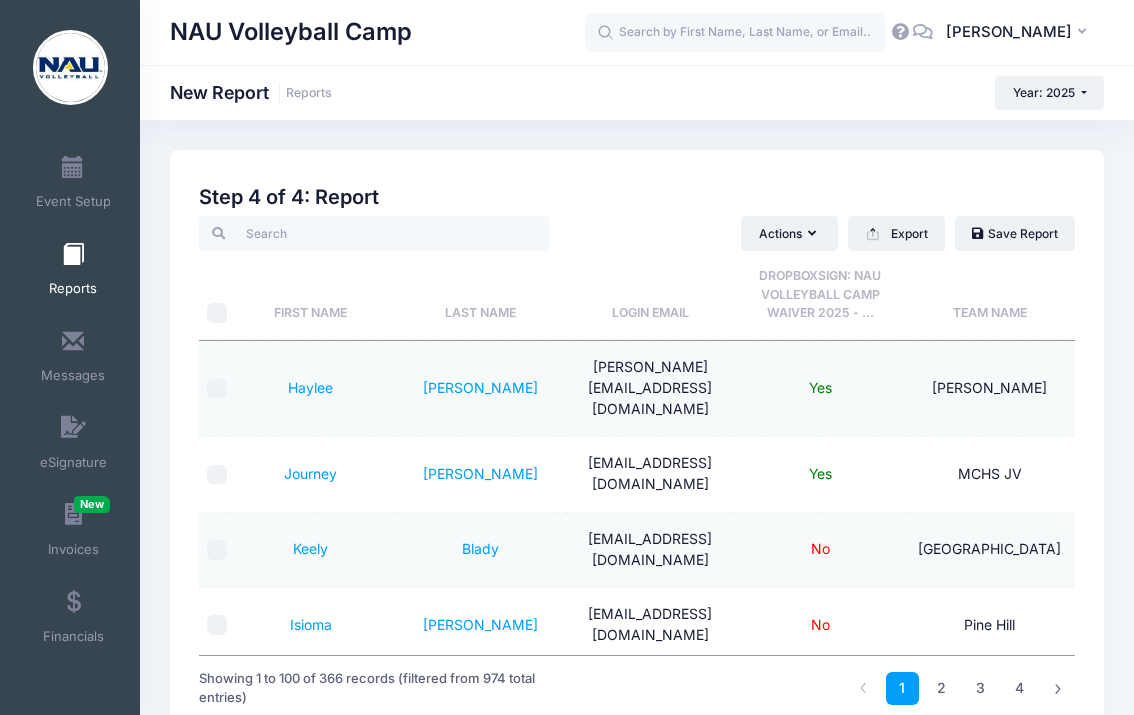 click on "DropboxSign: NAU Volleyball Camp Waiver 2025 - ..." at bounding box center [820, 294] 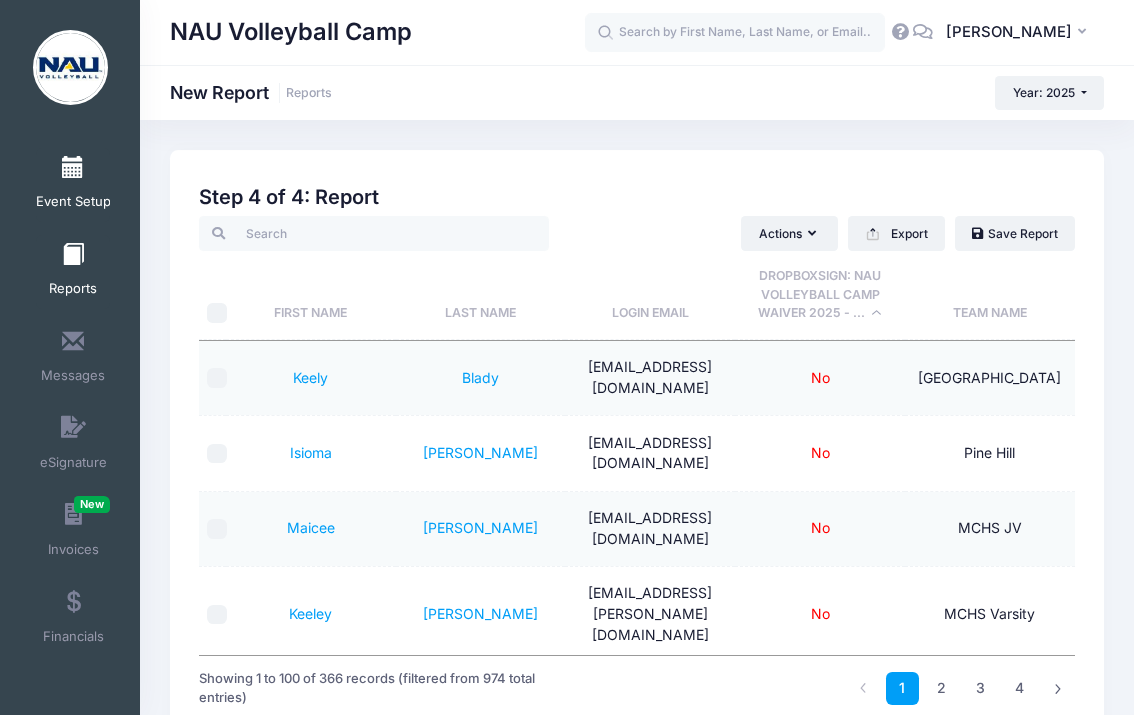 click on "Event Setup" at bounding box center (73, 185) 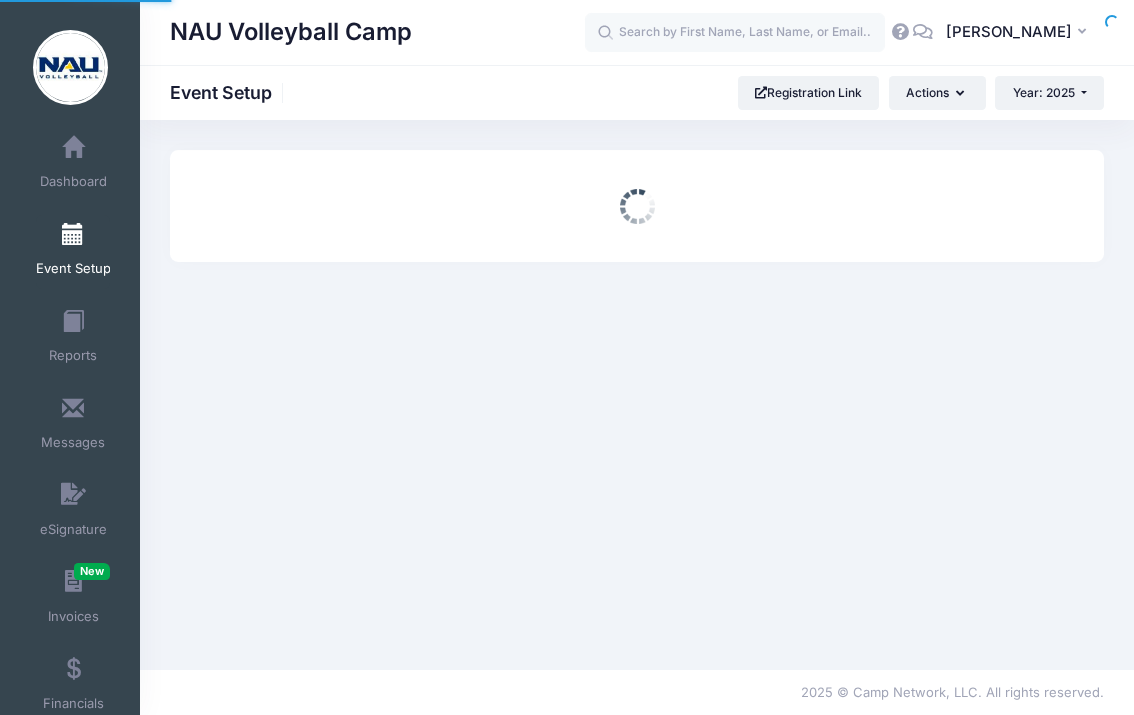 scroll, scrollTop: 0, scrollLeft: 0, axis: both 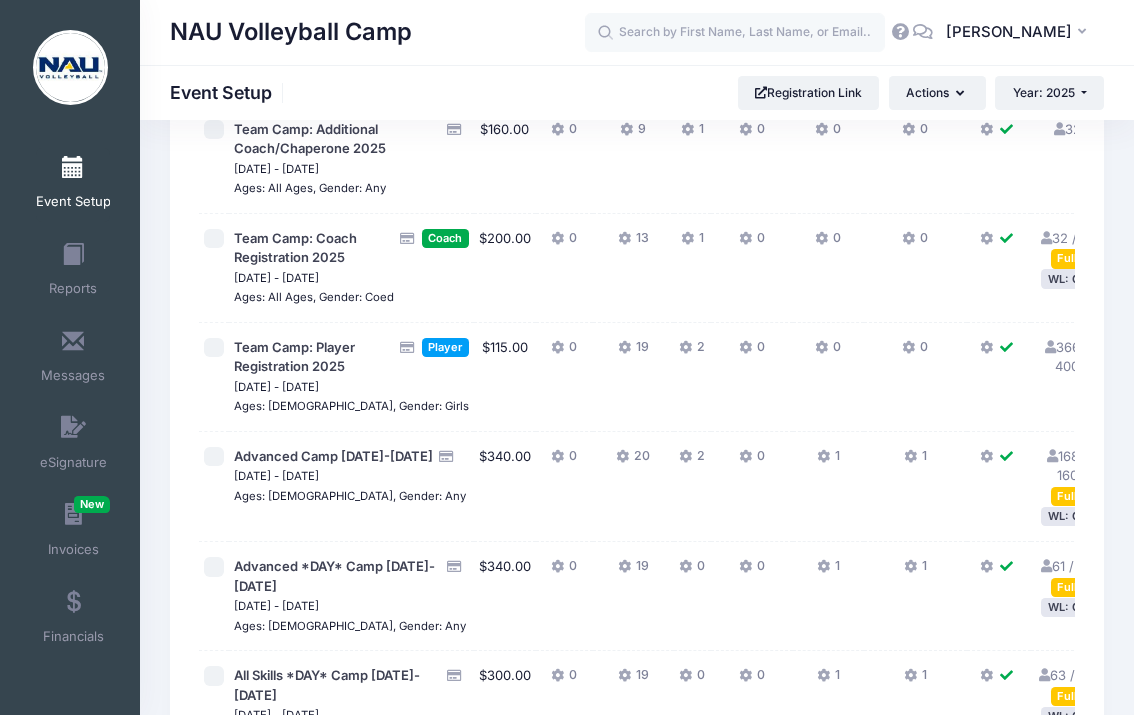 click on "366             / 400
Full" at bounding box center (1067, 357) 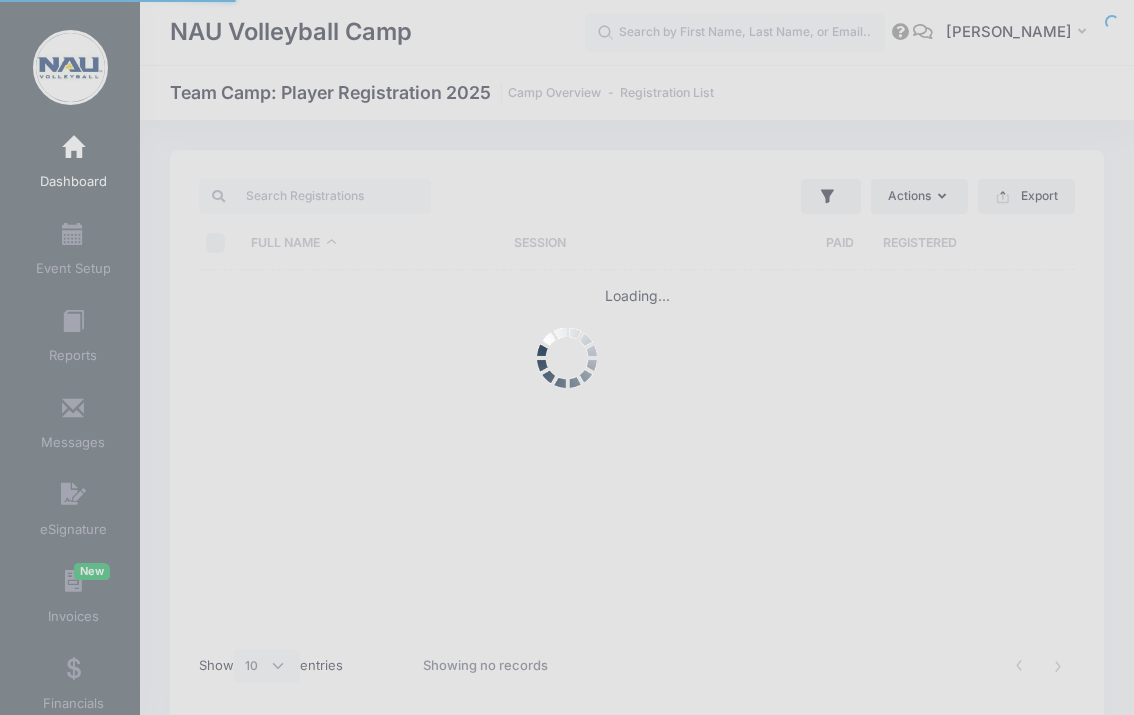 select on "10" 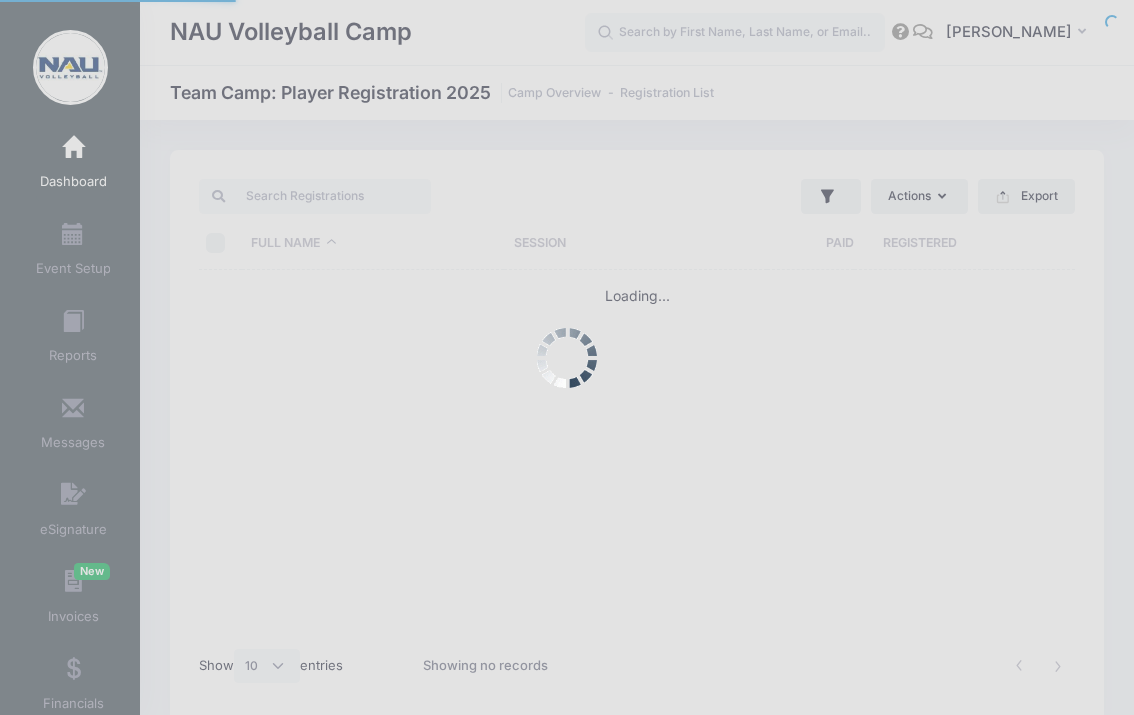 scroll, scrollTop: 0, scrollLeft: 0, axis: both 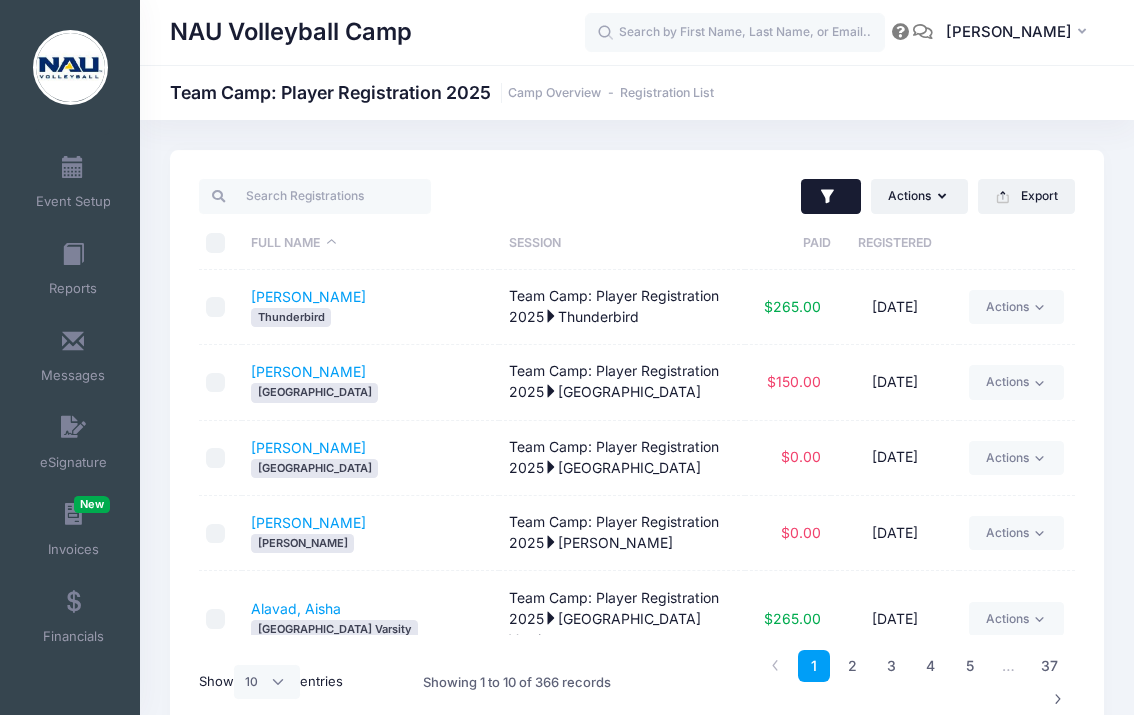 click 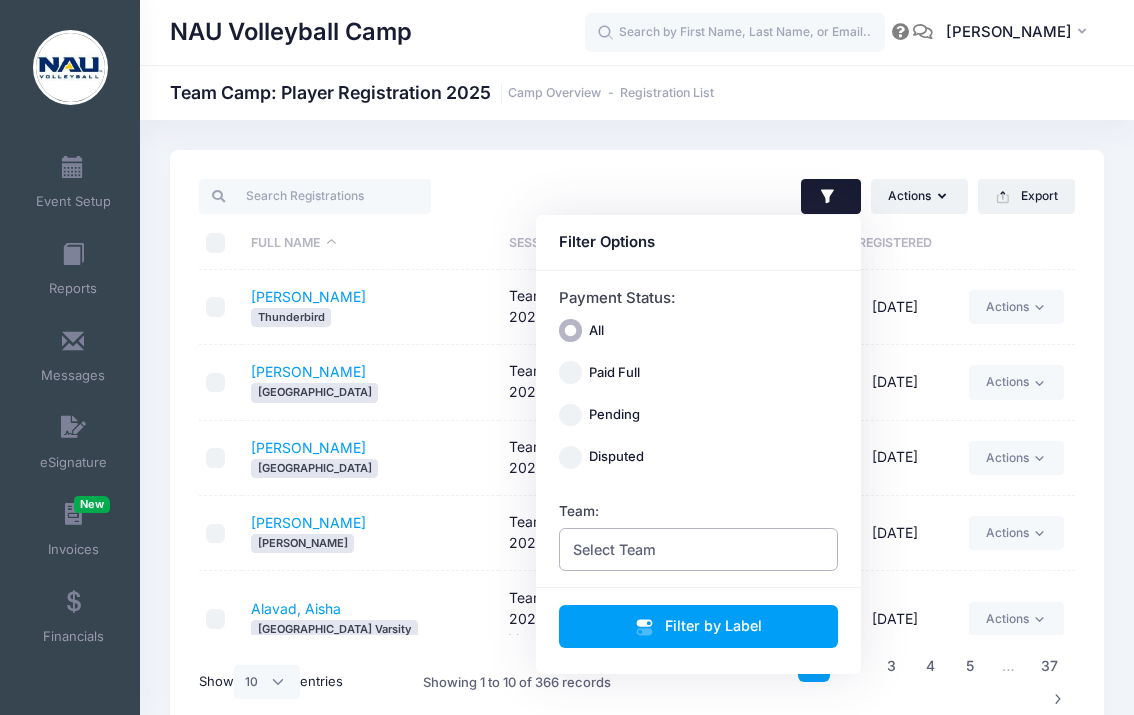click on "Select Team" at bounding box center (699, 549) 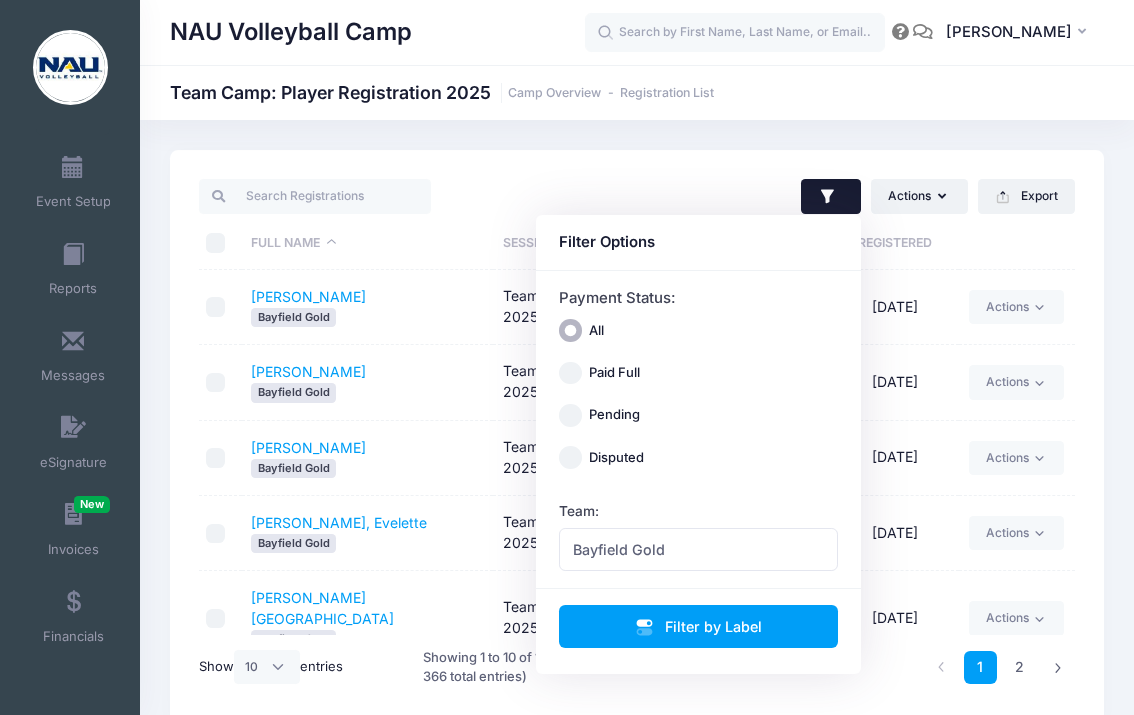 click on "Actions      Assign Labels
Send Email
Send Payment Reminder
Send Document Upload Reminder
Send eSignature Reminder
Deleted Registrations
Filter Options
Payment Status:
All
Paid Full
Pending
Disputed" at bounding box center [861, 196] 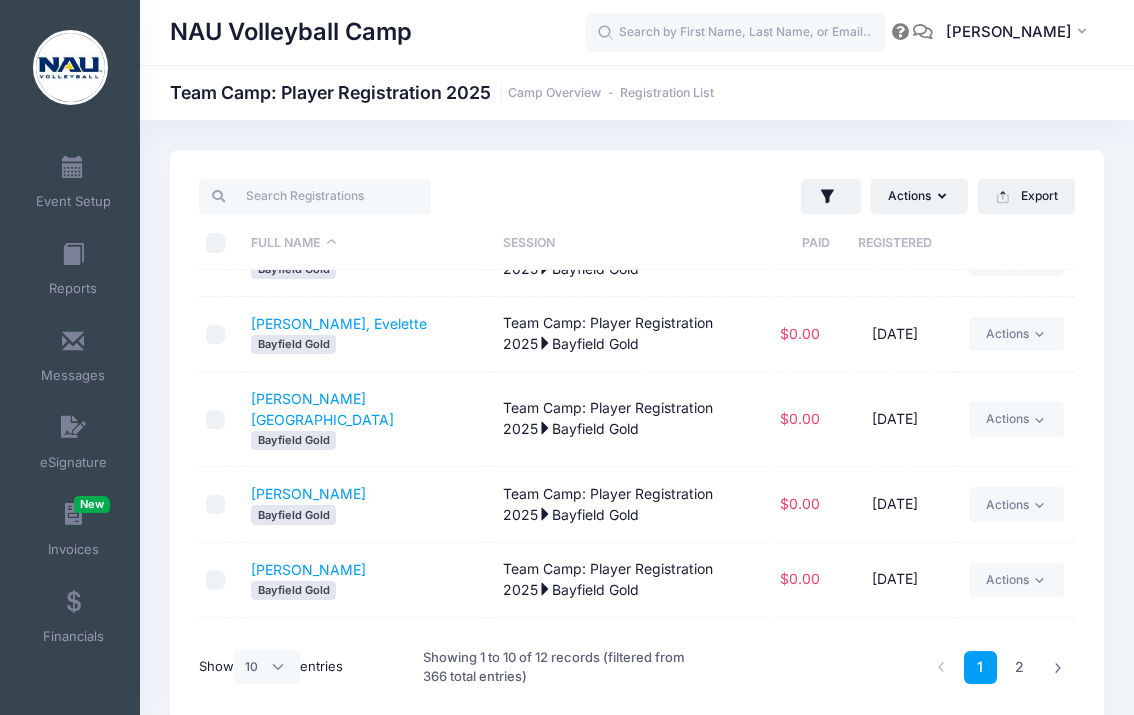 scroll, scrollTop: 344, scrollLeft: 0, axis: vertical 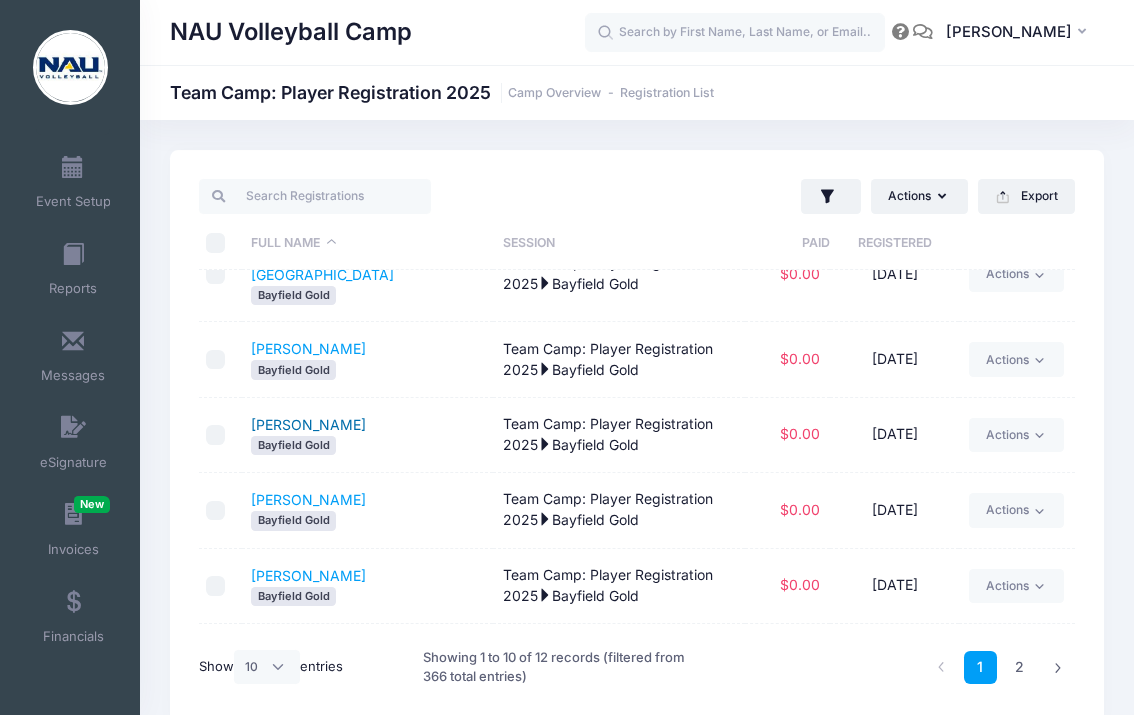 click on "[PERSON_NAME]" at bounding box center [308, 424] 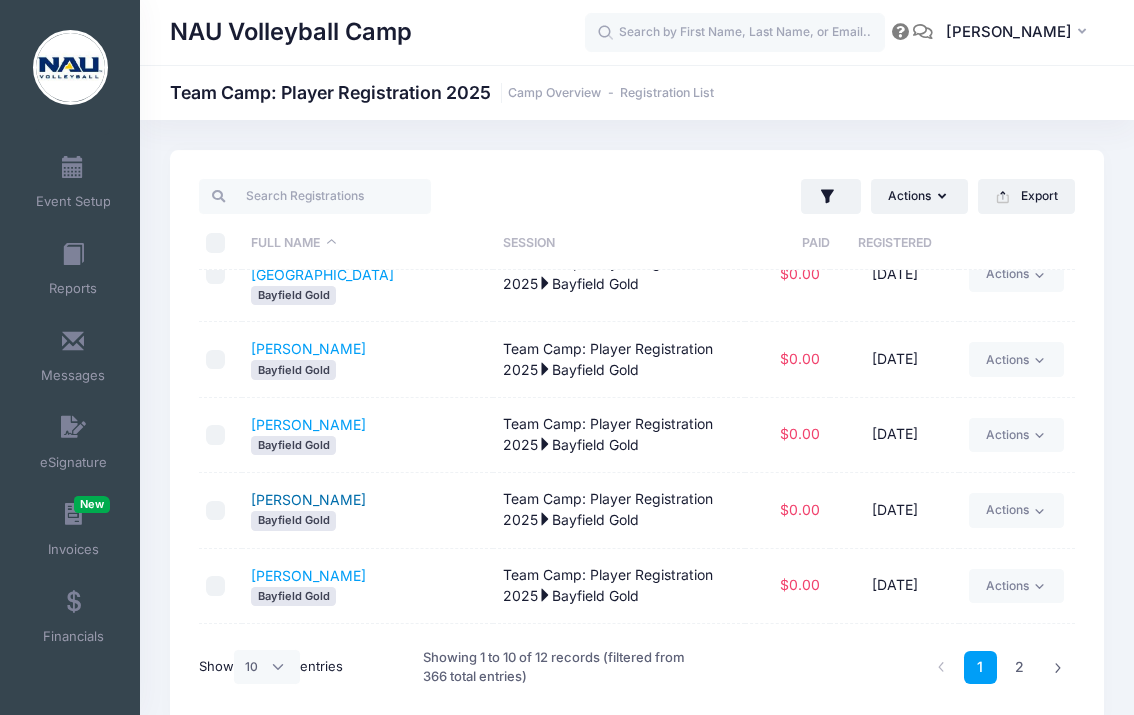 click on "Quintana, Maeli" at bounding box center [308, 499] 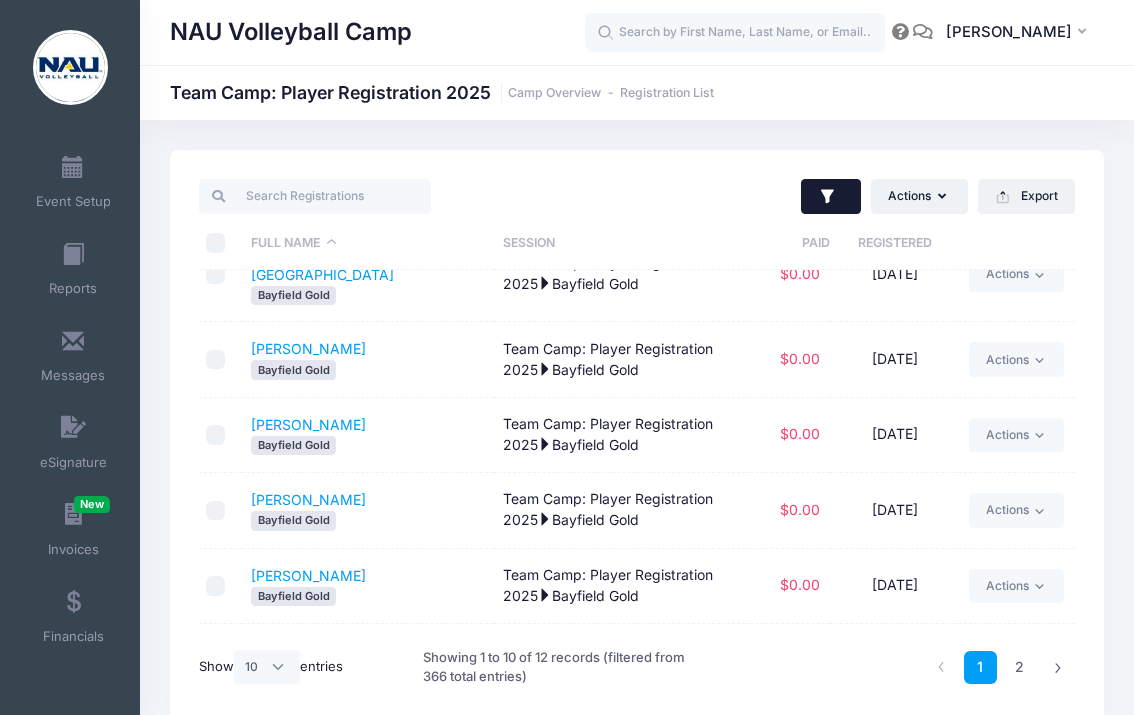 click 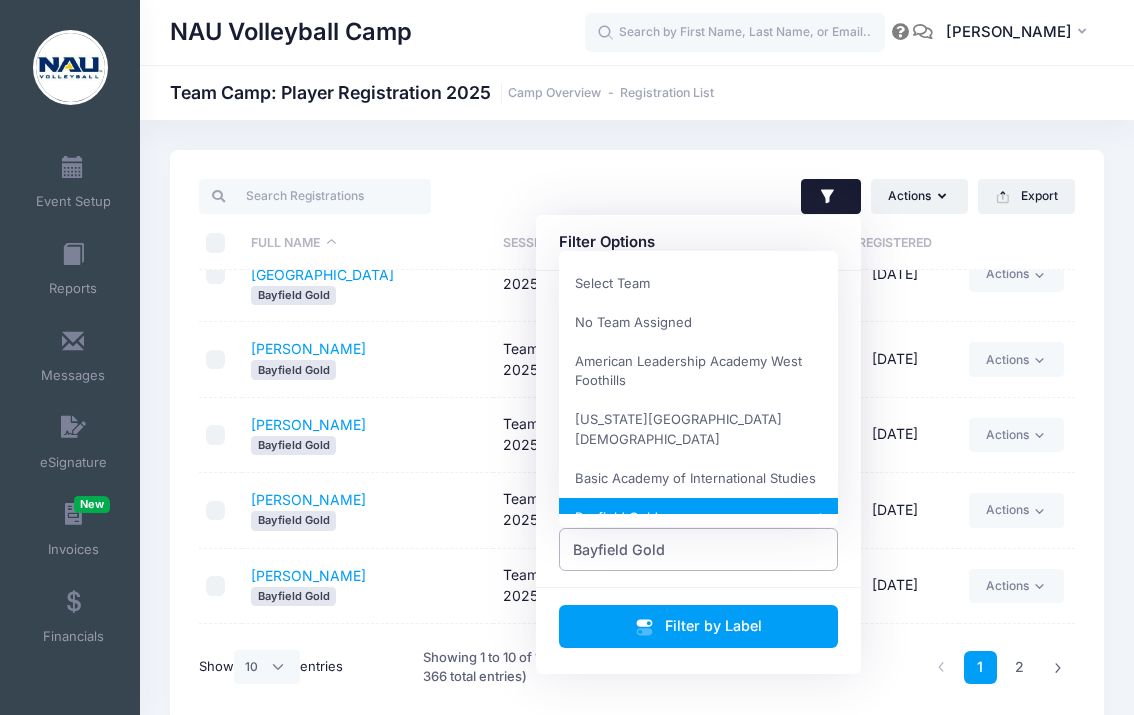 click on "Bayfield Gold" at bounding box center [699, 549] 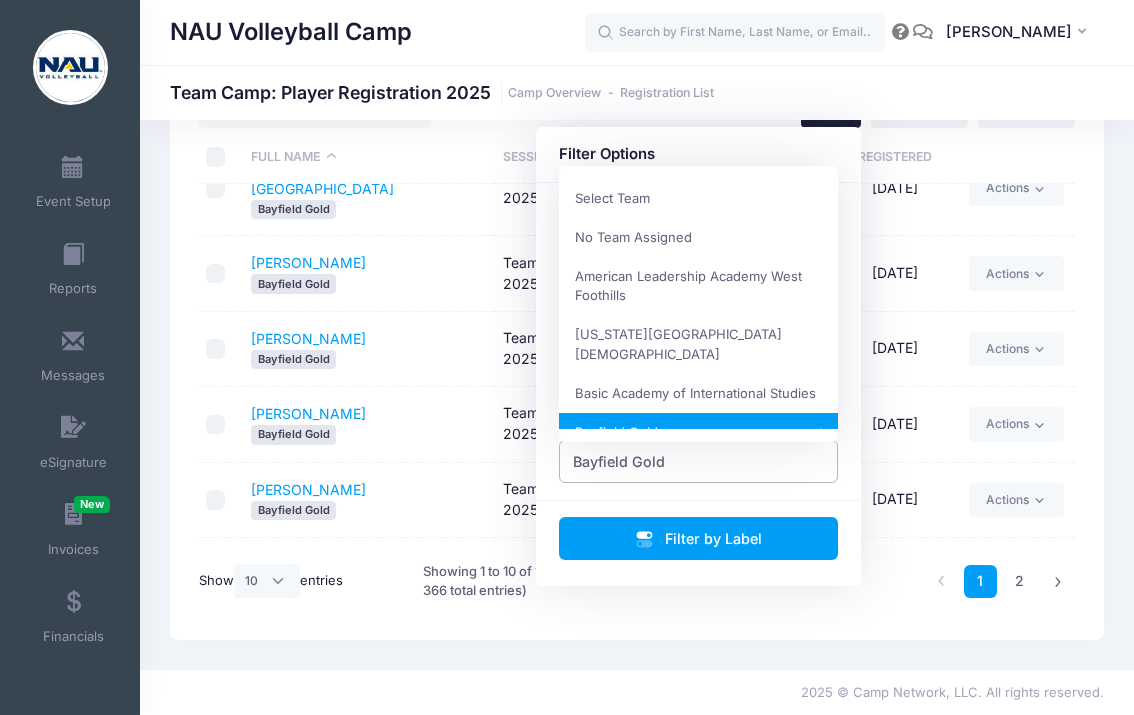scroll, scrollTop: 86, scrollLeft: 0, axis: vertical 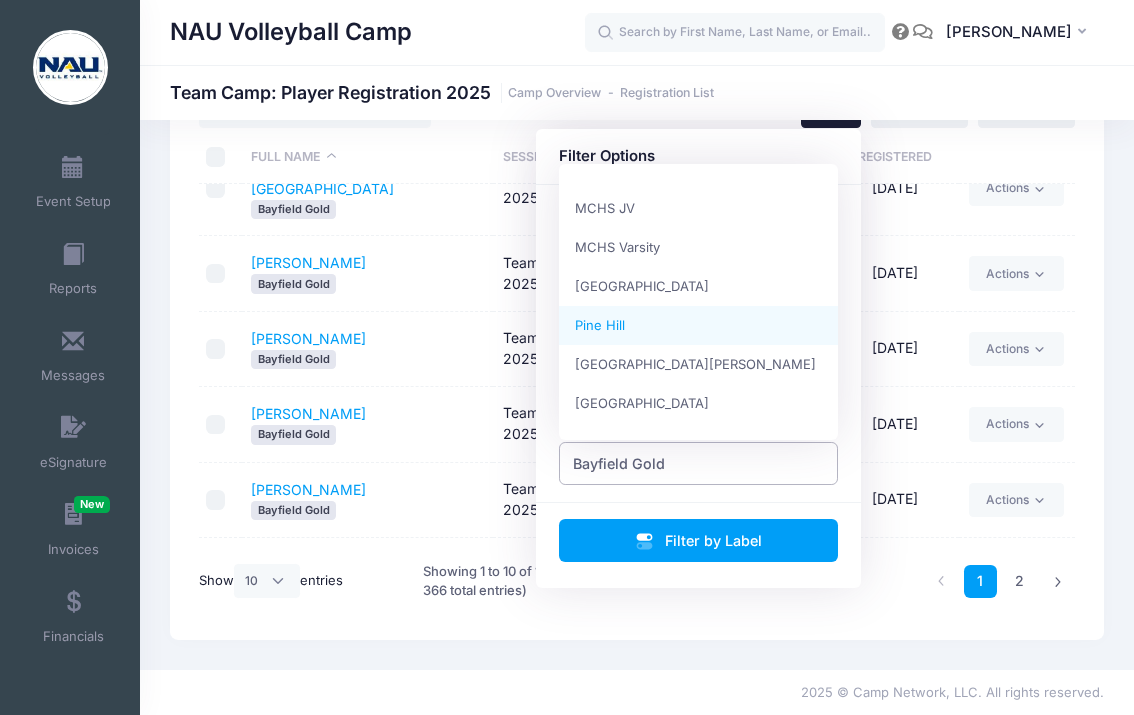 select on "Pine Hill" 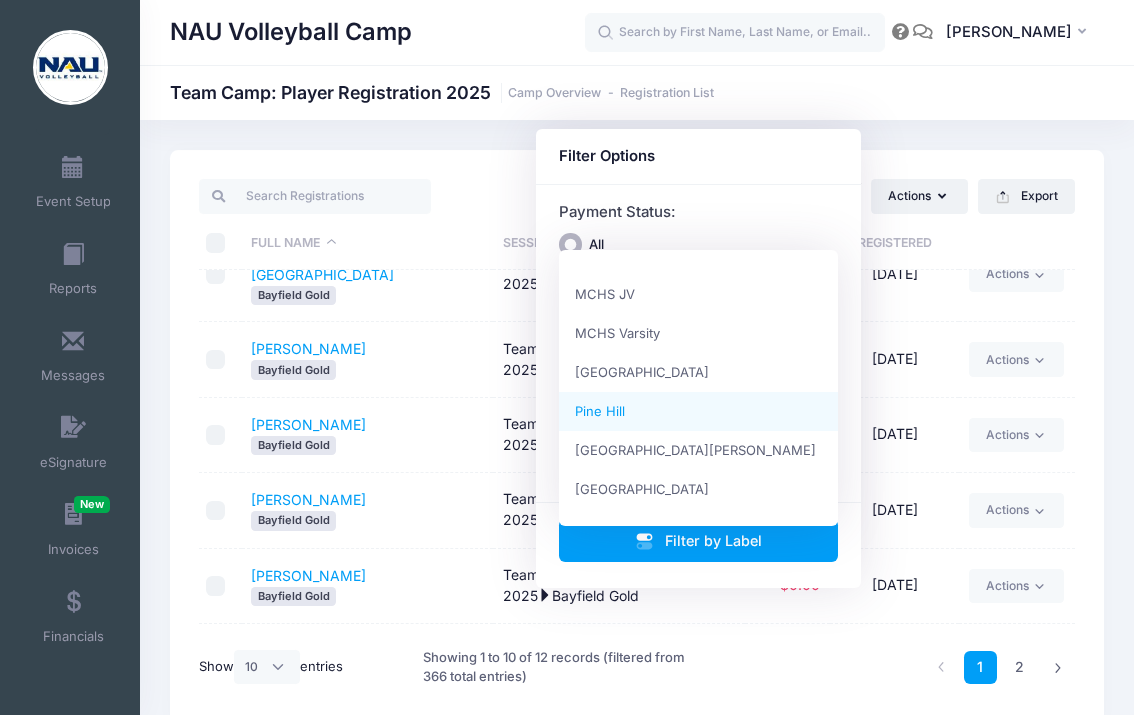 scroll, scrollTop: 0, scrollLeft: 0, axis: both 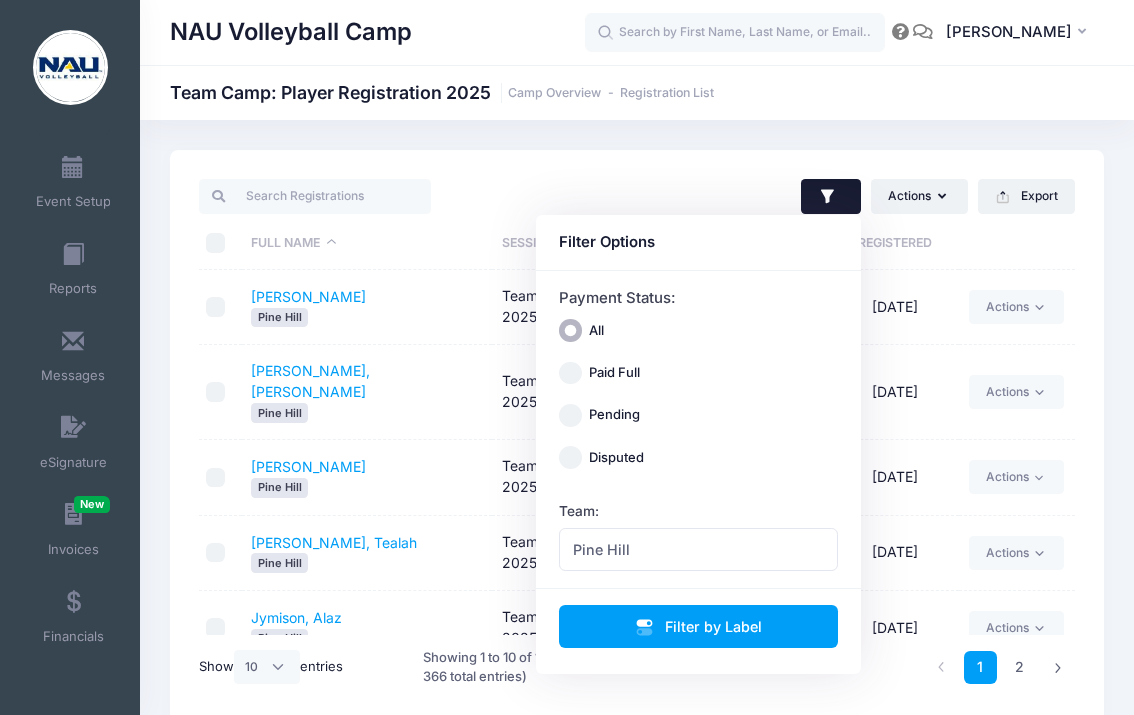 click on "Actions      Assign Labels
Send Email
Send Payment Reminder
Send Document Upload Reminder
Send eSignature Reminder
Deleted Registrations
Filter Options
Payment Status:
All
Paid Full
Pending
Disputed" at bounding box center (861, 196) 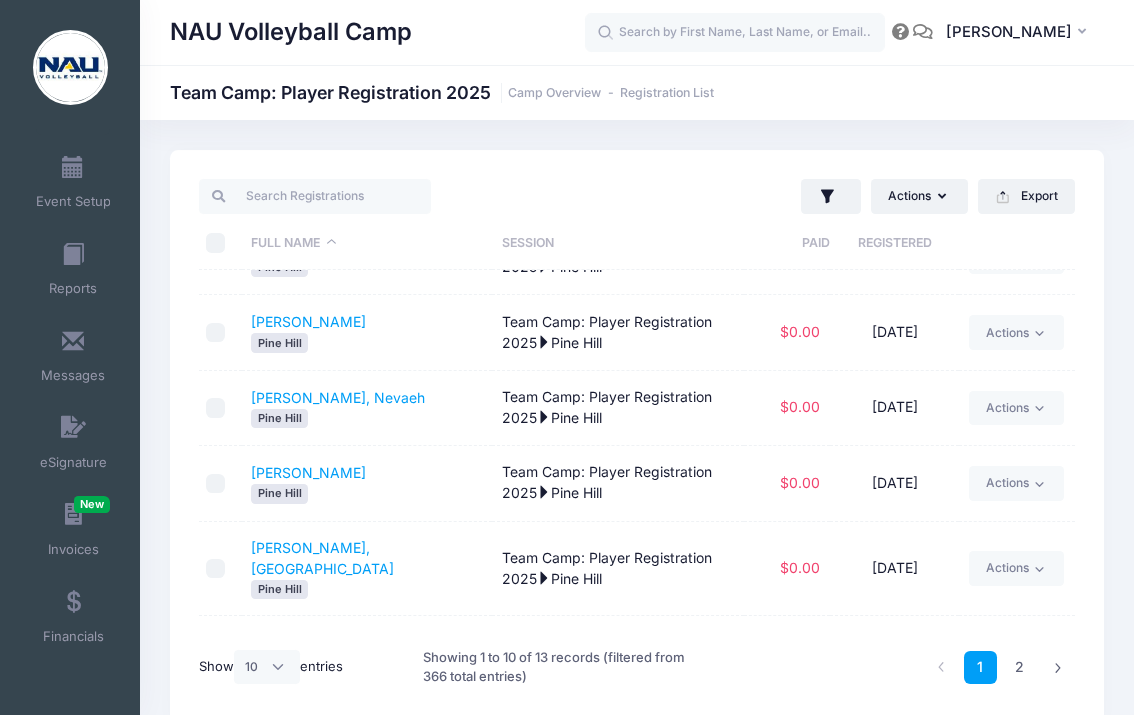 scroll, scrollTop: 369, scrollLeft: 0, axis: vertical 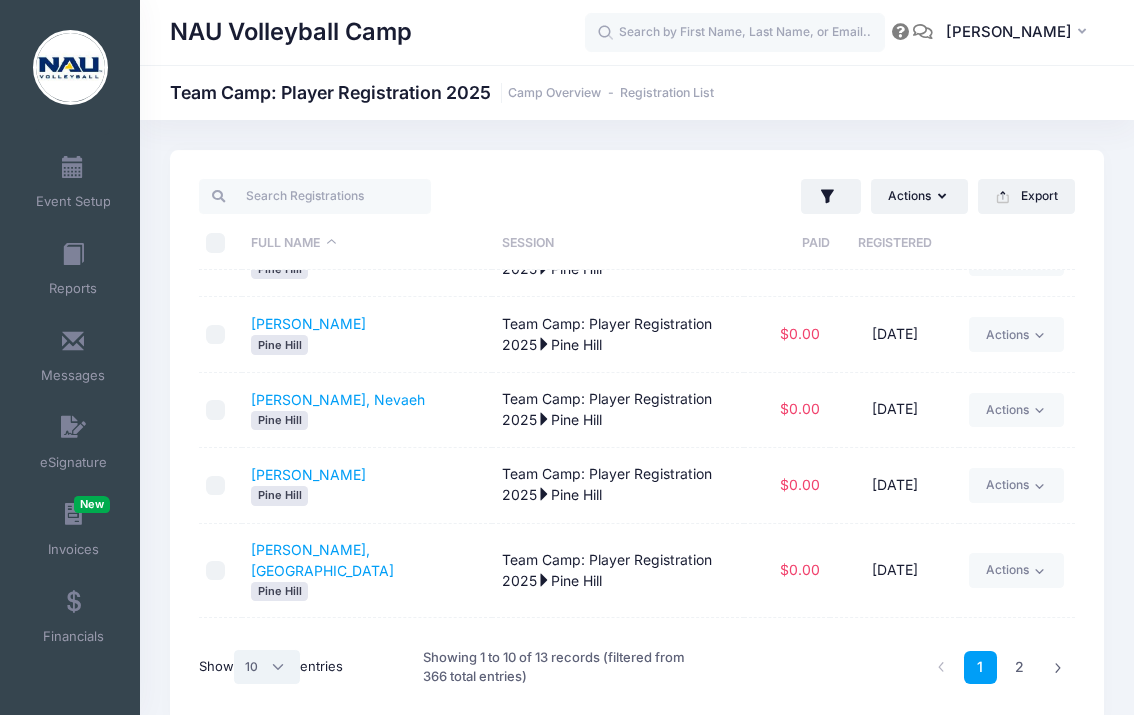select on "50" 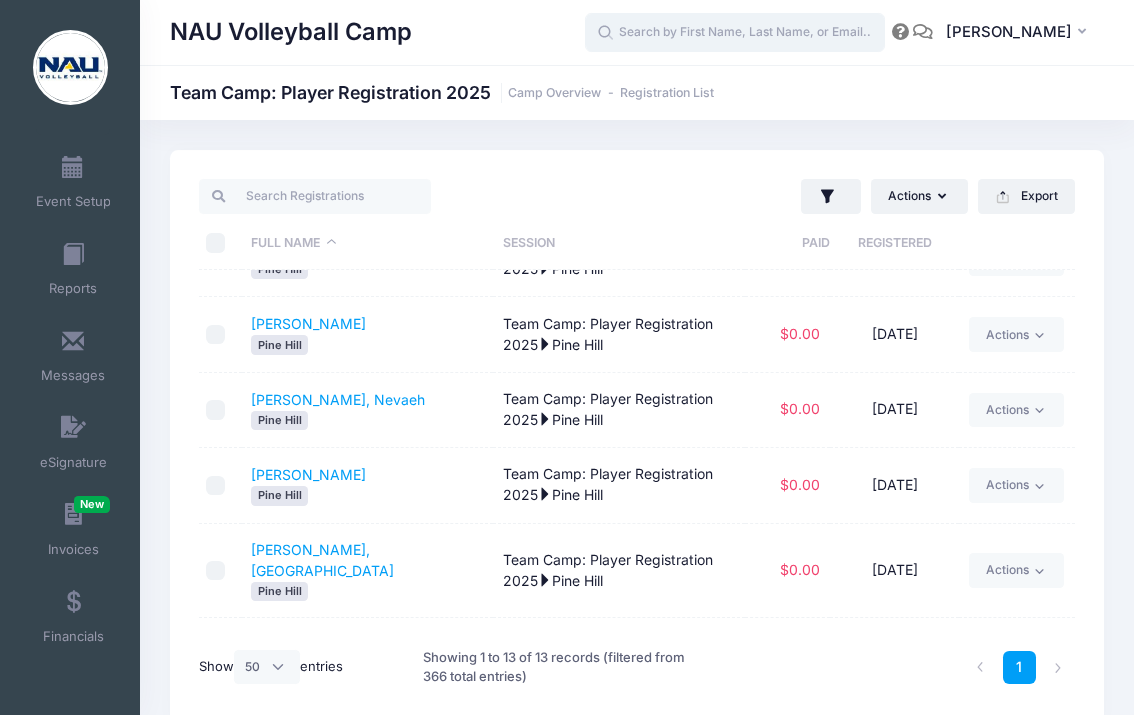 click at bounding box center (735, 33) 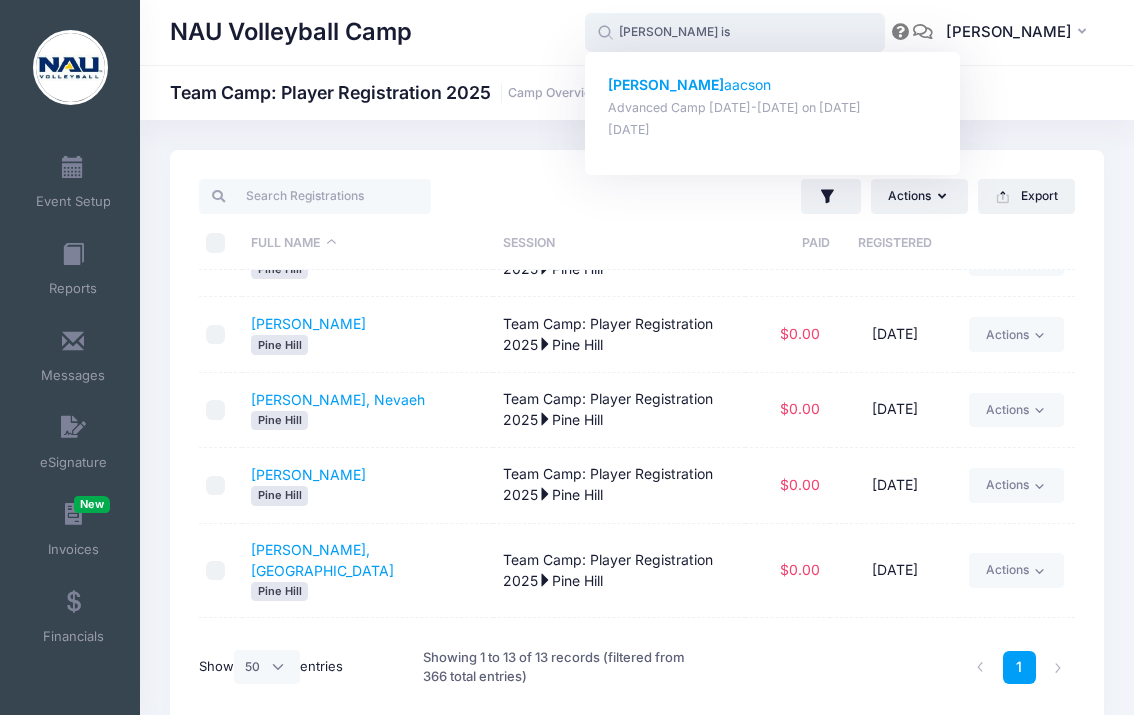 click on "Advanced Camp July 18-20, 2025 on Jul-18, 2025" at bounding box center [773, 108] 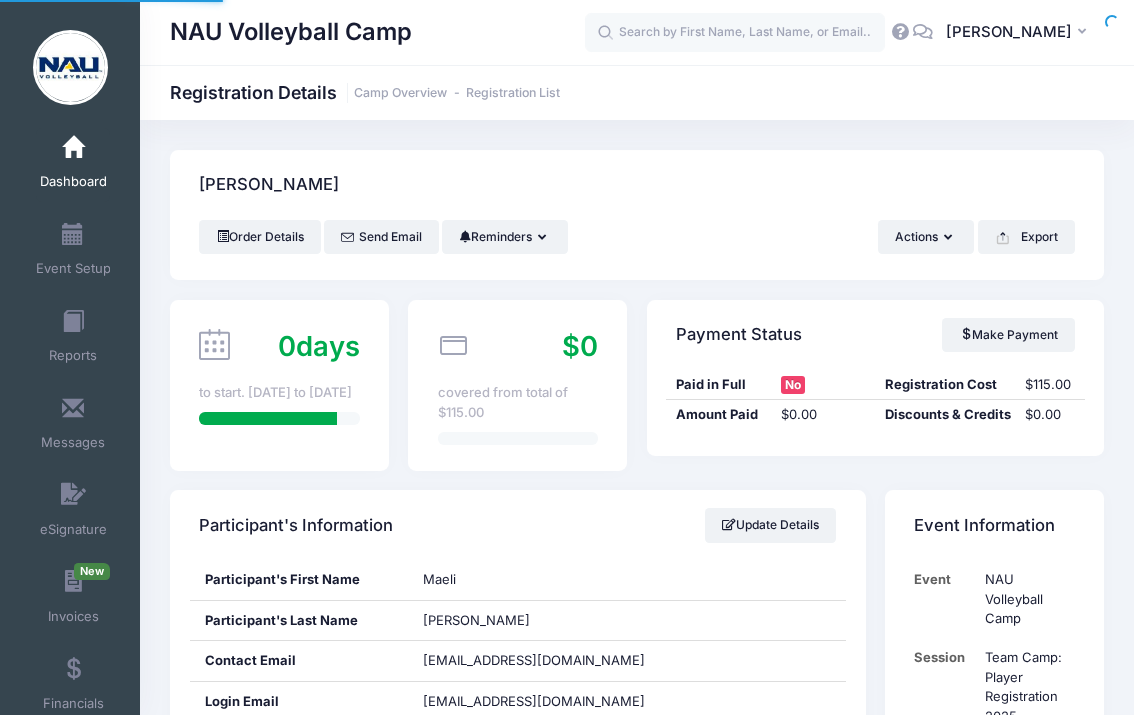 scroll, scrollTop: 0, scrollLeft: 0, axis: both 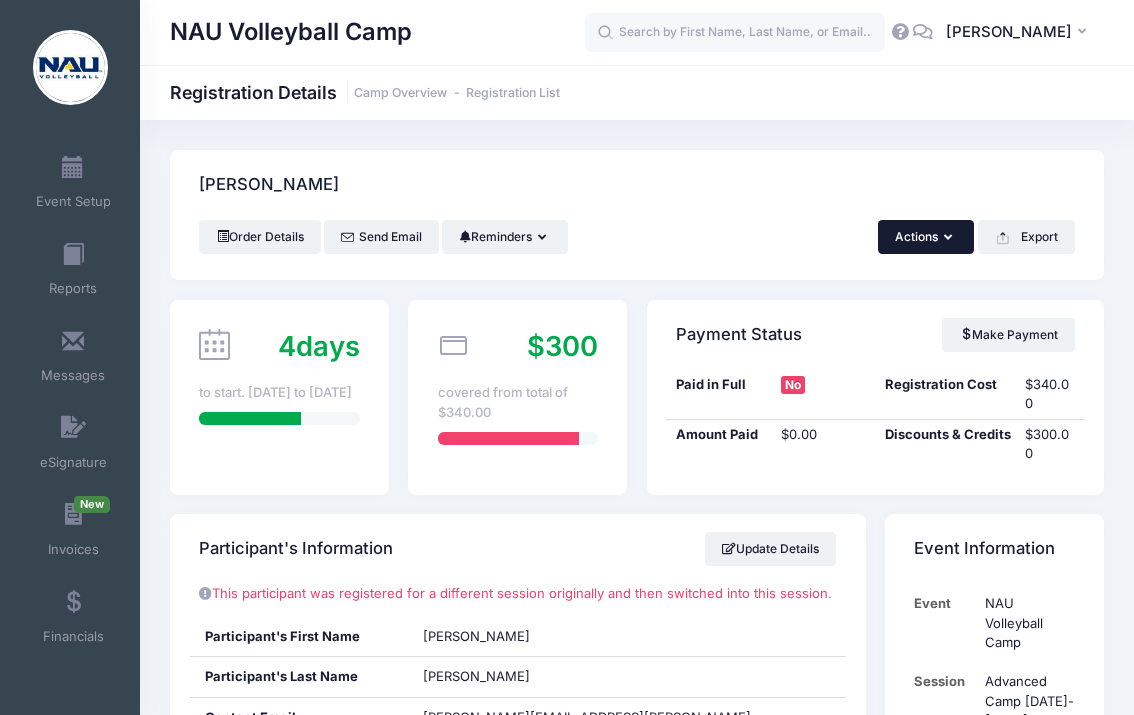 click on "Actions" at bounding box center [926, 237] 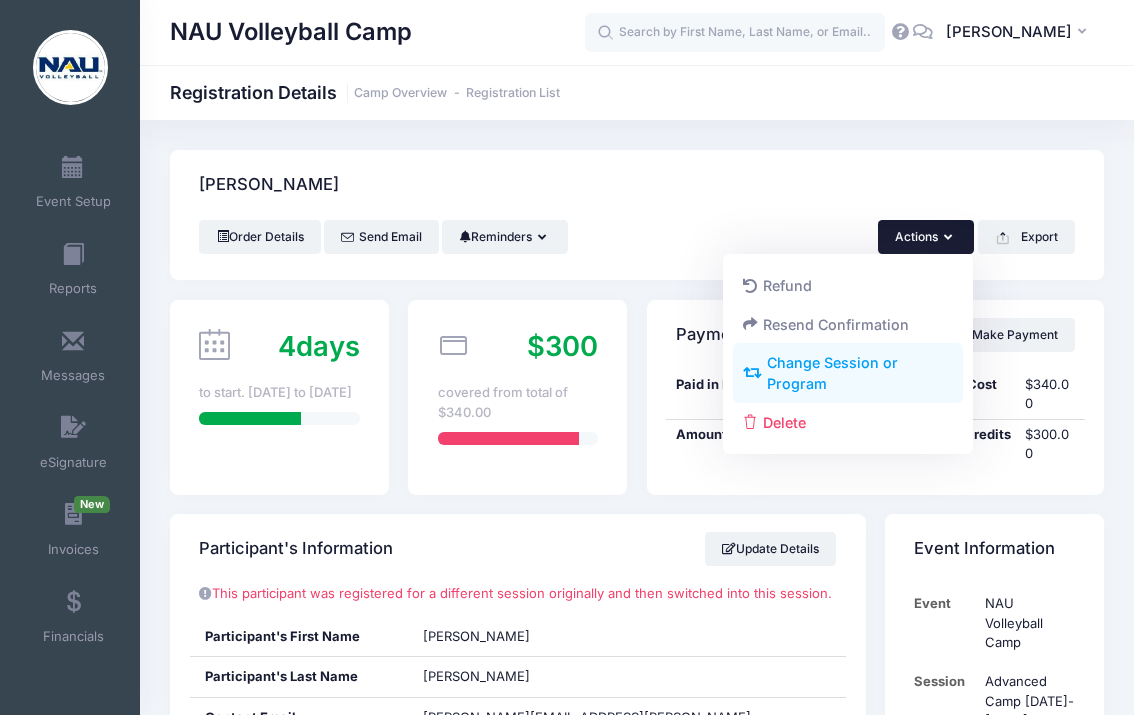 click on "Change Session or Program" at bounding box center [848, 374] 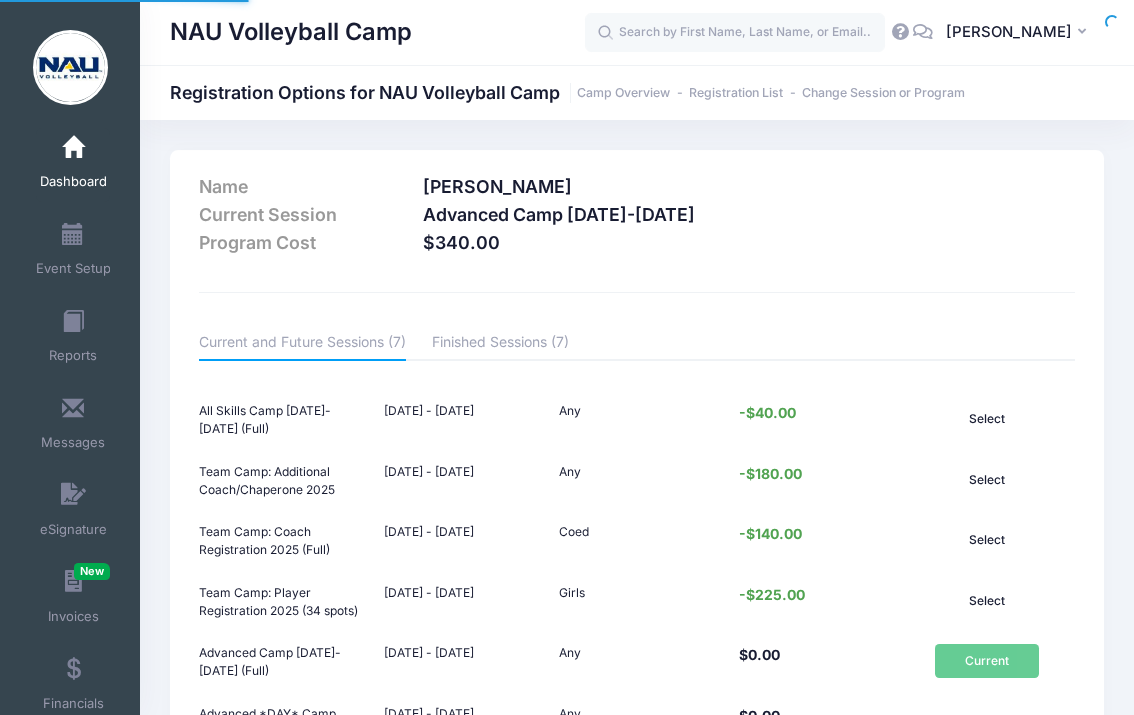 scroll, scrollTop: 0, scrollLeft: 0, axis: both 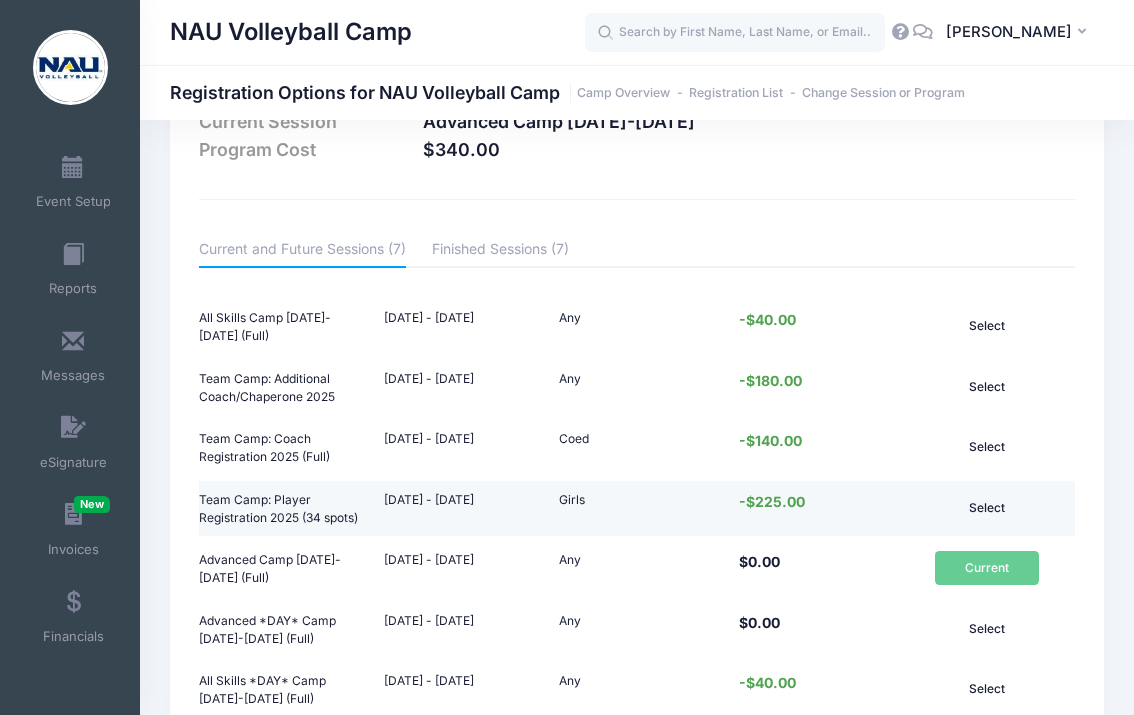 click on "Select" at bounding box center (987, 508) 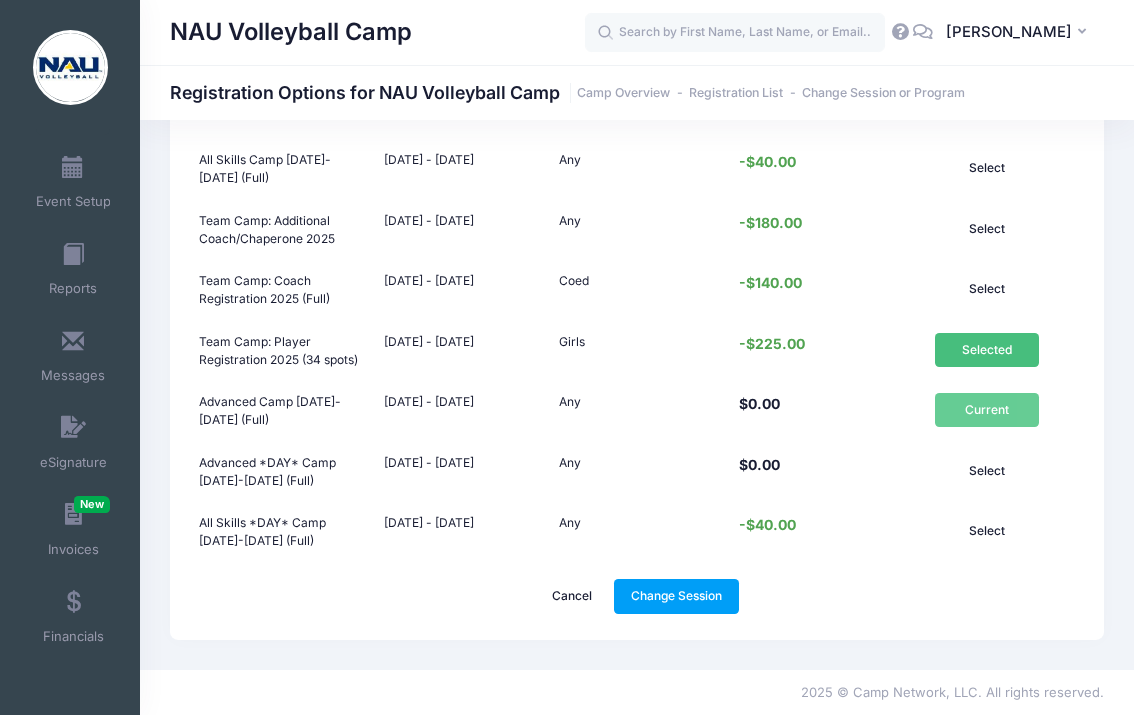 scroll, scrollTop: 249, scrollLeft: 0, axis: vertical 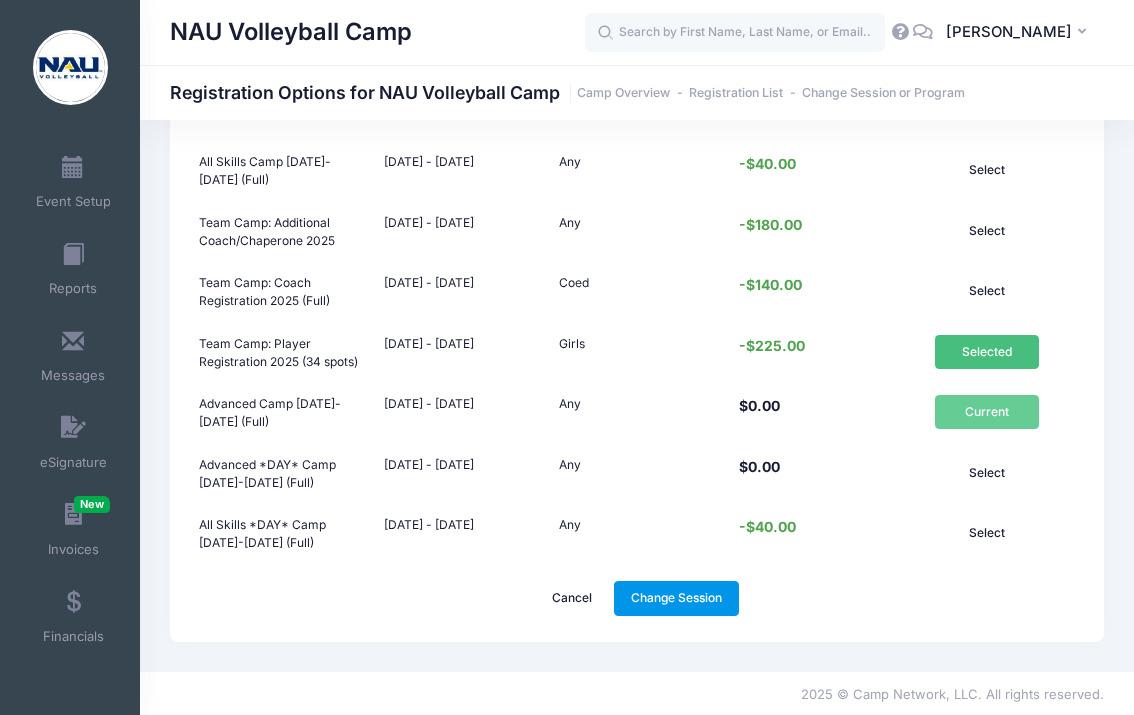 click on "Change Session" at bounding box center [677, 598] 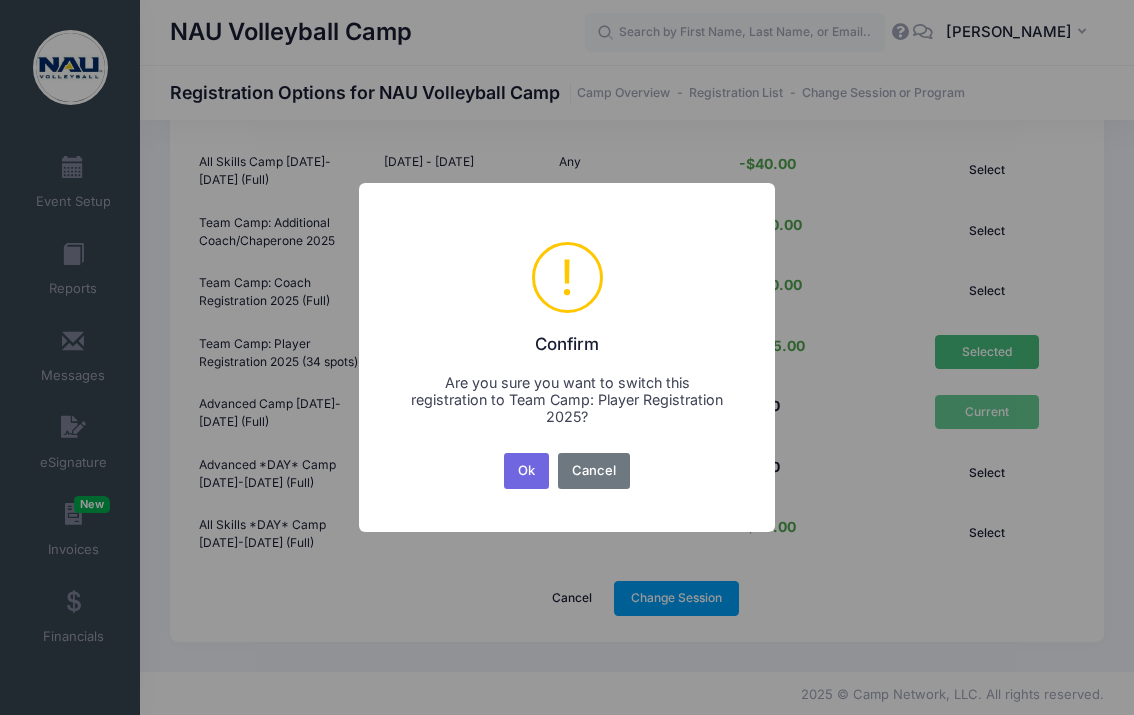 scroll, scrollTop: 0, scrollLeft: 0, axis: both 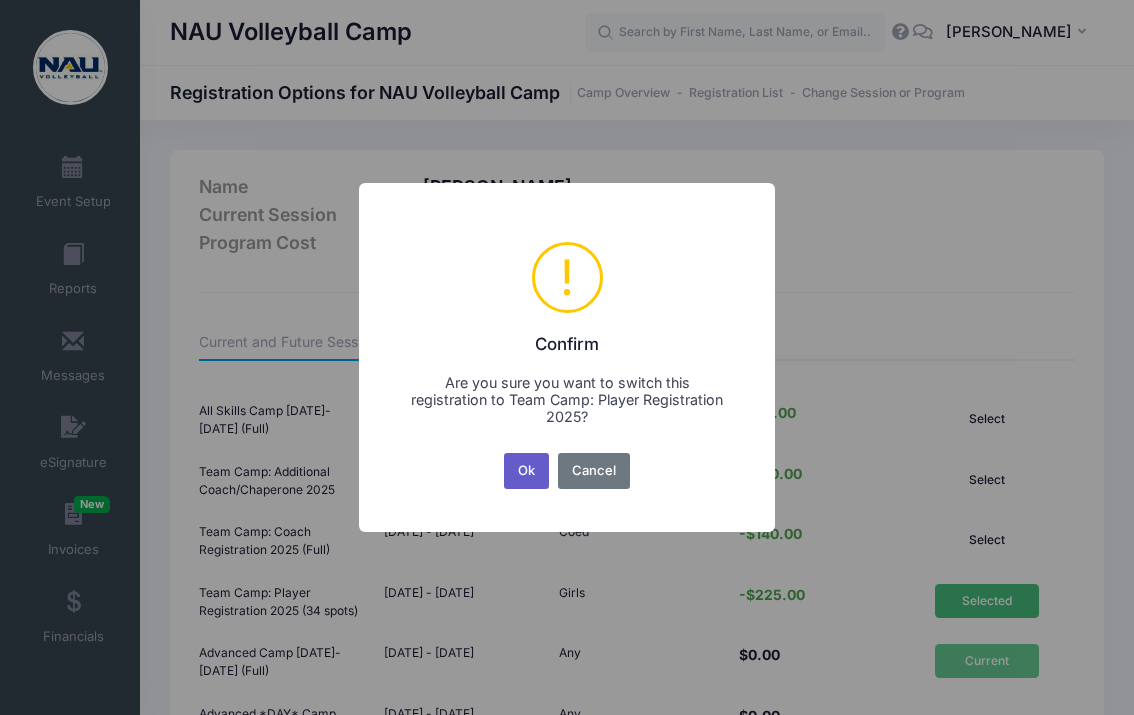 click on "Ok" at bounding box center (527, 471) 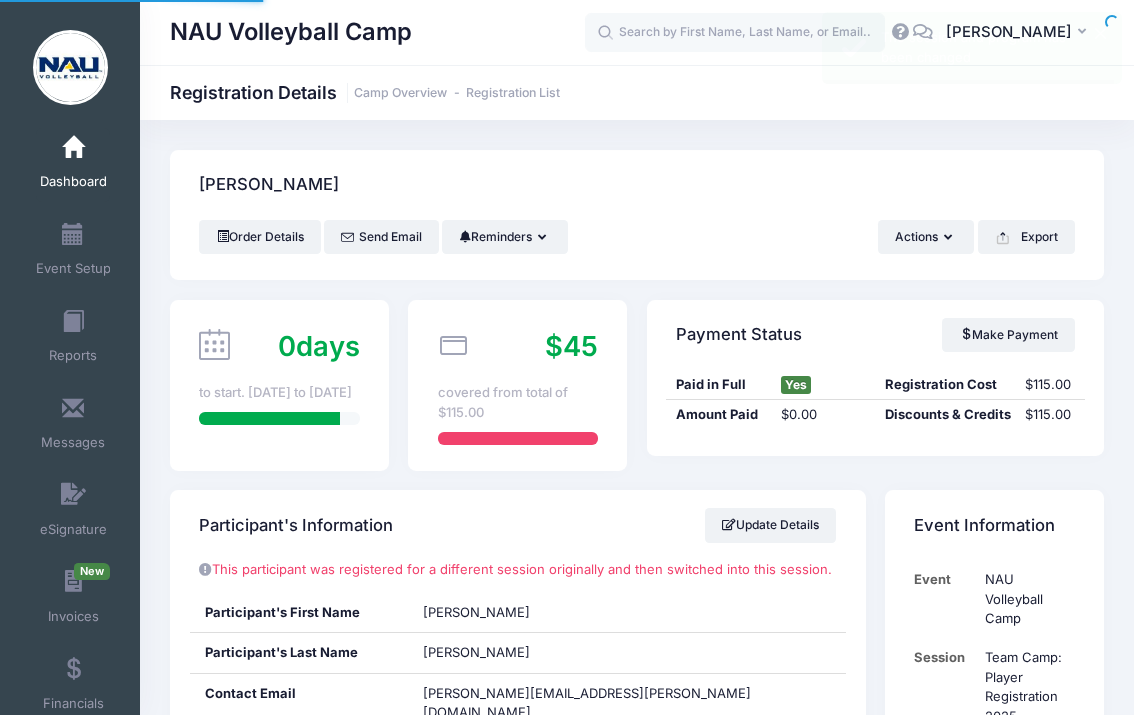 scroll, scrollTop: 0, scrollLeft: 0, axis: both 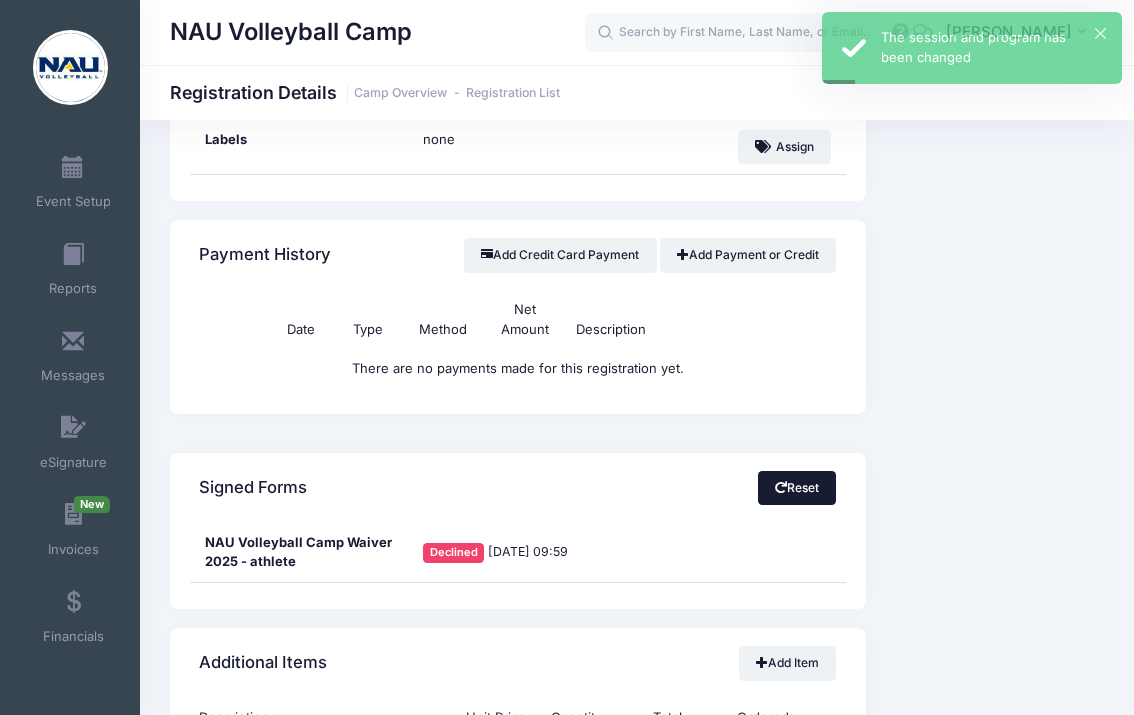 click on "Reset" at bounding box center (797, 488) 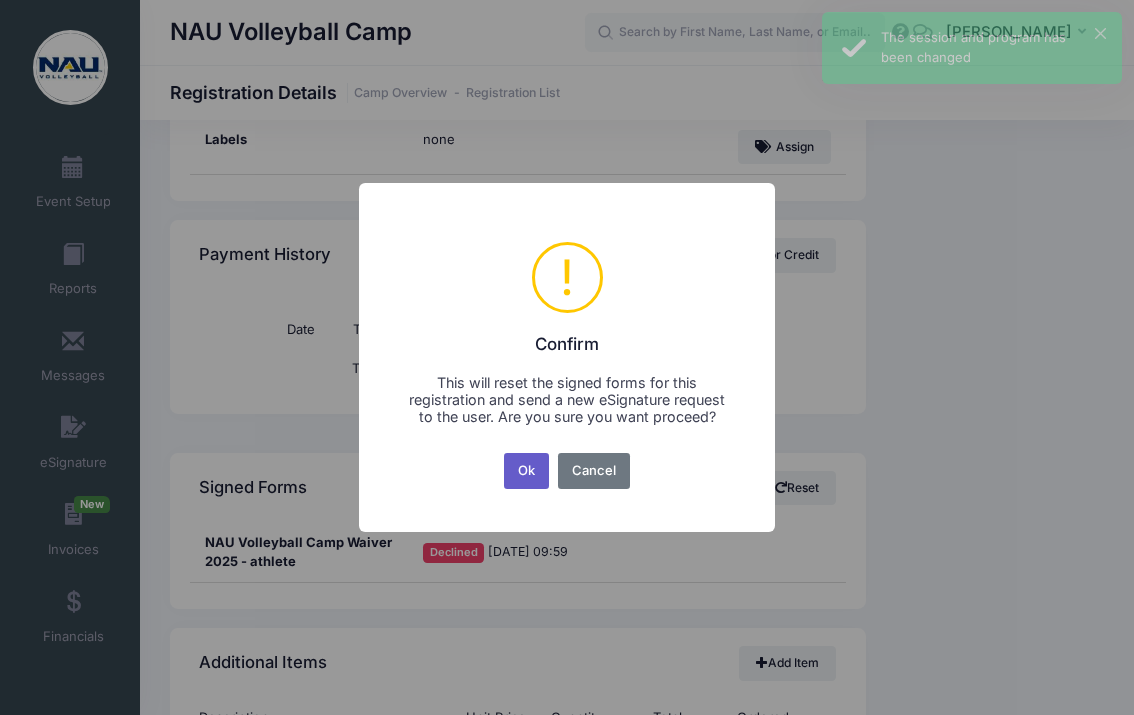 click on "Ok" at bounding box center (527, 471) 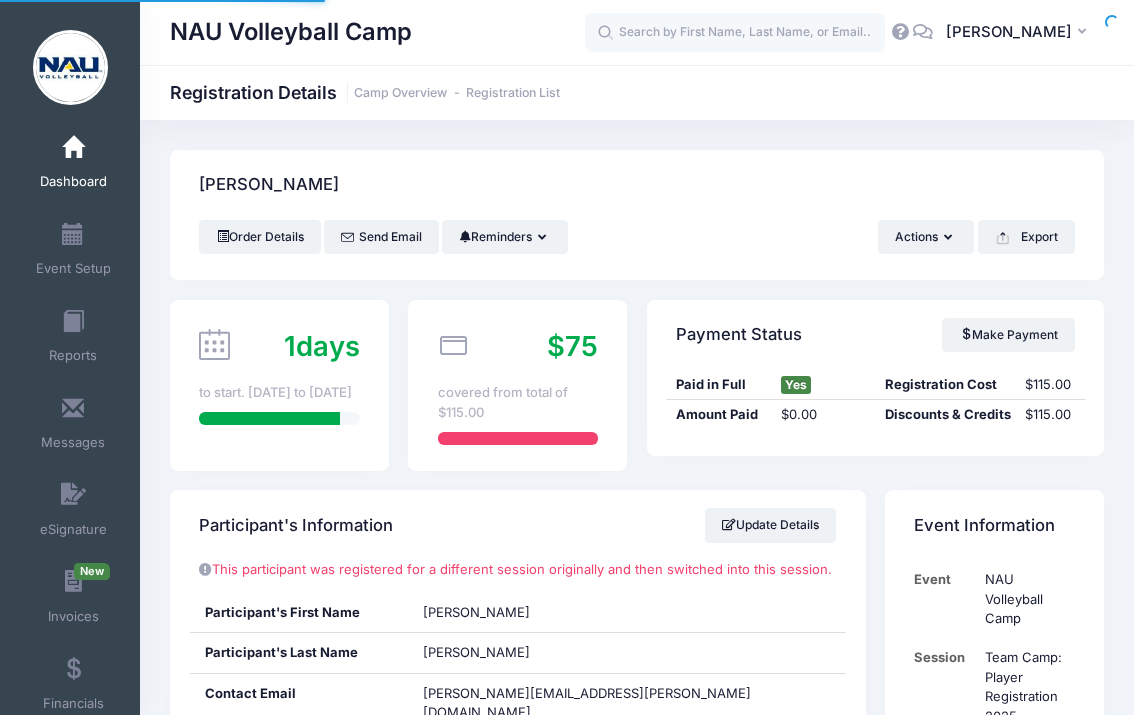 scroll, scrollTop: 0, scrollLeft: 0, axis: both 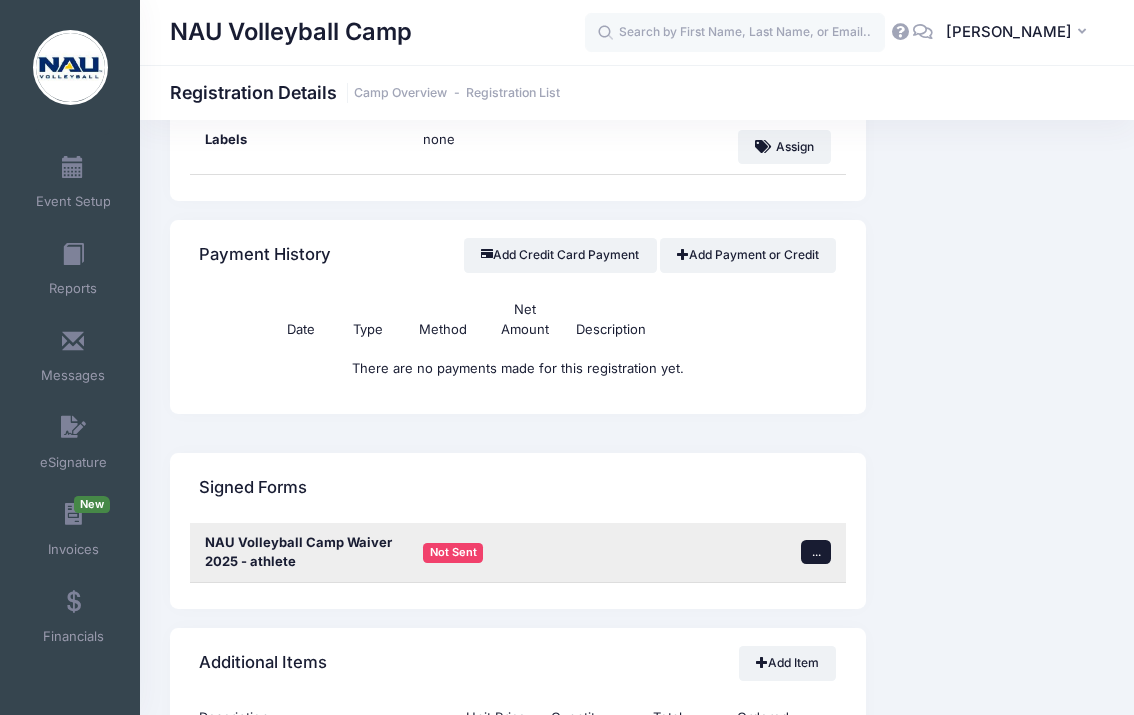 click on "..." at bounding box center [816, 552] 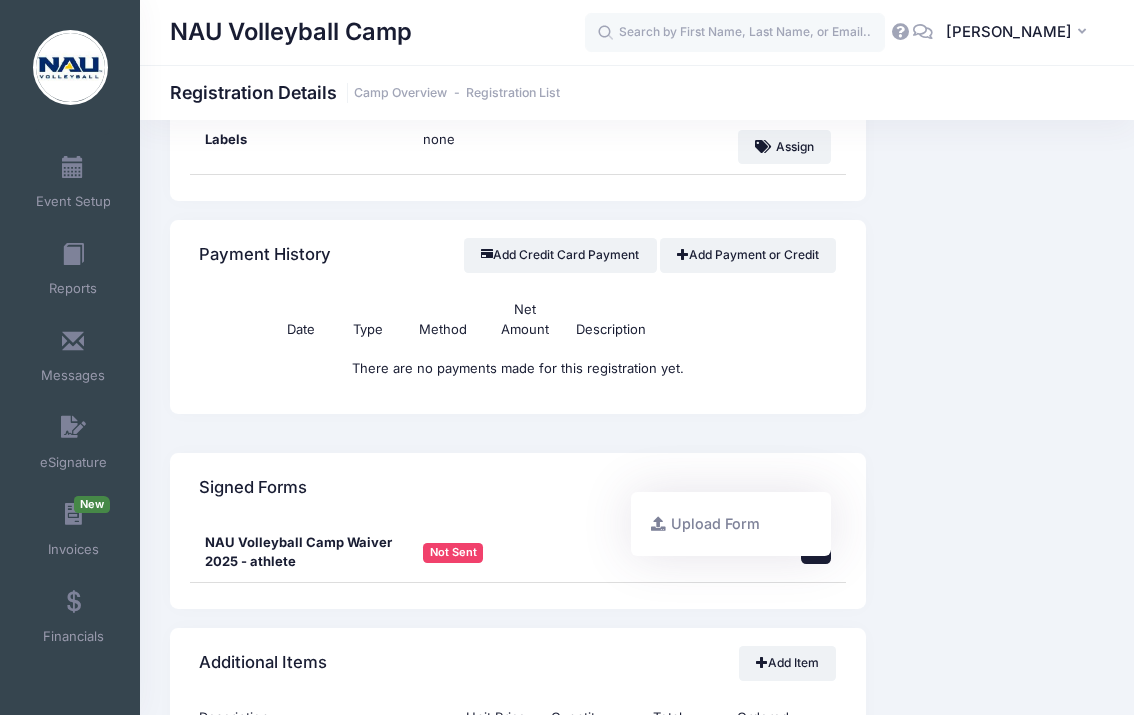 click on "Event Information
Event
NAU Volleyball Camp
Session
Team Camp: Player Registration 2025
From
[DATE]
To
[DATE]" at bounding box center (994, 456) 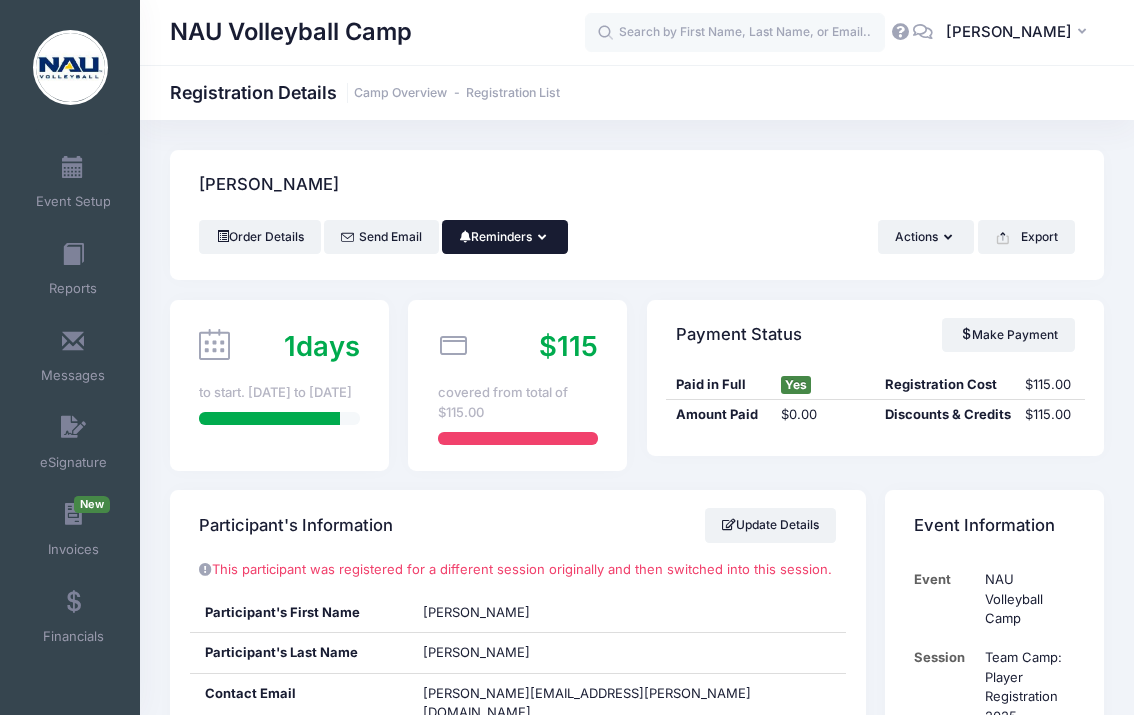 scroll, scrollTop: 0, scrollLeft: 0, axis: both 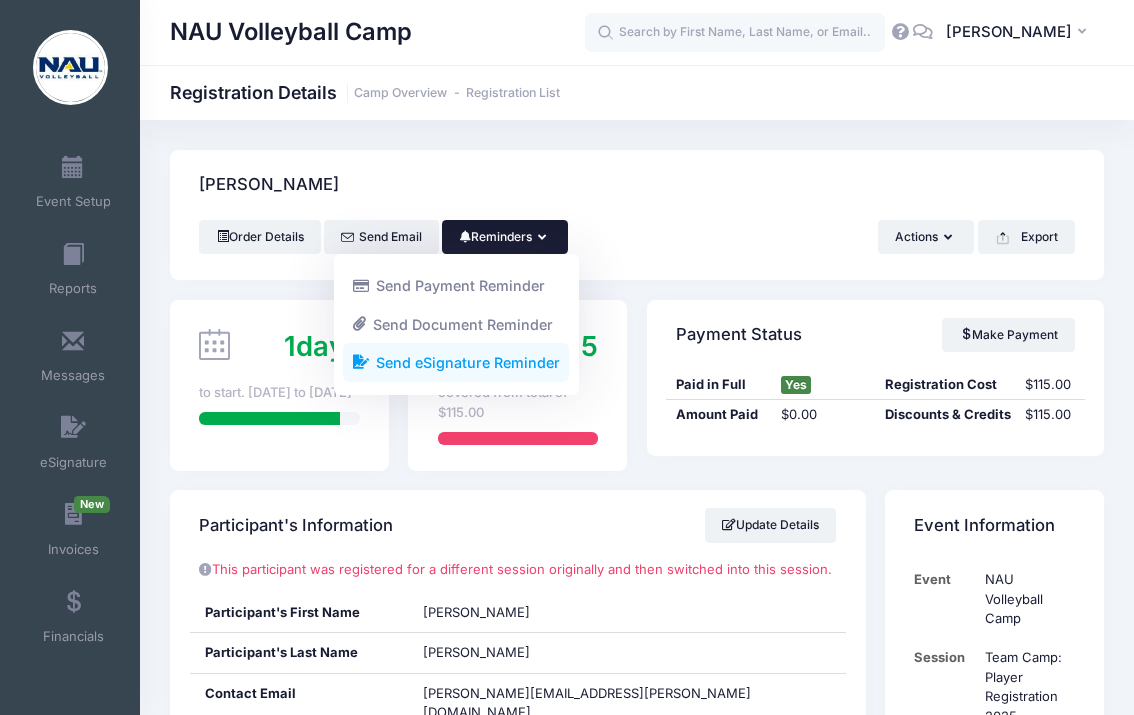 click on "Send eSignature Reminder" at bounding box center (456, 363) 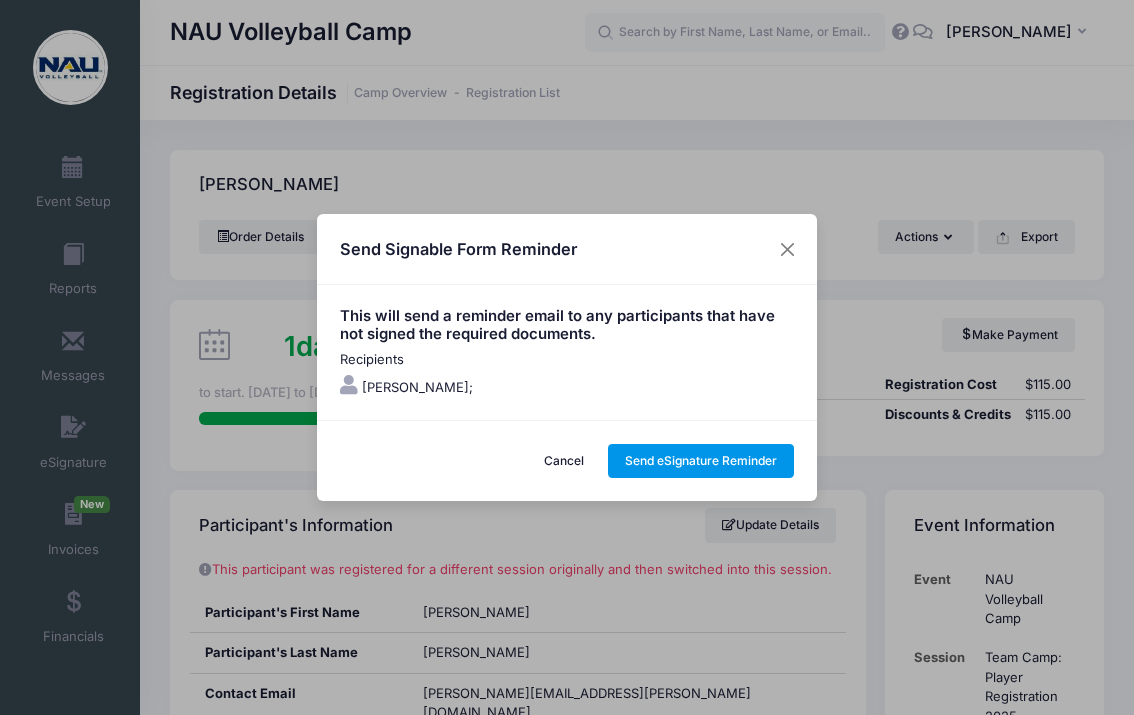 click on "Send eSignature Reminder" at bounding box center [701, 461] 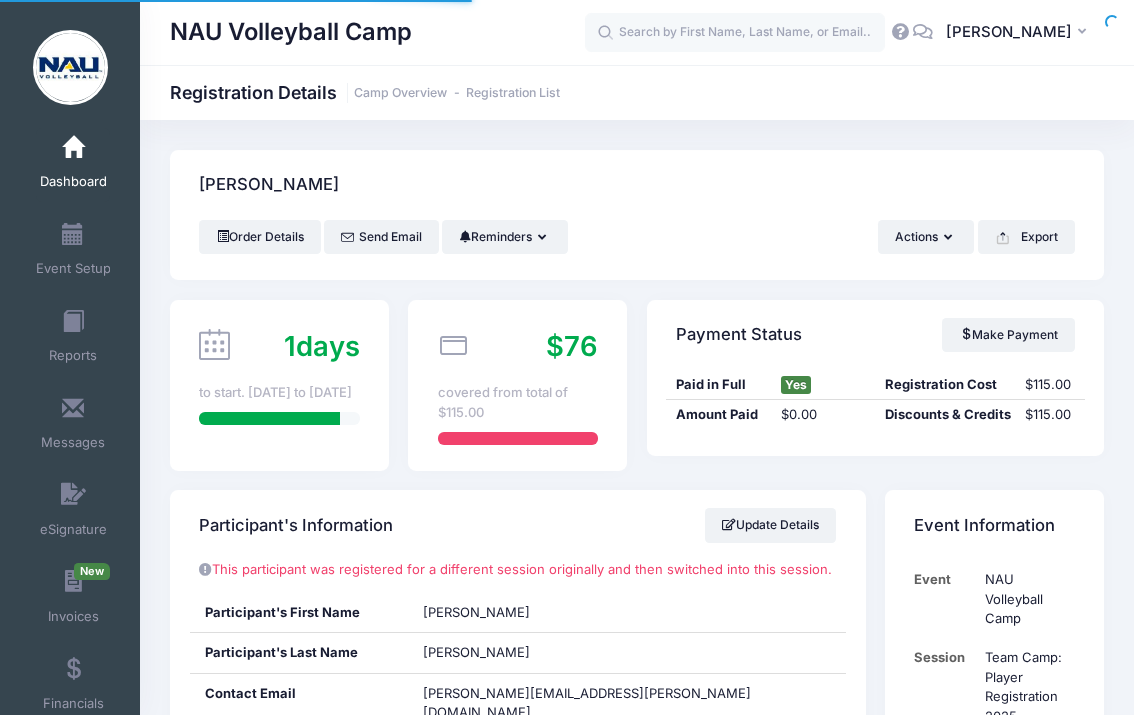 scroll, scrollTop: 0, scrollLeft: 0, axis: both 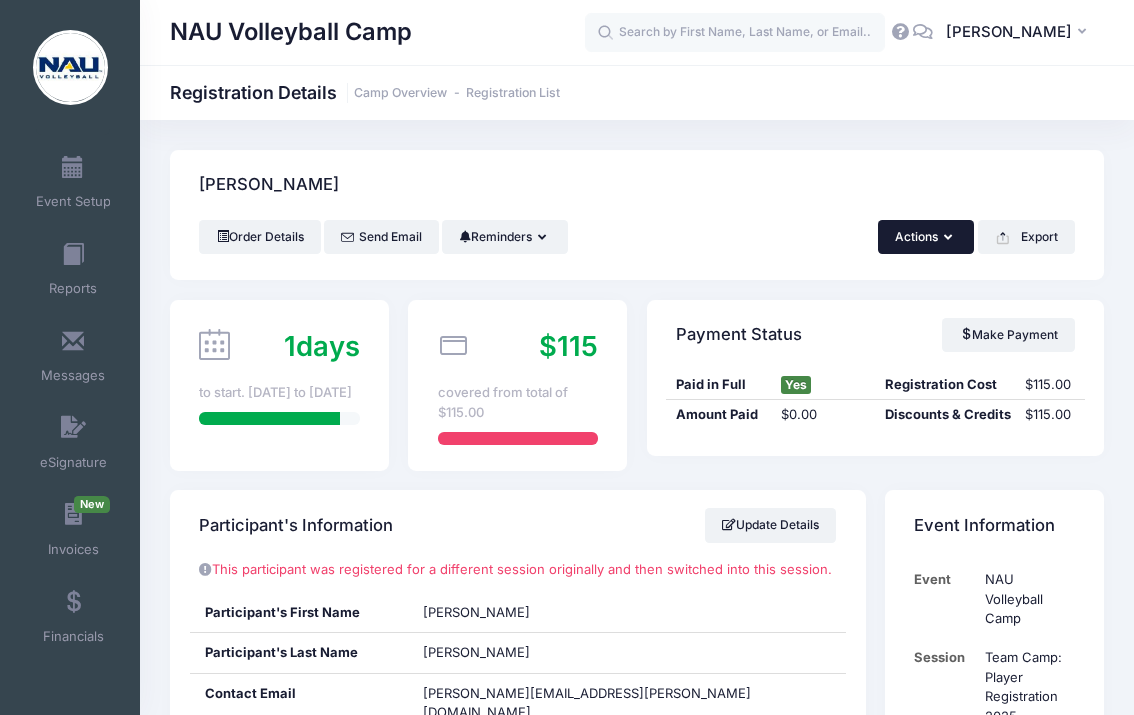 click on "Actions" at bounding box center (926, 237) 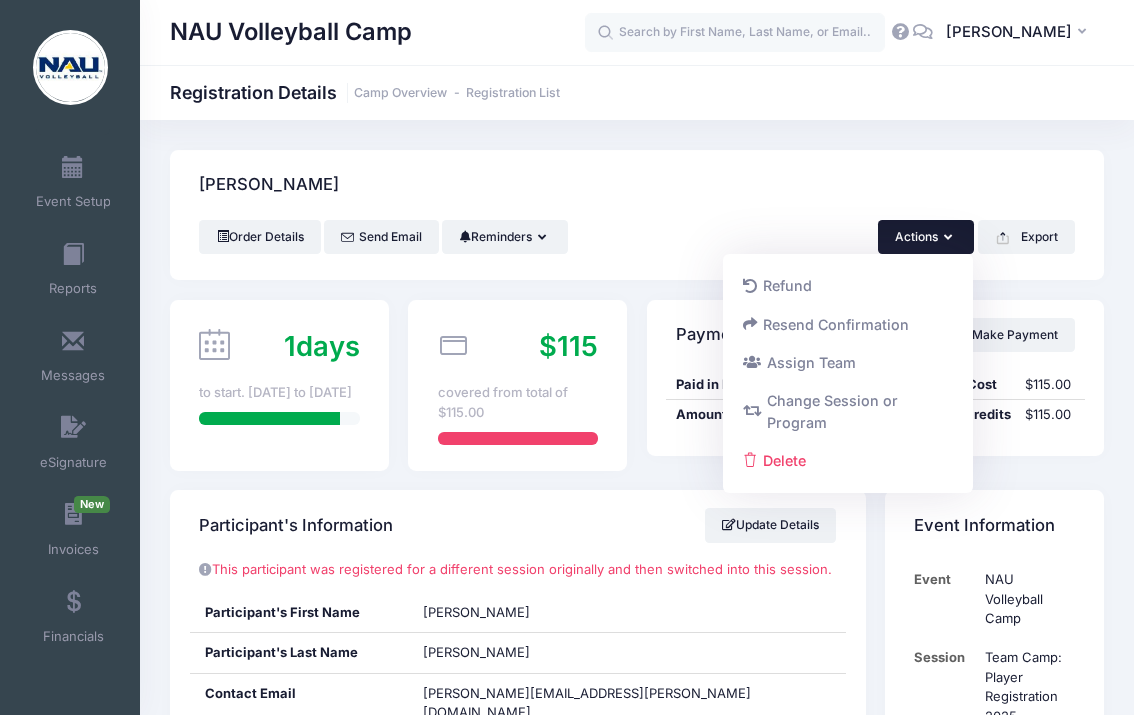 click on "[PERSON_NAME]" at bounding box center [637, 185] 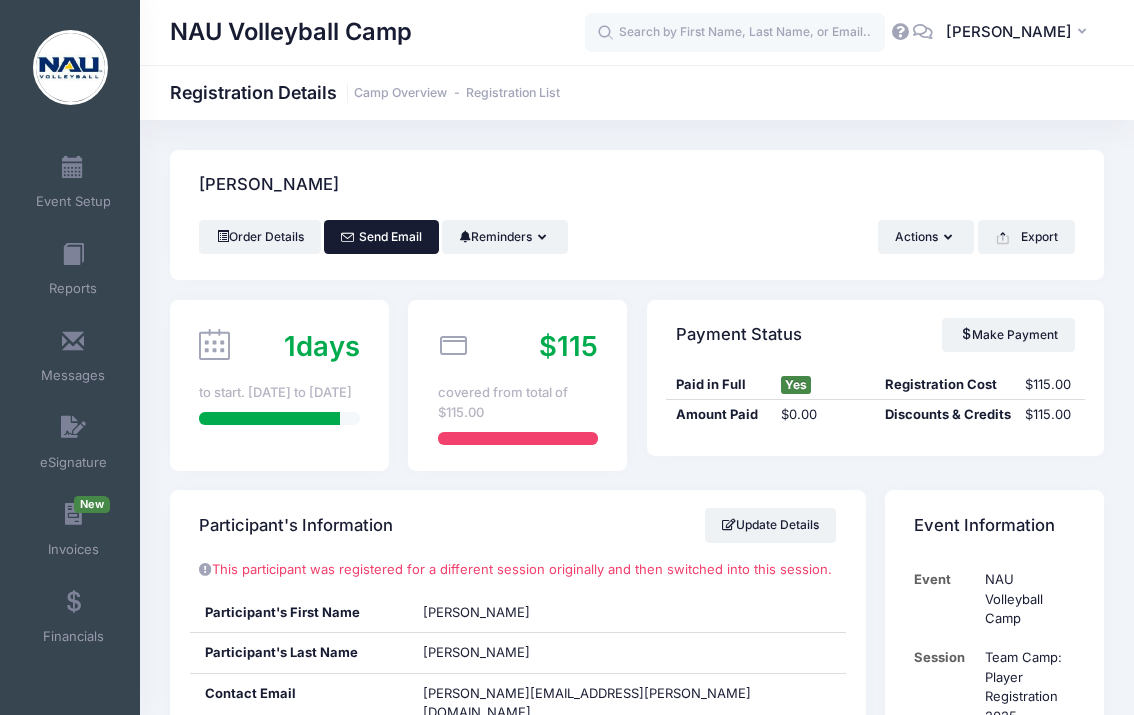 click on "Send Email" at bounding box center [381, 237] 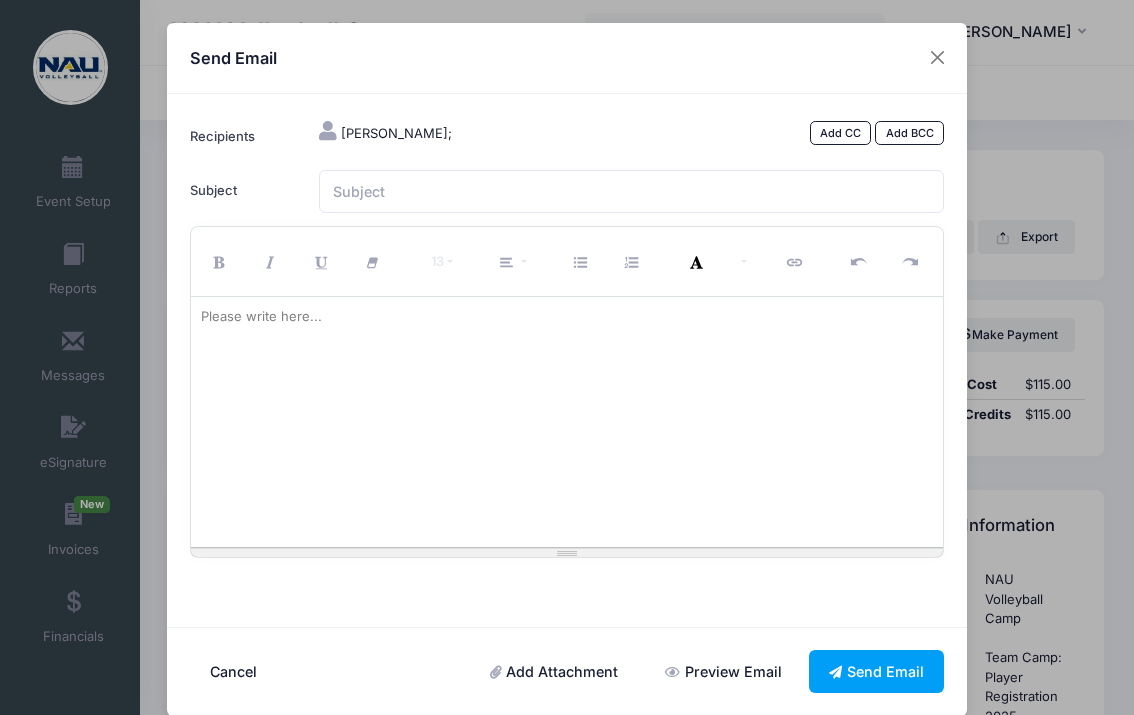 drag, startPoint x: 982, startPoint y: 174, endPoint x: 988, endPoint y: 162, distance: 13.416408 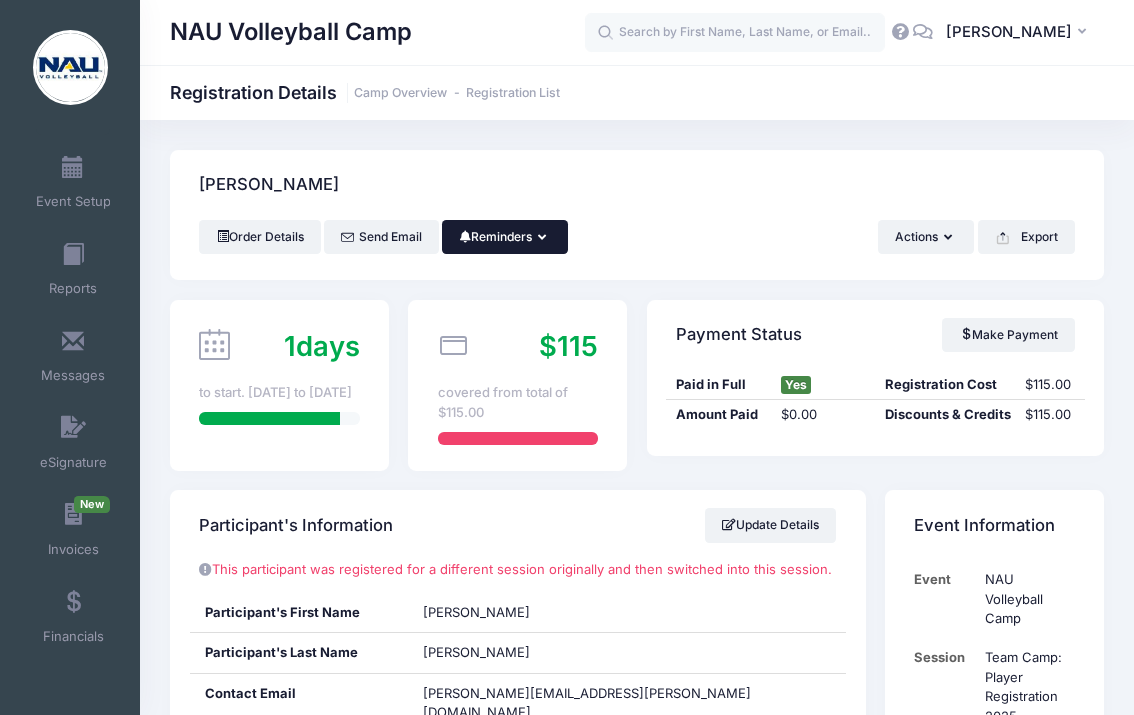 click on "Reminders" at bounding box center [505, 237] 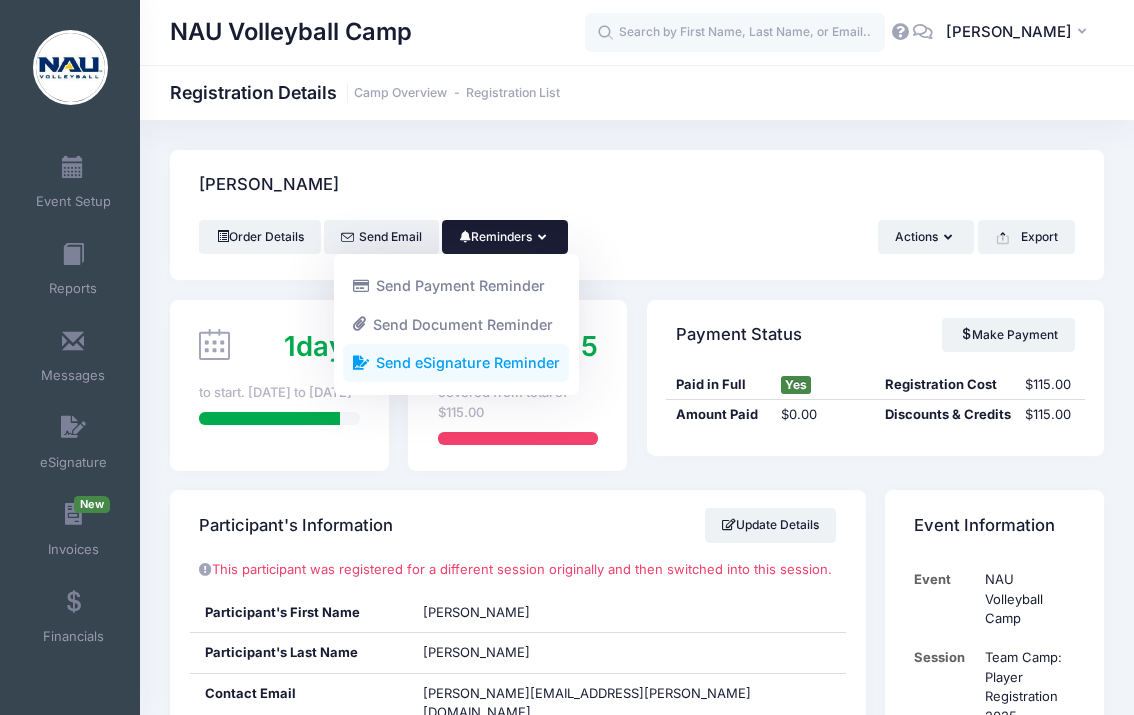 click on "Send eSignature Reminder" at bounding box center (456, 363) 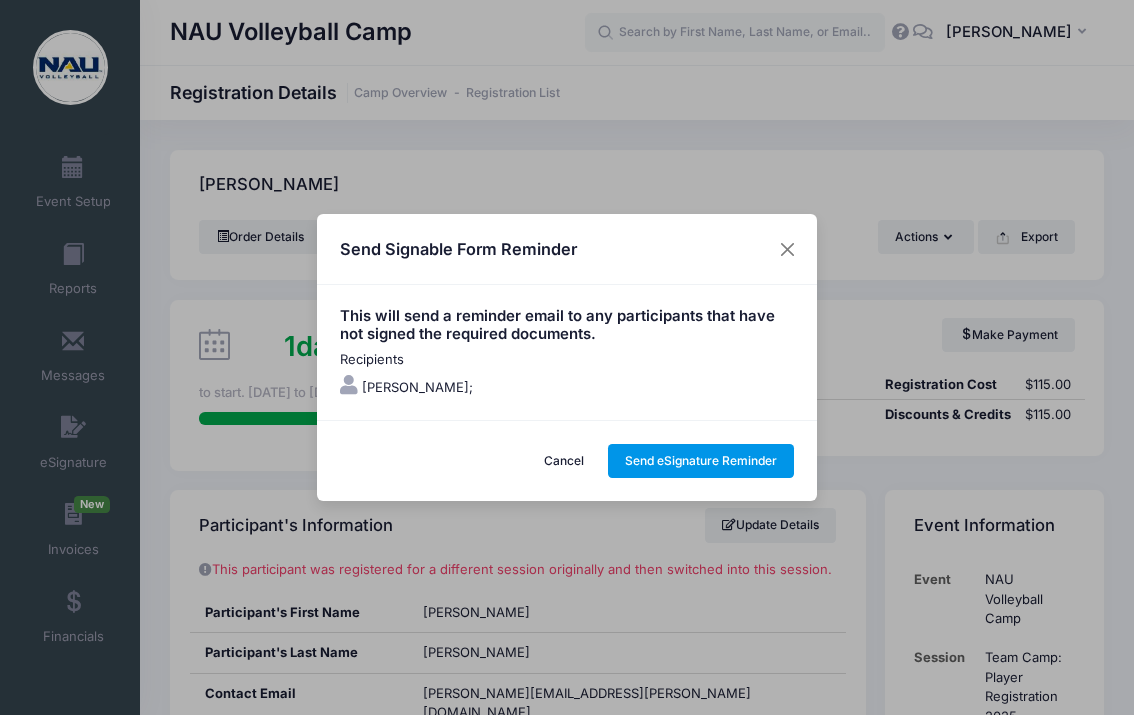 click on "Send eSignature Reminder" at bounding box center [701, 461] 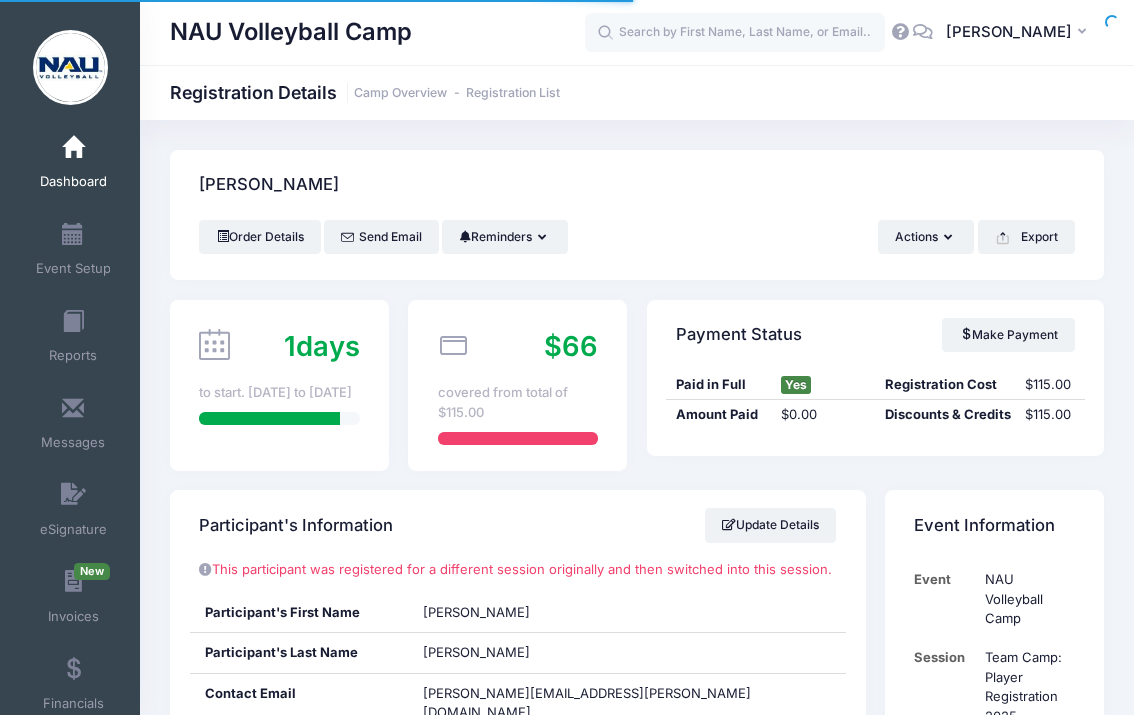scroll, scrollTop: 0, scrollLeft: 0, axis: both 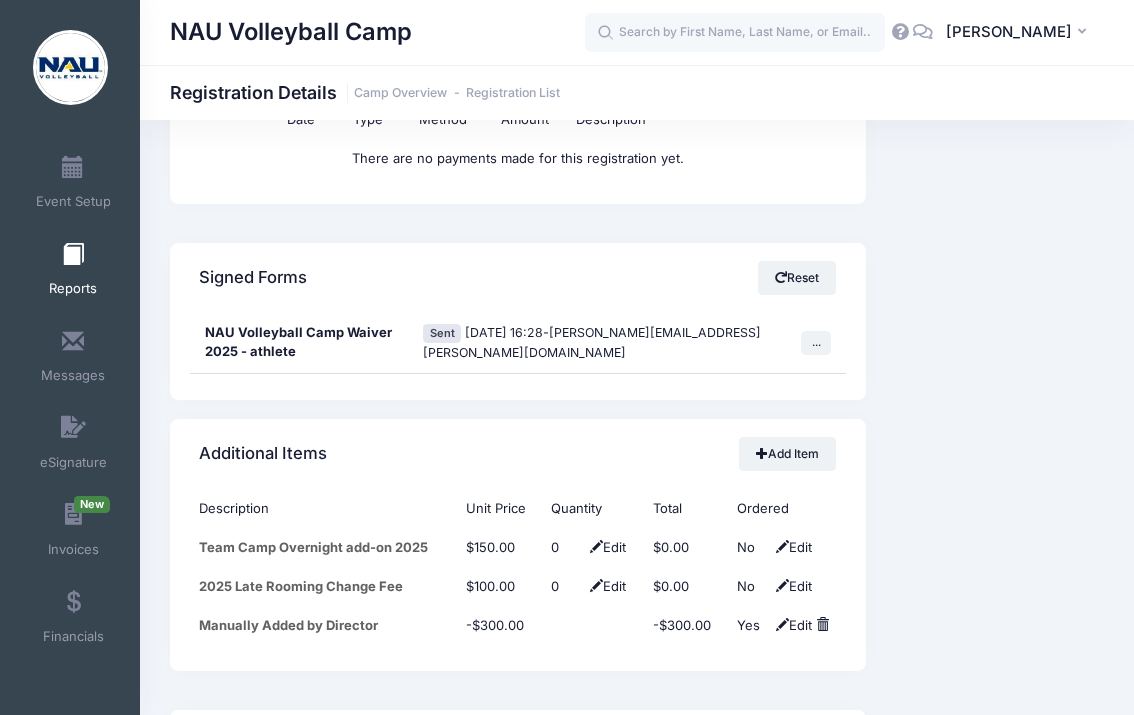 click on "Reports" at bounding box center (73, 272) 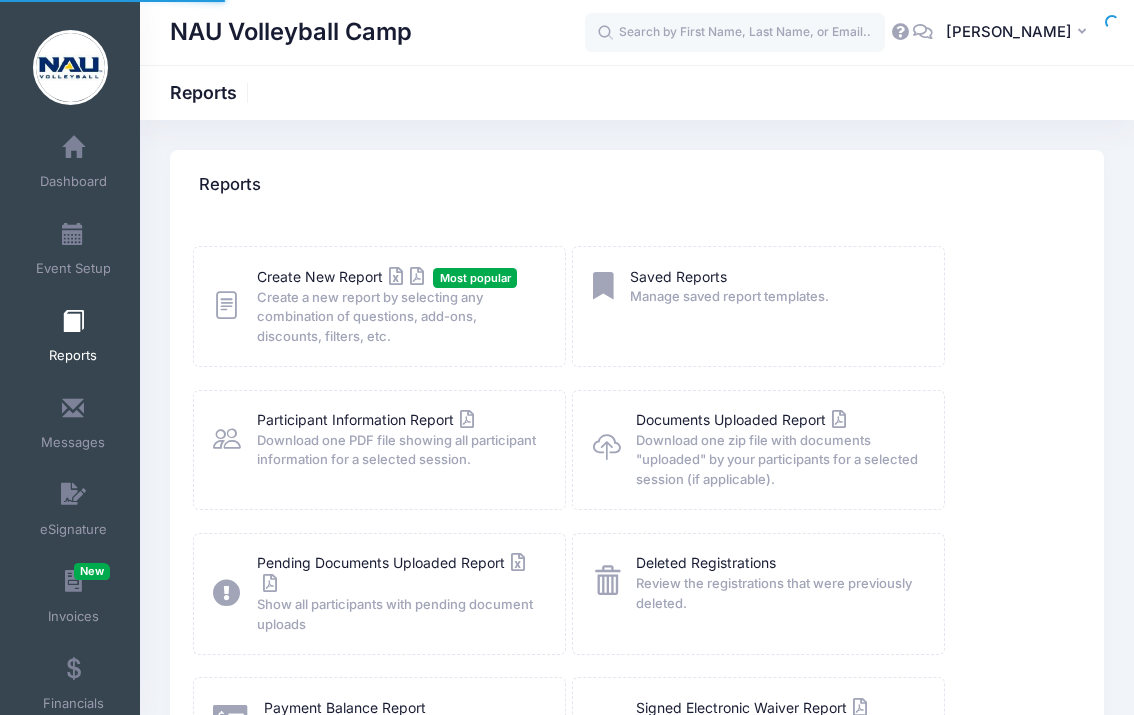 scroll, scrollTop: 0, scrollLeft: 0, axis: both 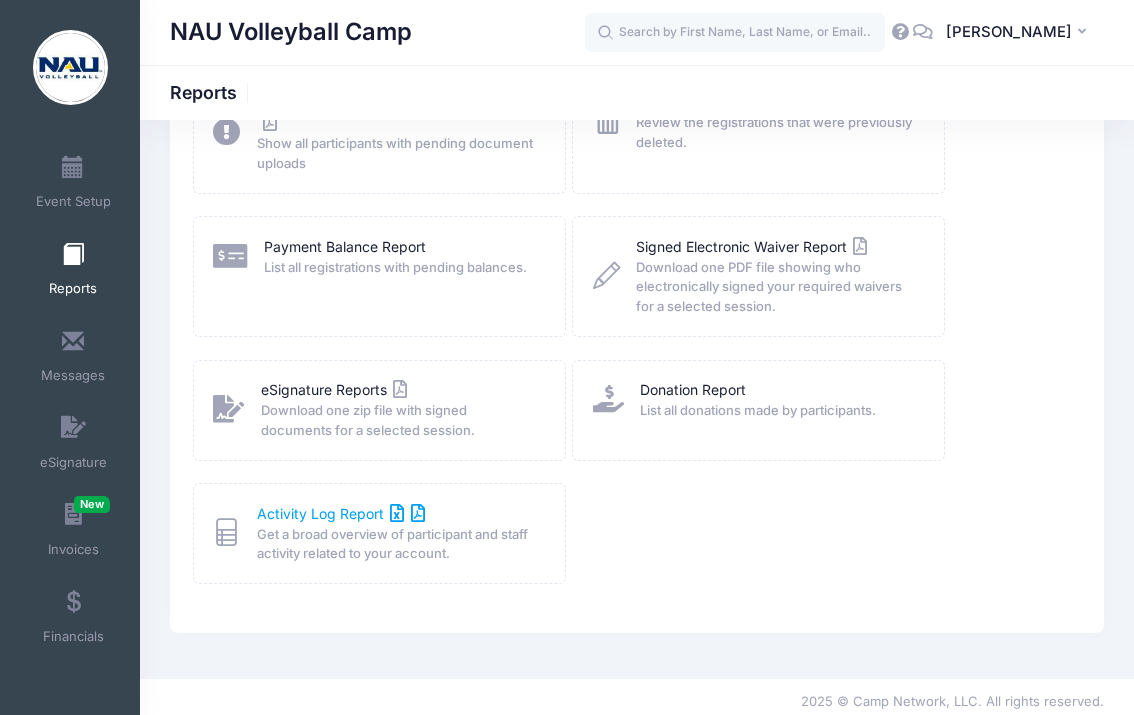 click on "Activity Log Report" at bounding box center [341, 513] 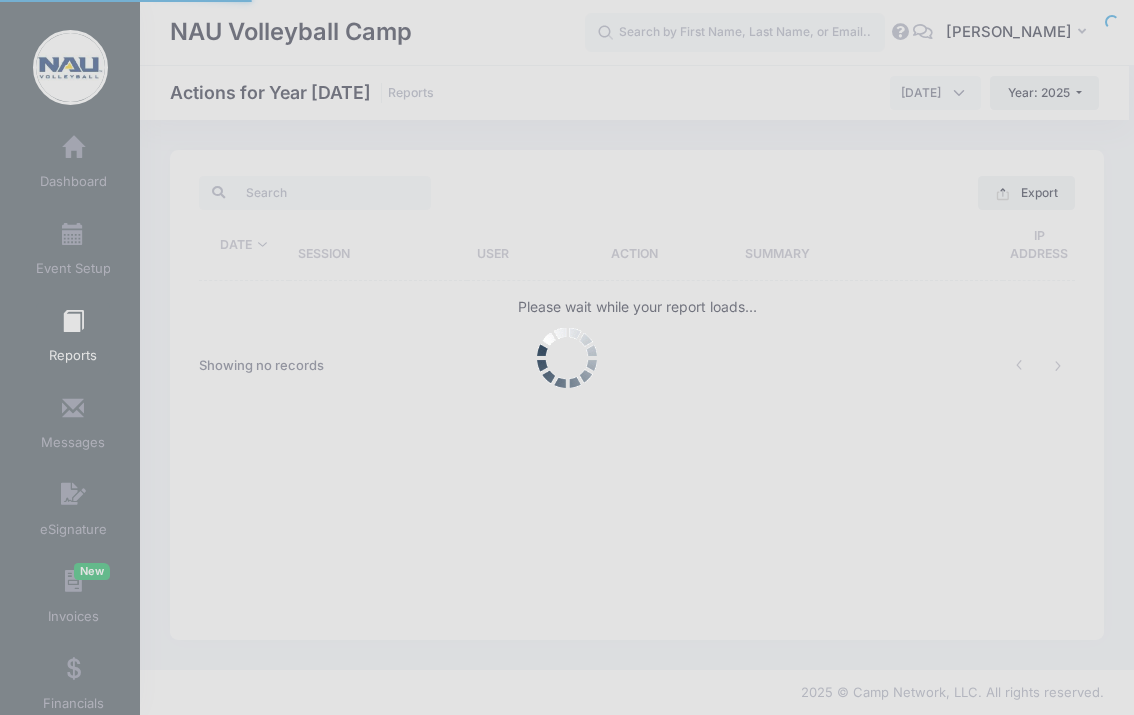 scroll, scrollTop: 0, scrollLeft: 0, axis: both 